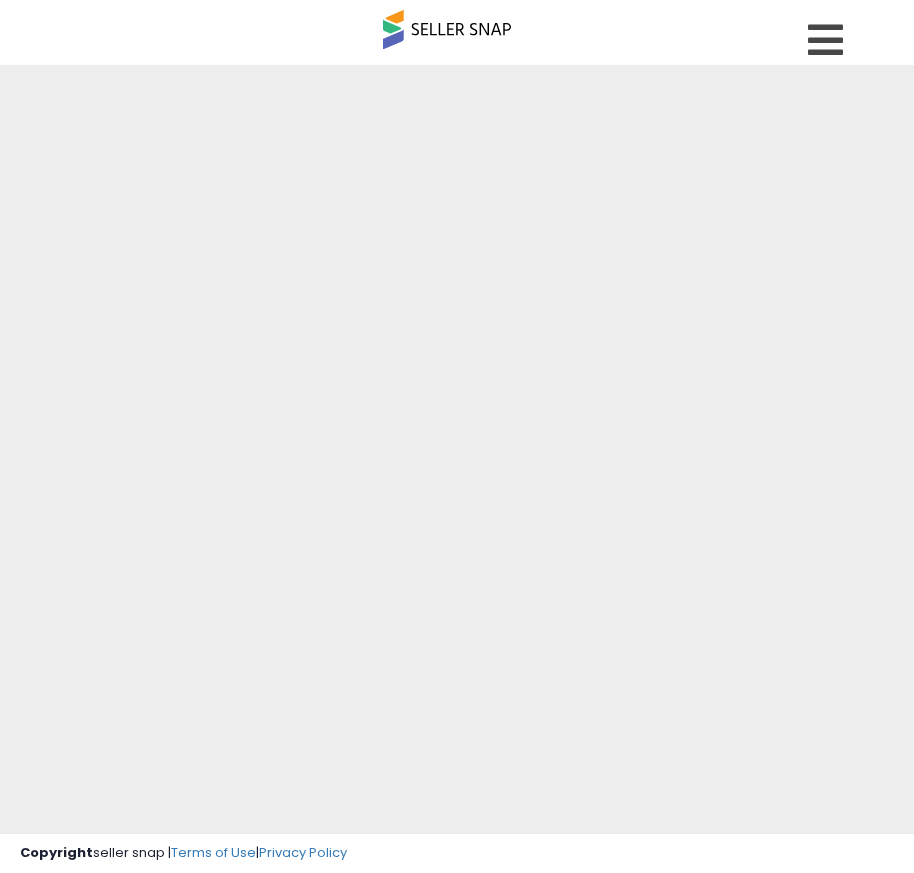 scroll, scrollTop: 0, scrollLeft: 0, axis: both 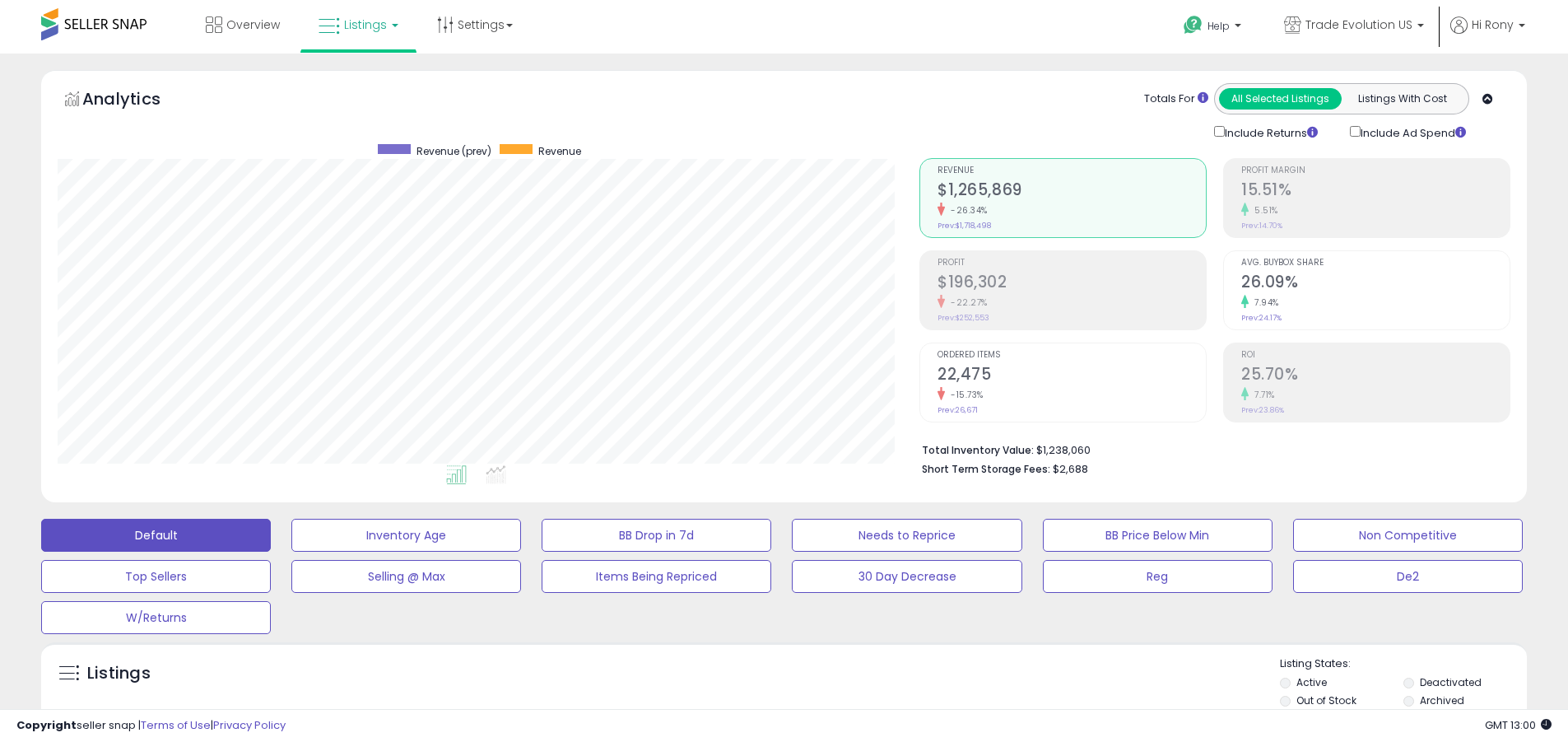click on "Deactivated" at bounding box center (1450, 682) 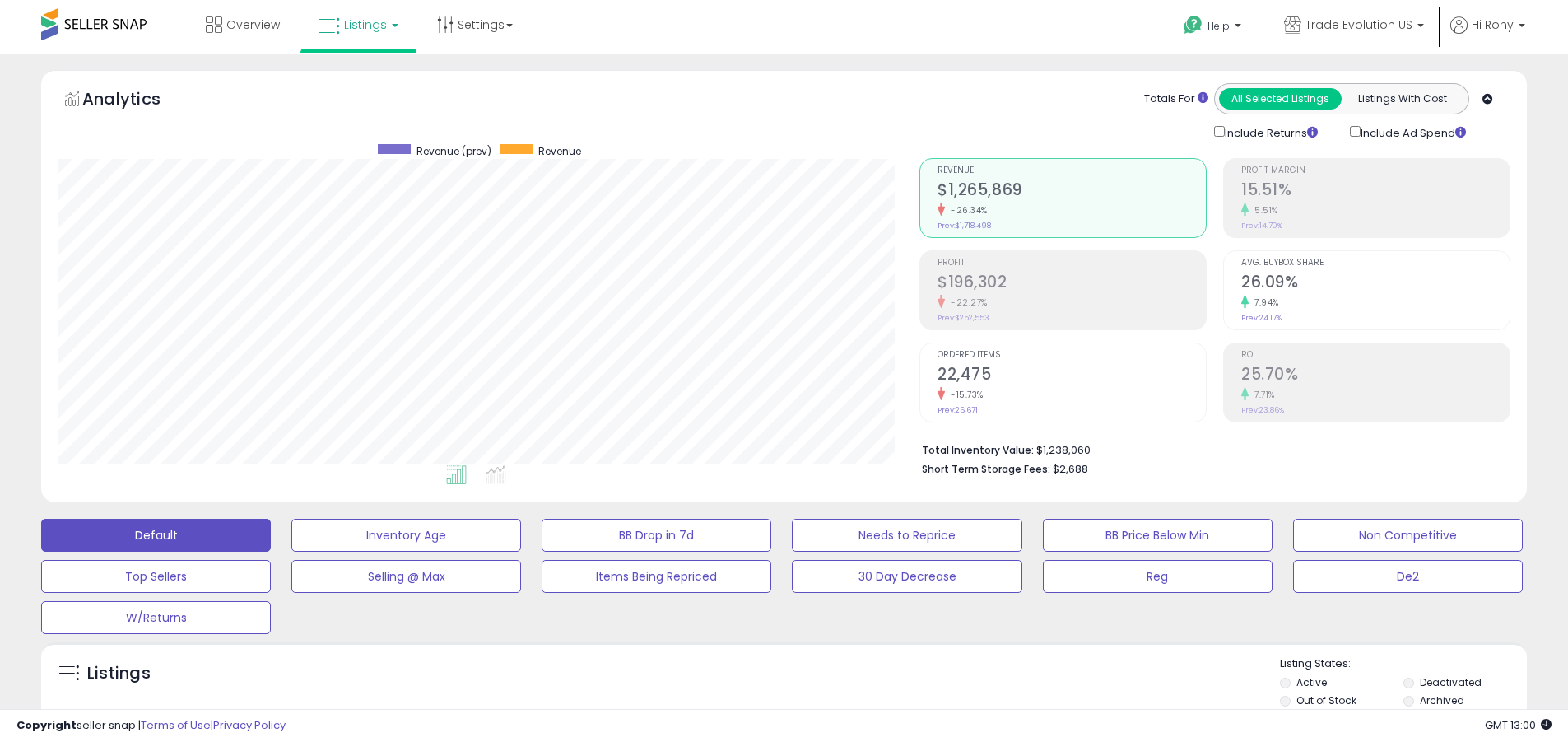 click on "Archived" at bounding box center (1442, 700) 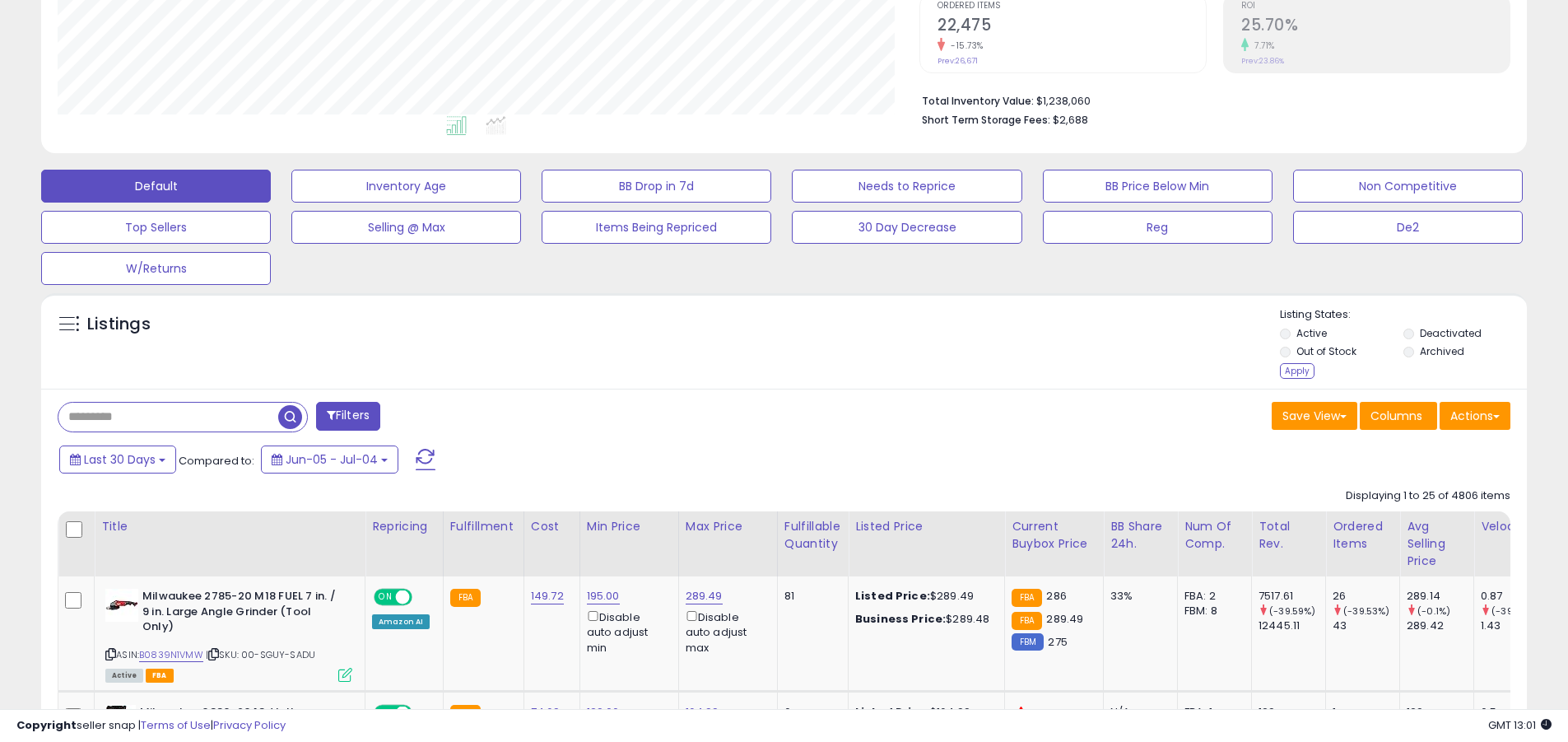 click on "Apply" at bounding box center [1297, 371] 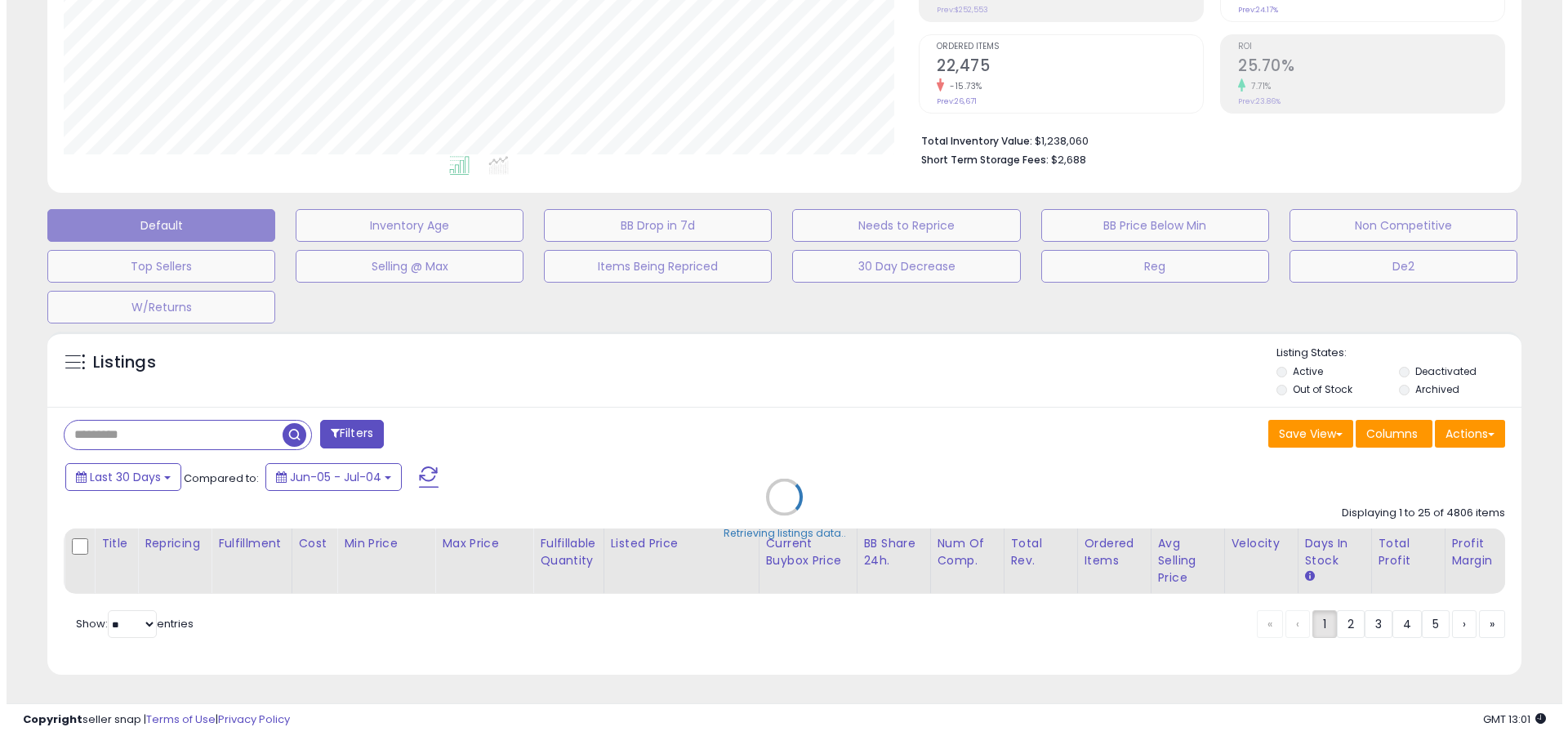 scroll, scrollTop: 318, scrollLeft: 0, axis: vertical 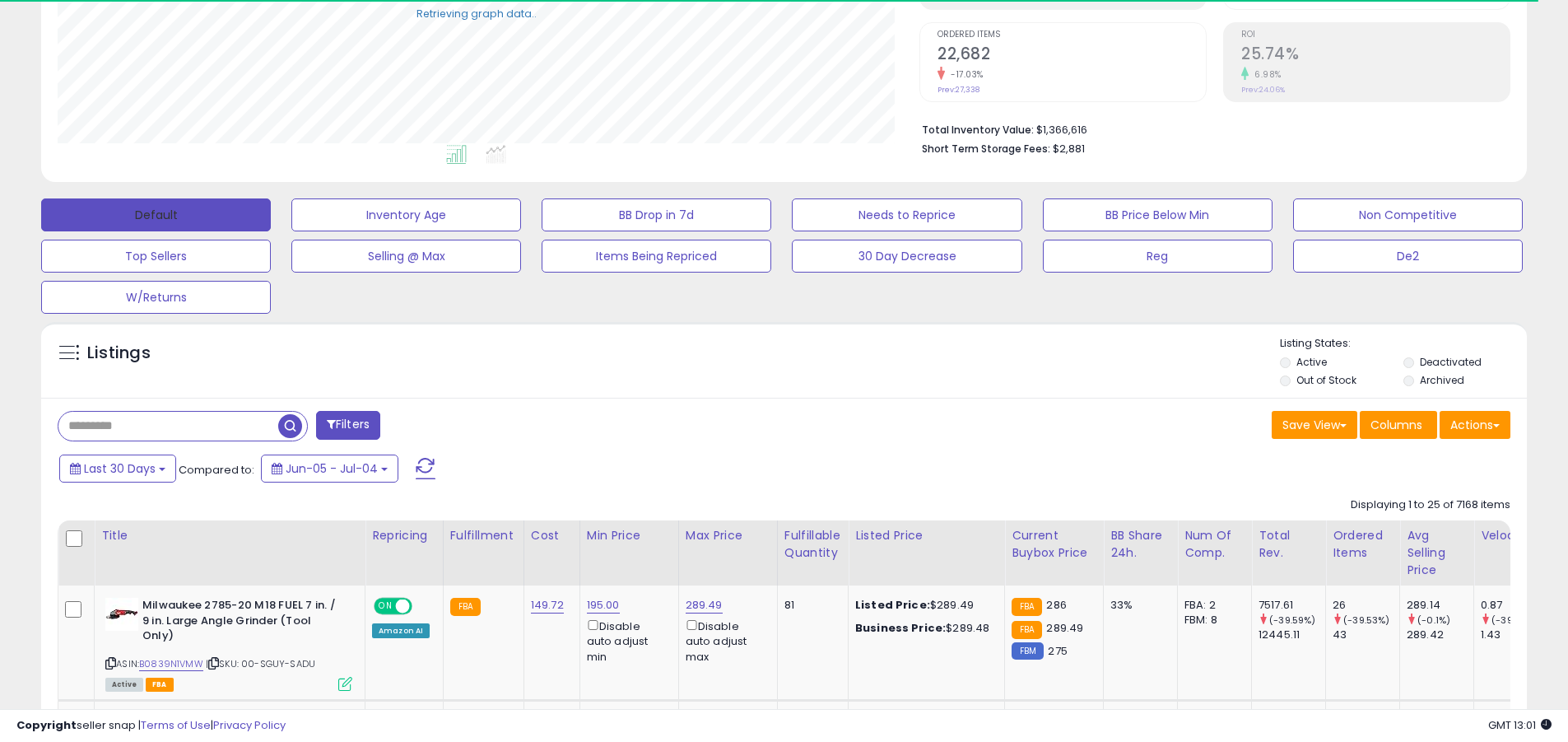 click on "Default" at bounding box center [156, 215] 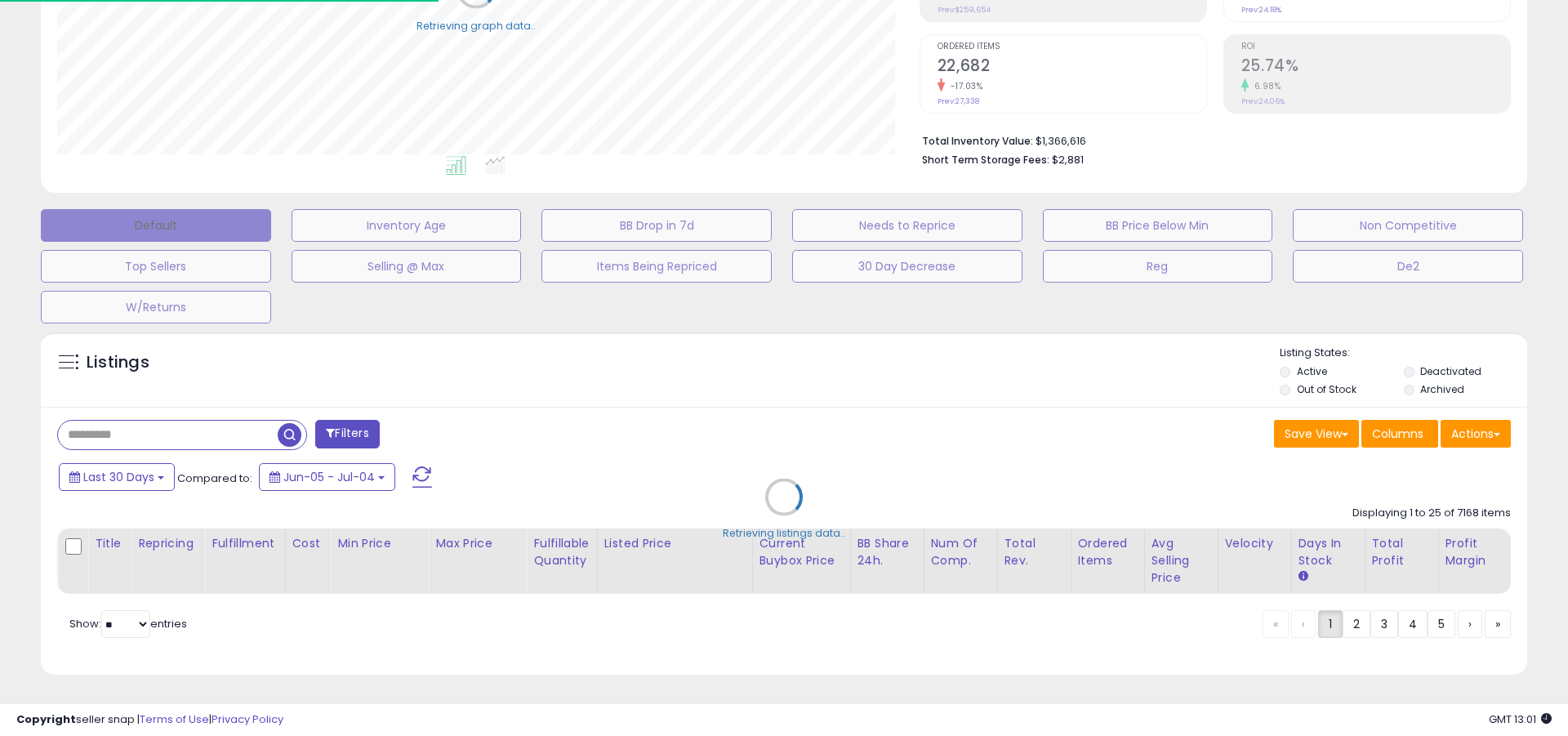 scroll, scrollTop: 816535, scrollLeft: 815804, axis: both 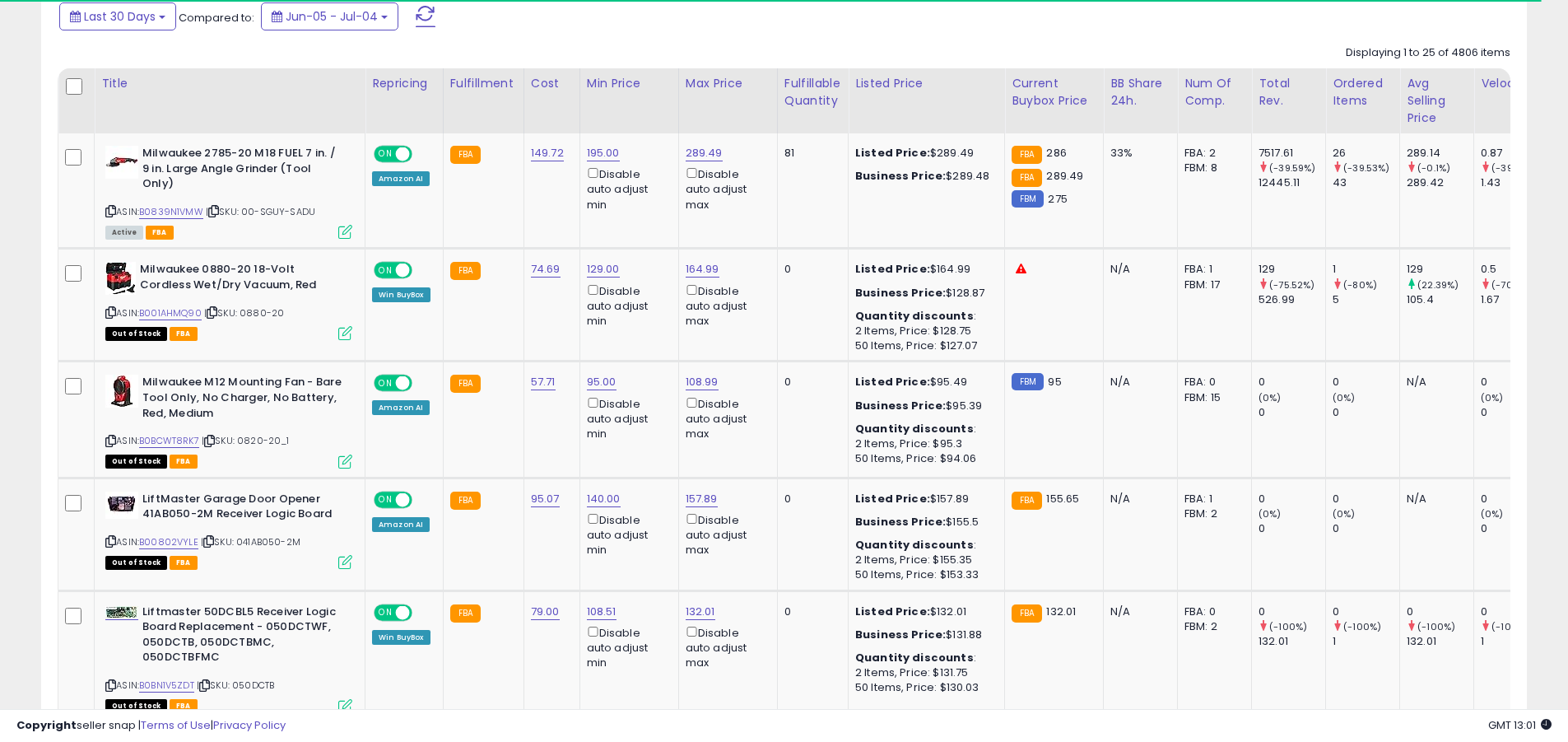 click at bounding box center (426, 16) 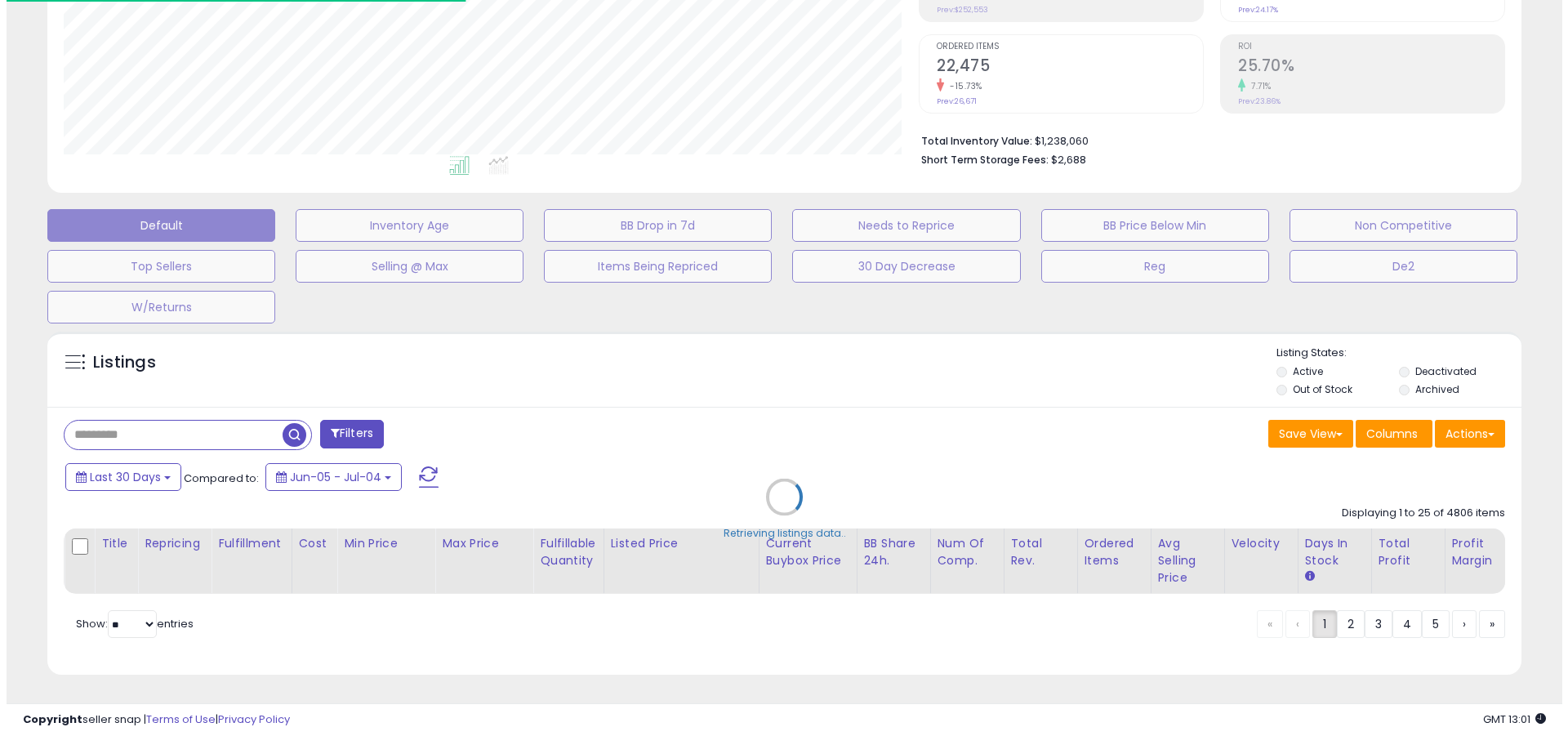 scroll, scrollTop: 318, scrollLeft: 0, axis: vertical 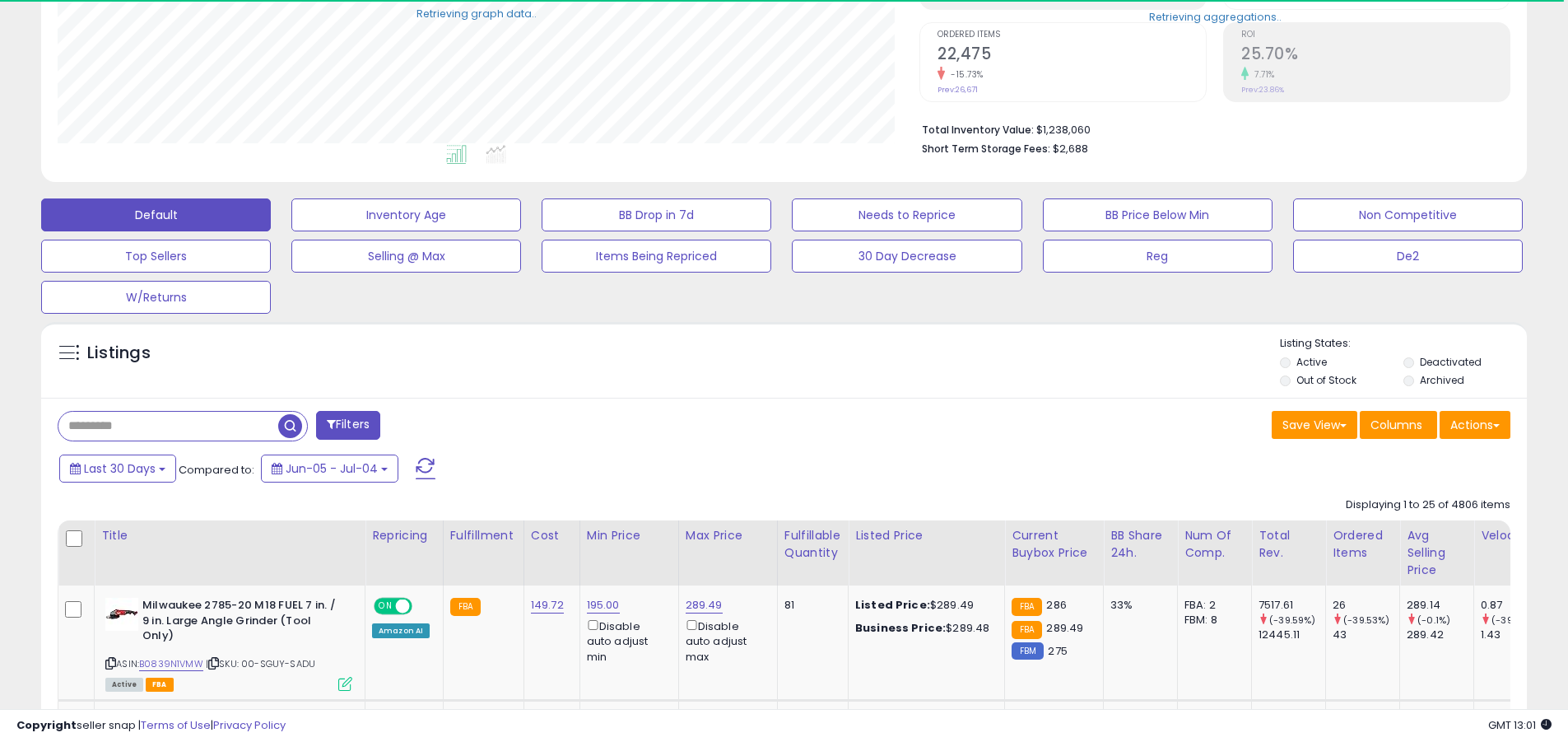 click at bounding box center (168, 426) 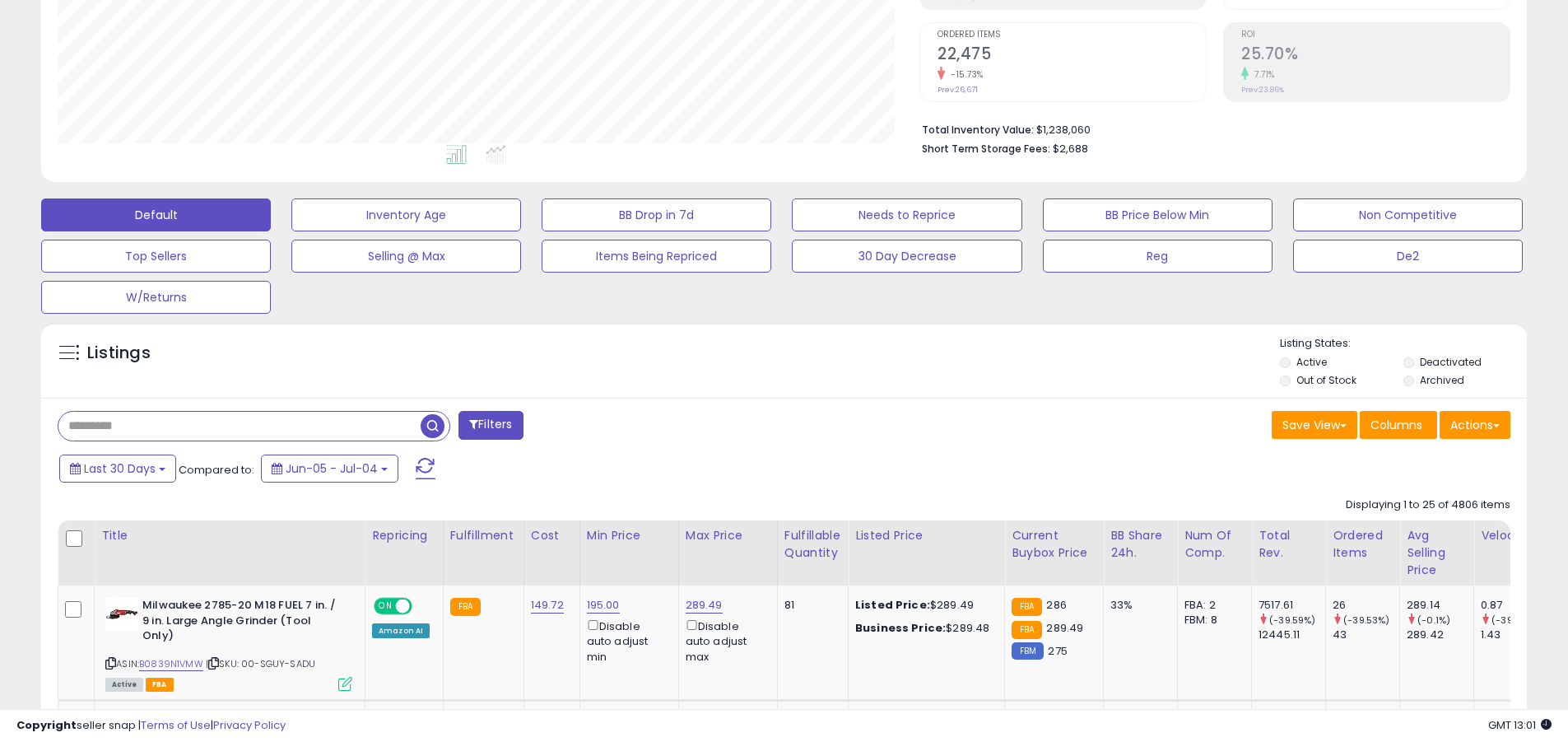 scroll, scrollTop: 823192, scrollLeft: 822235, axis: both 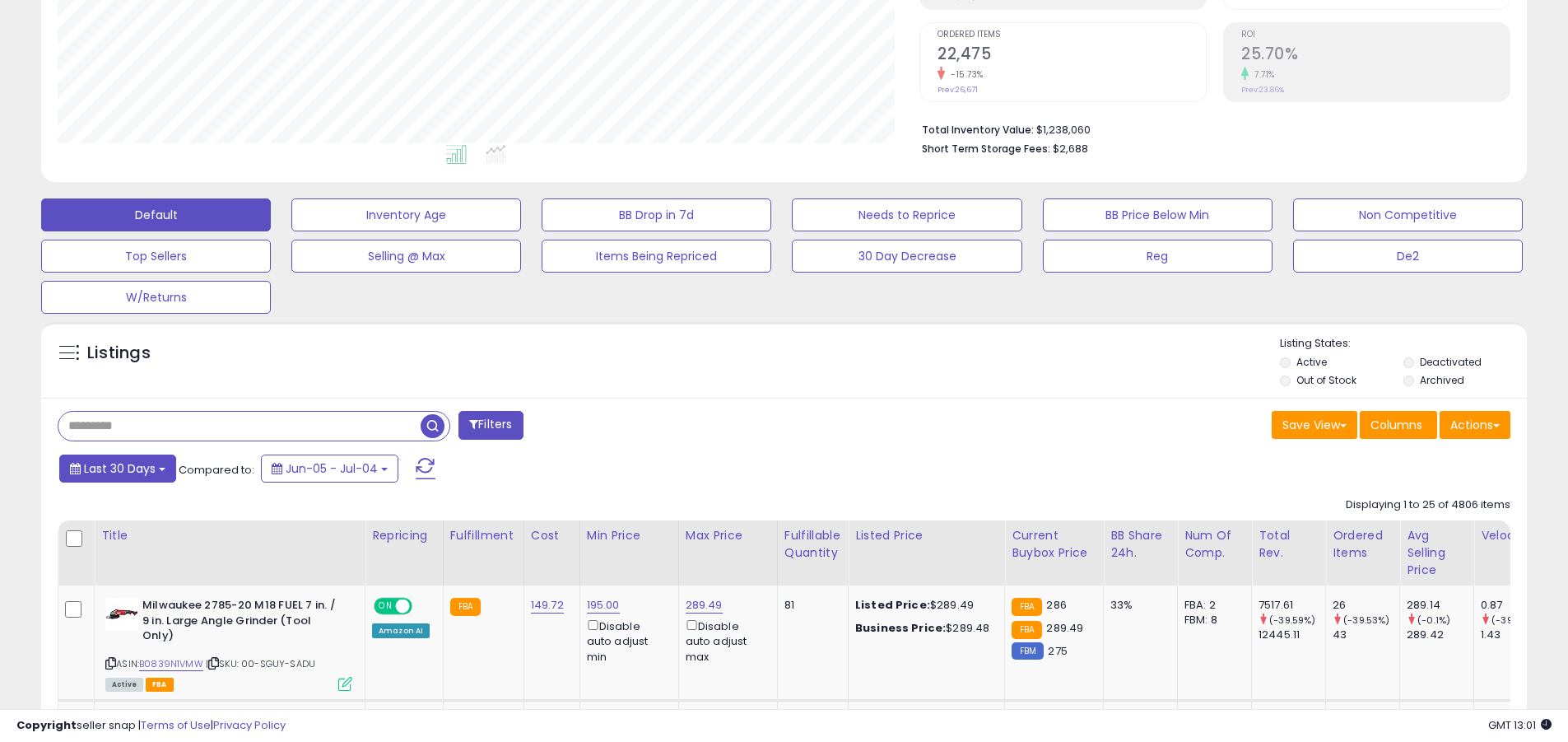 click on "Last 30 Days" at bounding box center (119, 469) 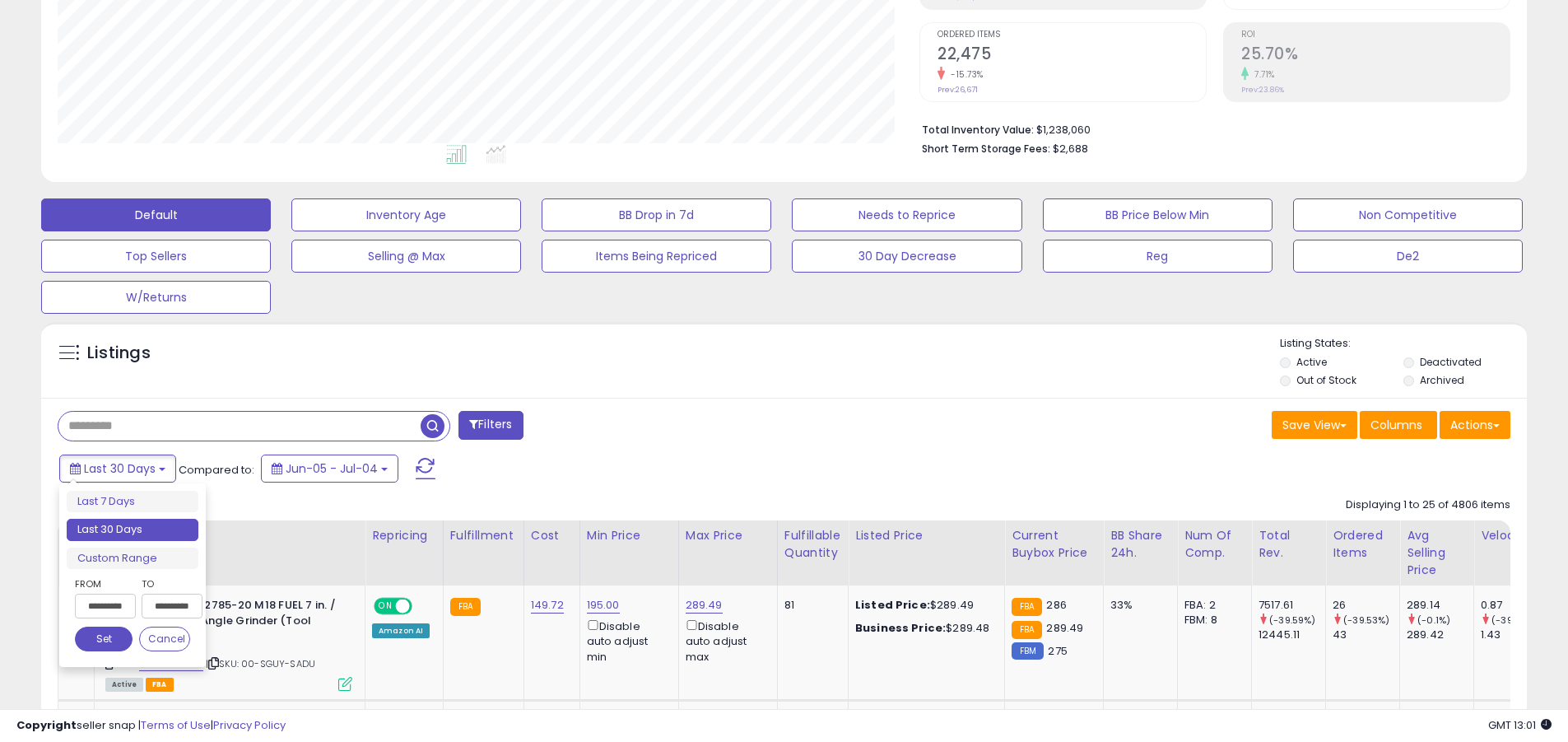 click on "Last 30 Days" at bounding box center (133, 530) 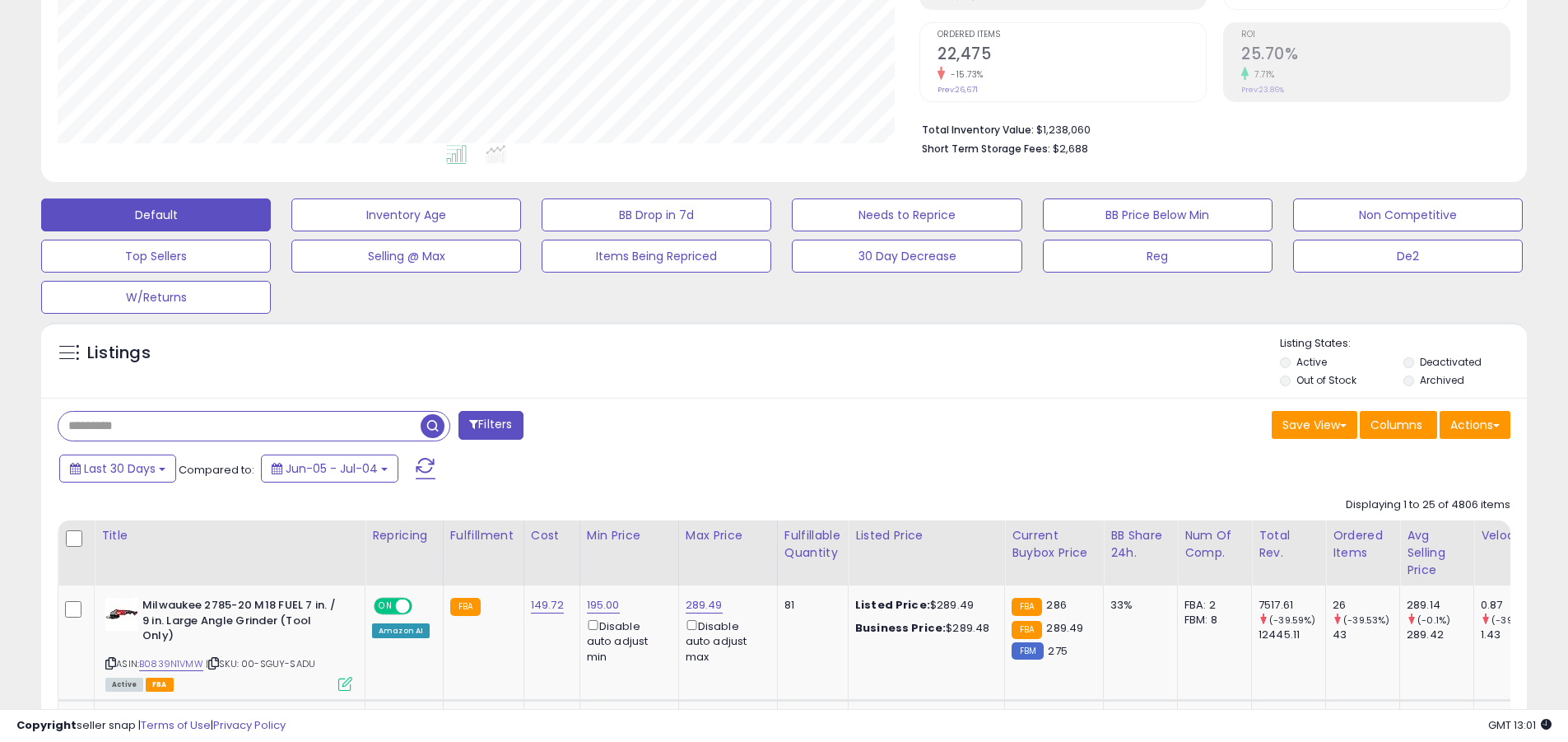 click at bounding box center [240, 426] 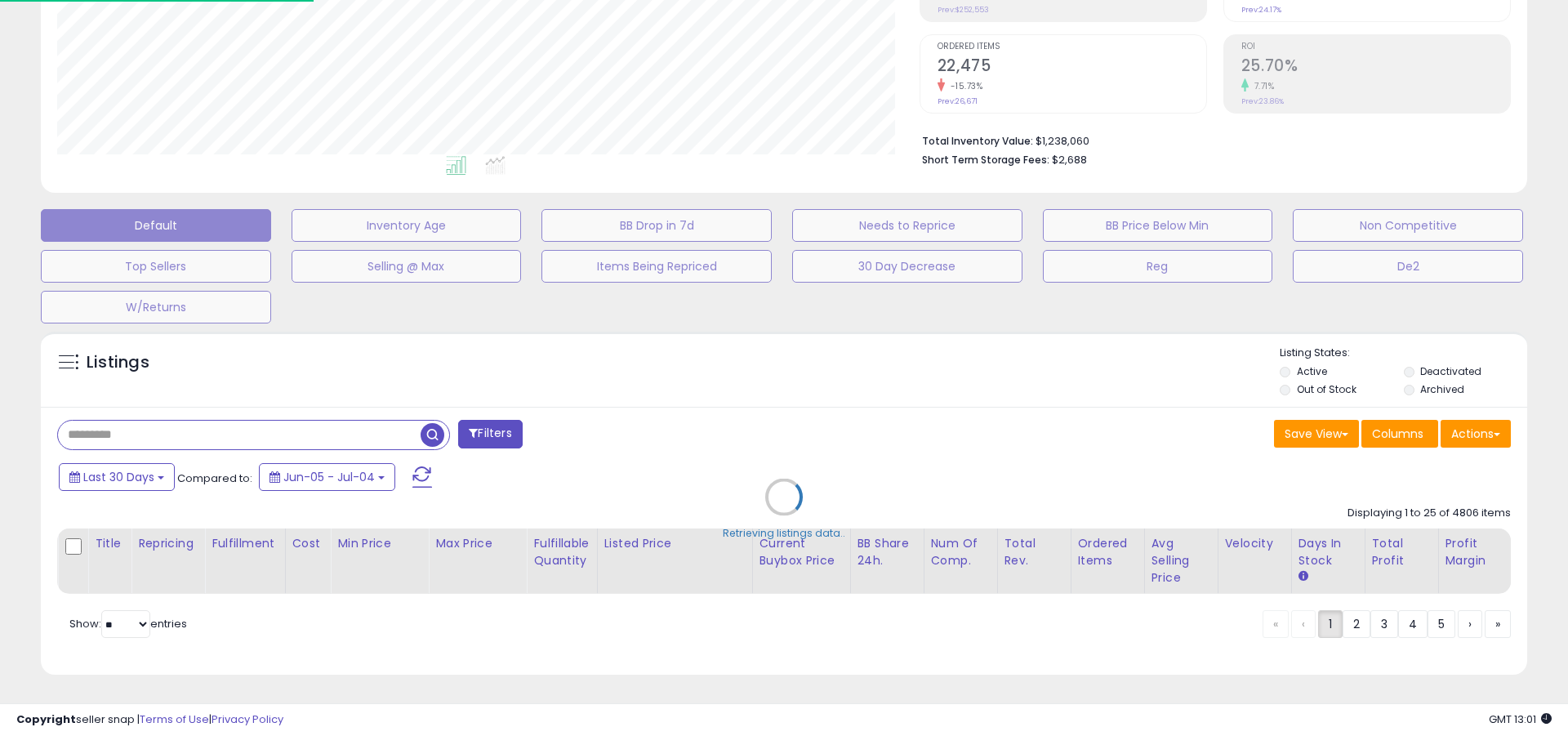 scroll, scrollTop: 816535, scrollLeft: 815804, axis: both 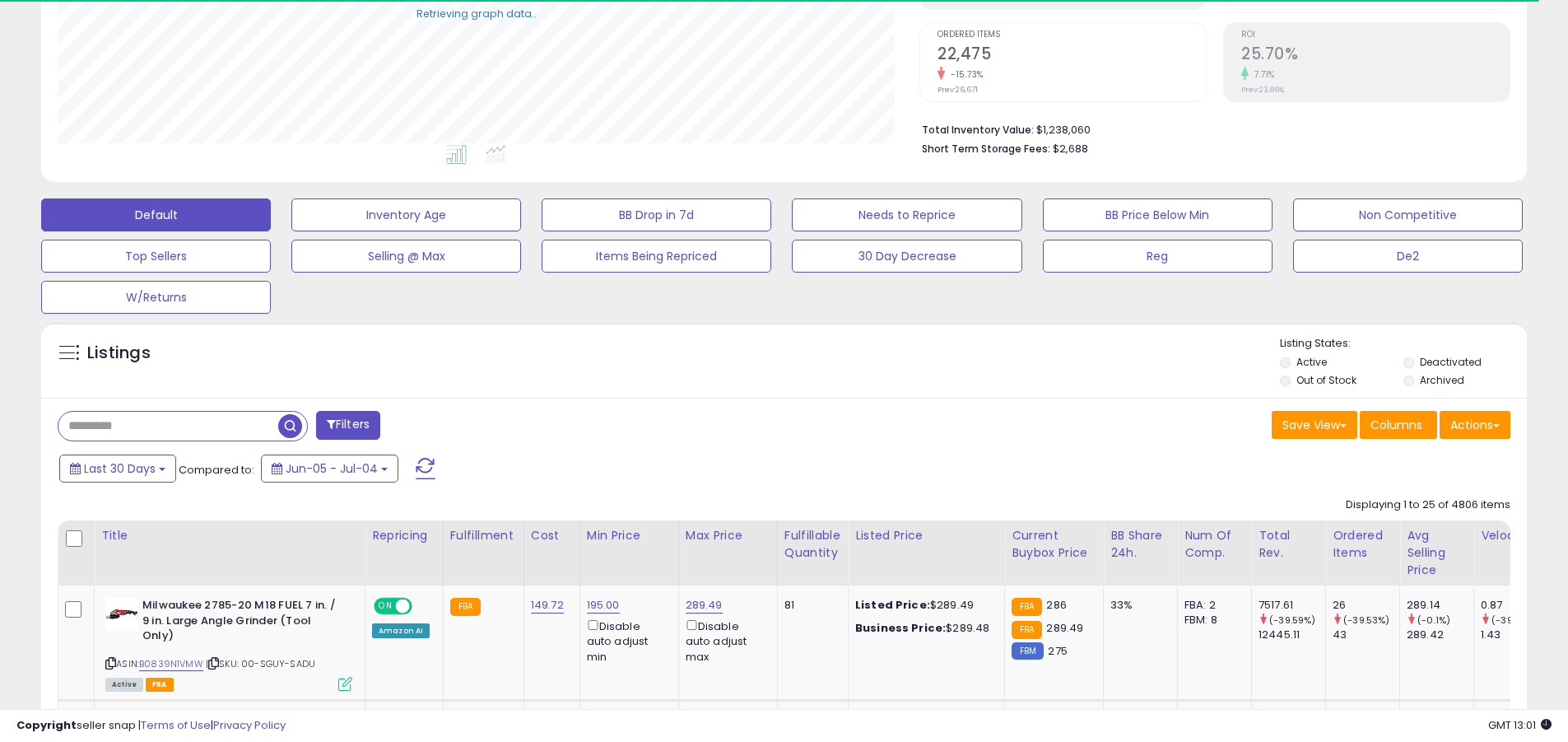click on "Actions" at bounding box center [1475, 425] 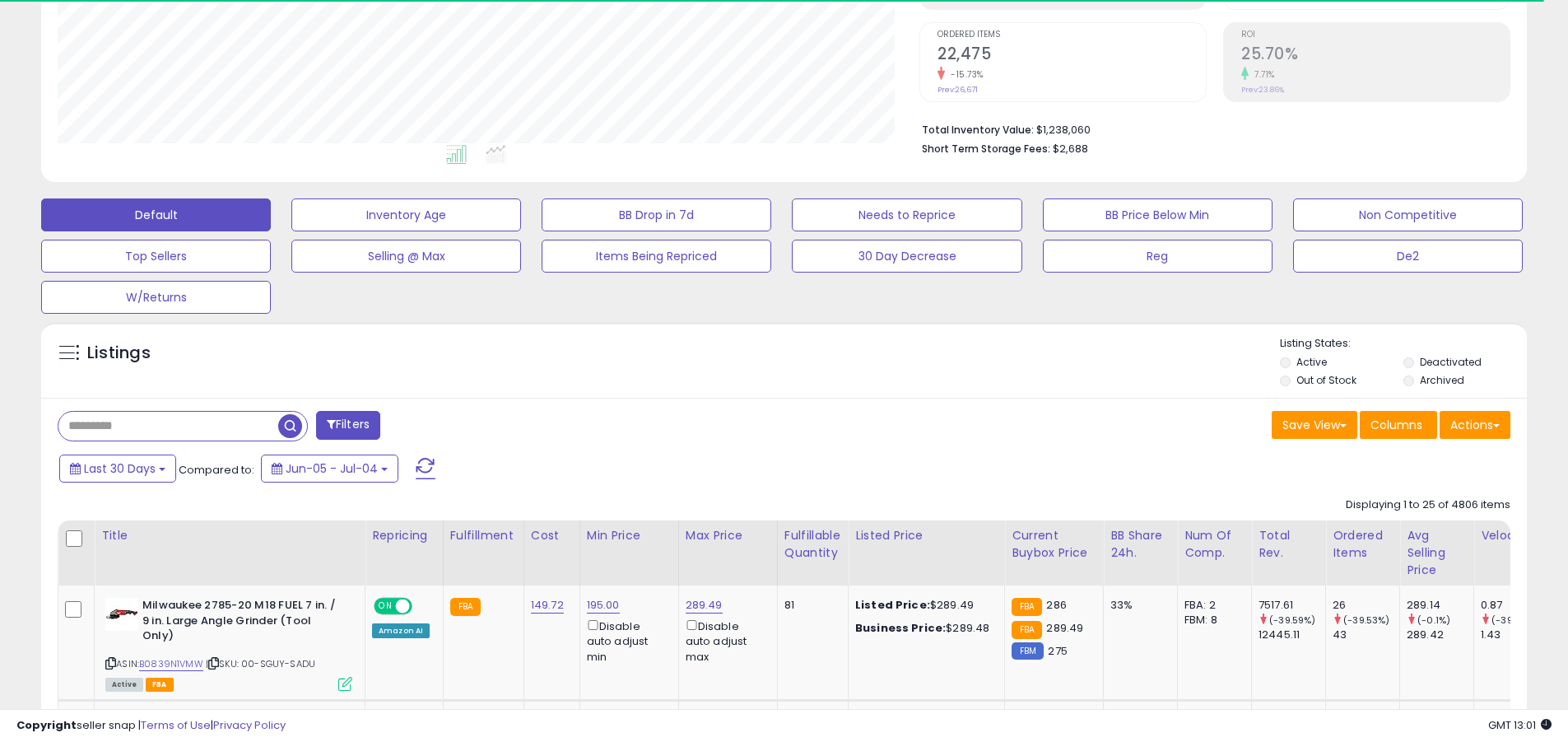 scroll, scrollTop: 823192, scrollLeft: 822235, axis: both 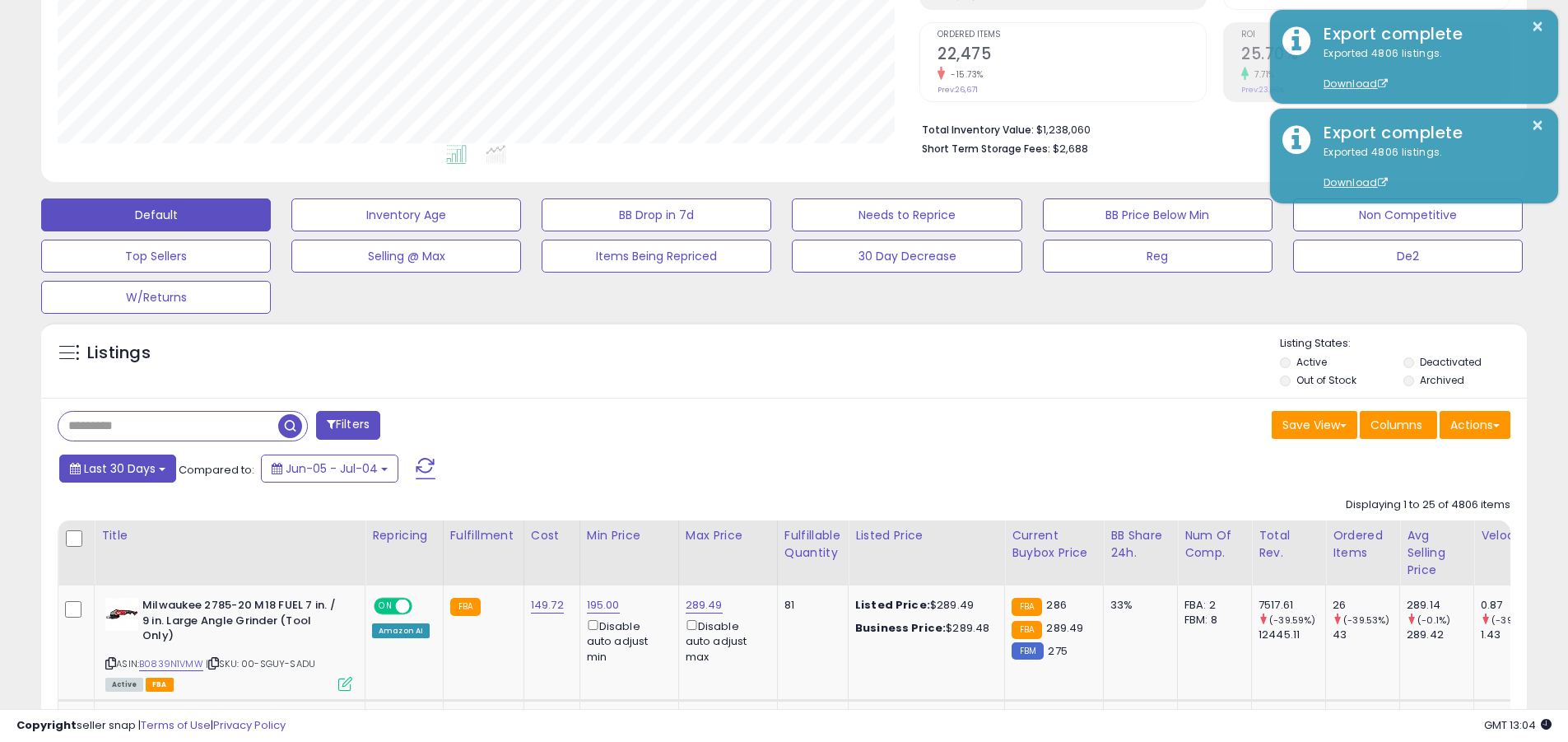 click on "Last 30 Days" at bounding box center (119, 469) 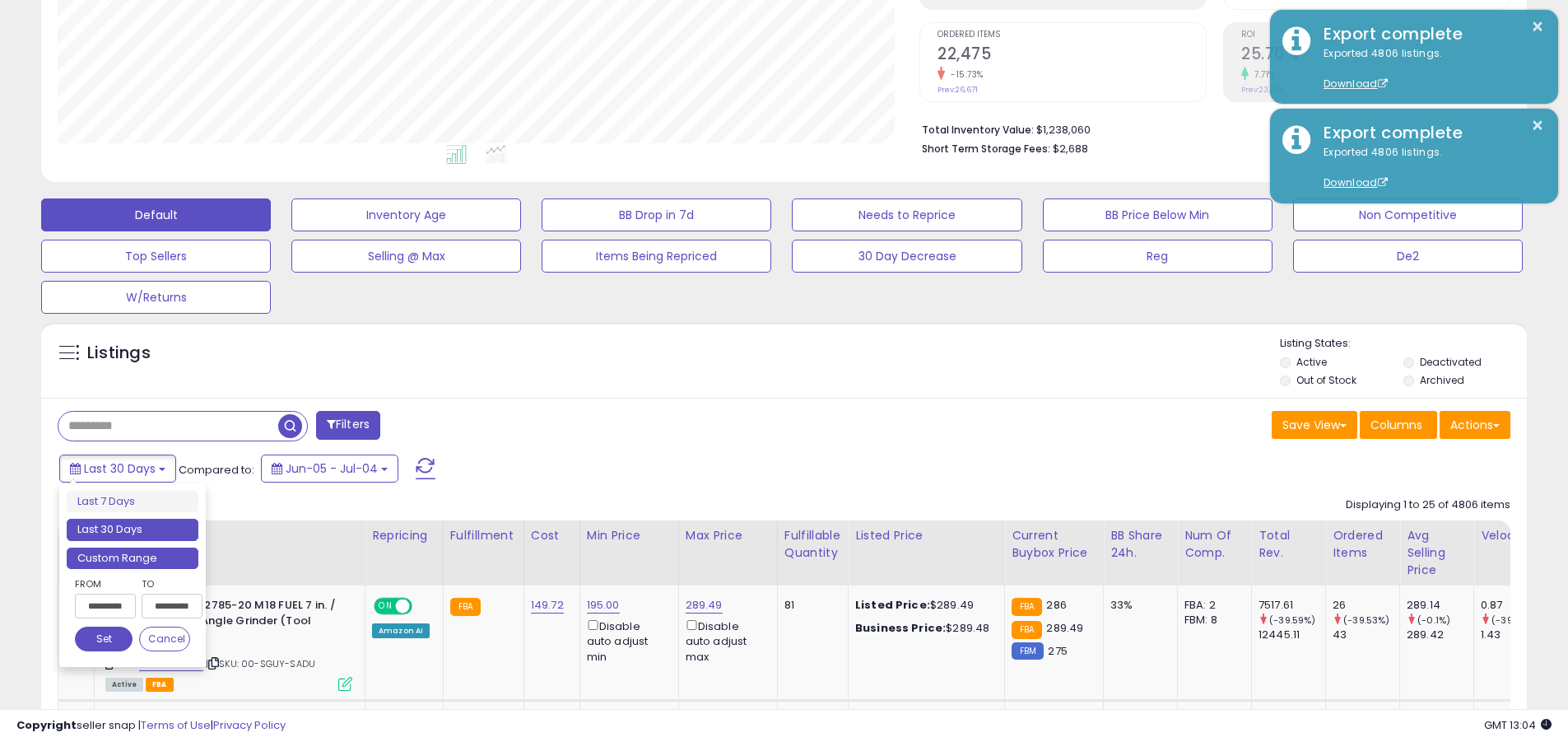 click on "Custom Range" at bounding box center (133, 558) 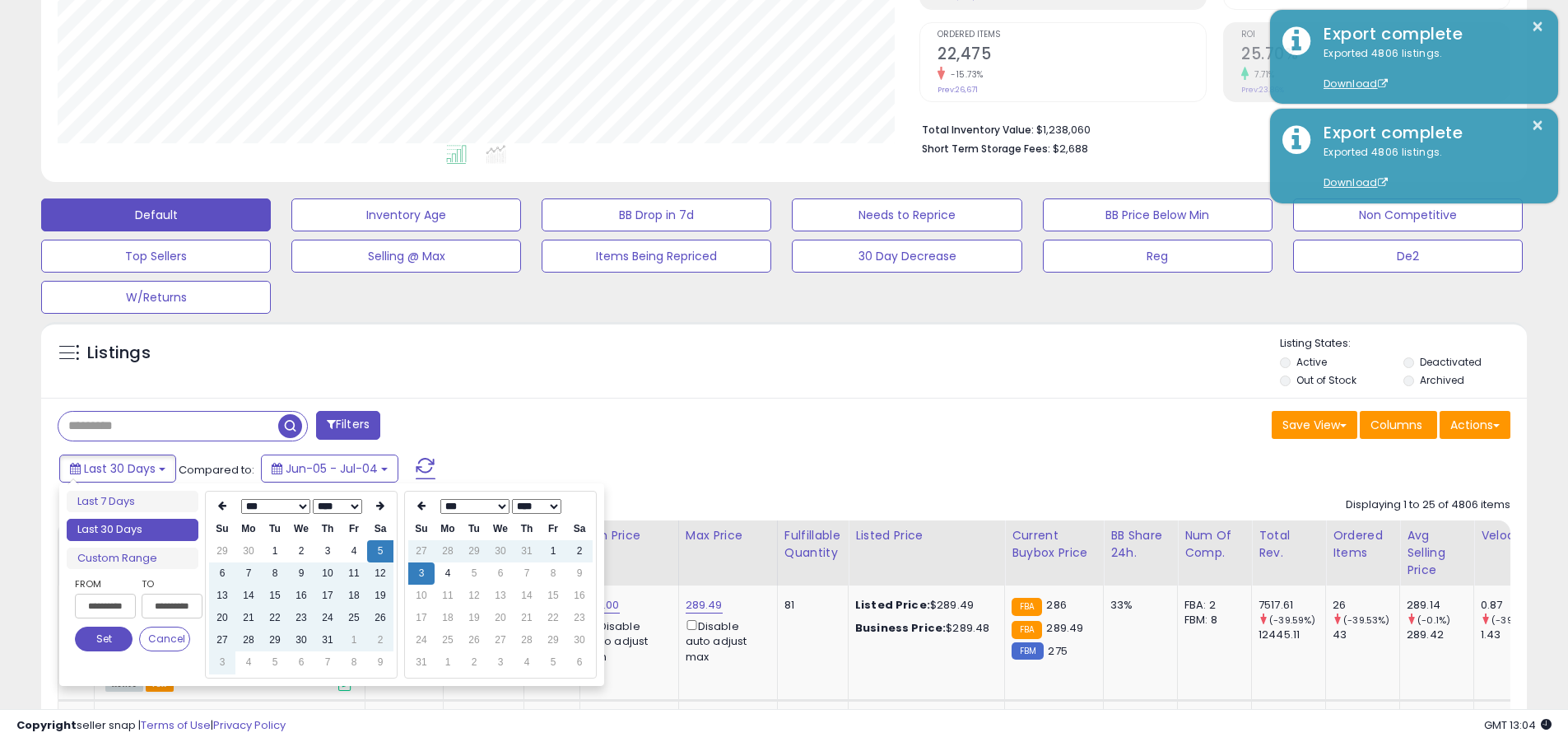 click on "**********" at bounding box center (105, 606) 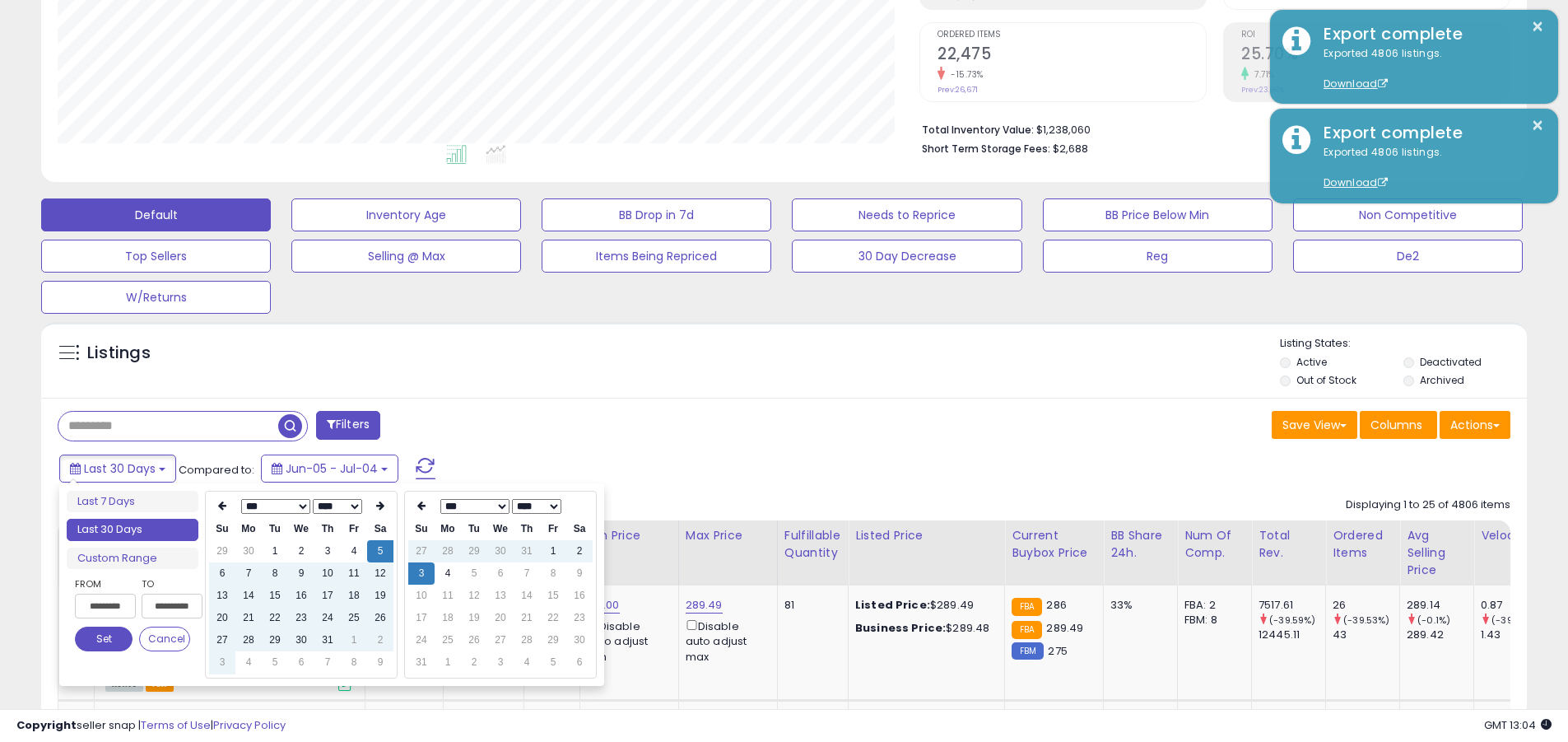 type on "**********" 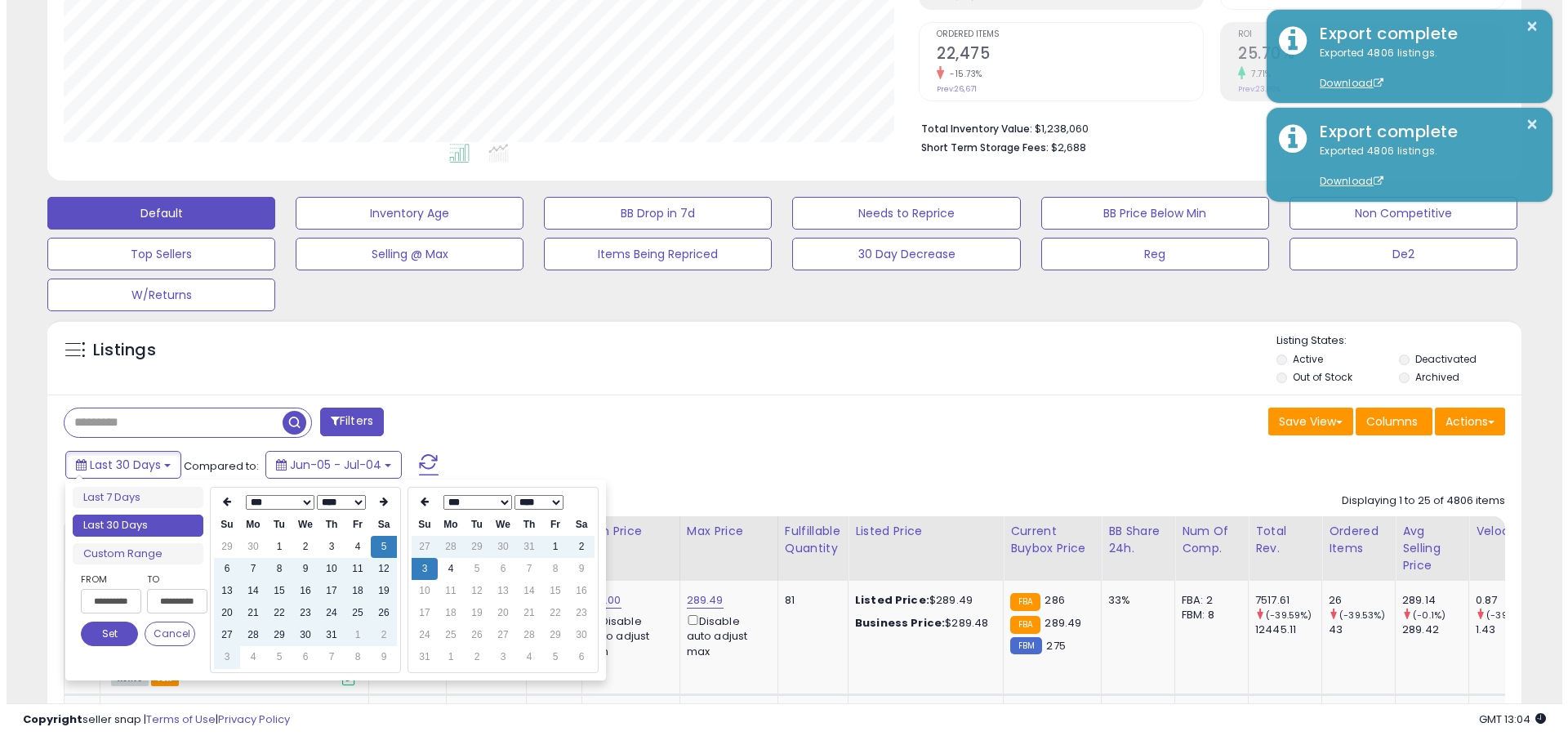scroll, scrollTop: 0, scrollLeft: 3, axis: horizontal 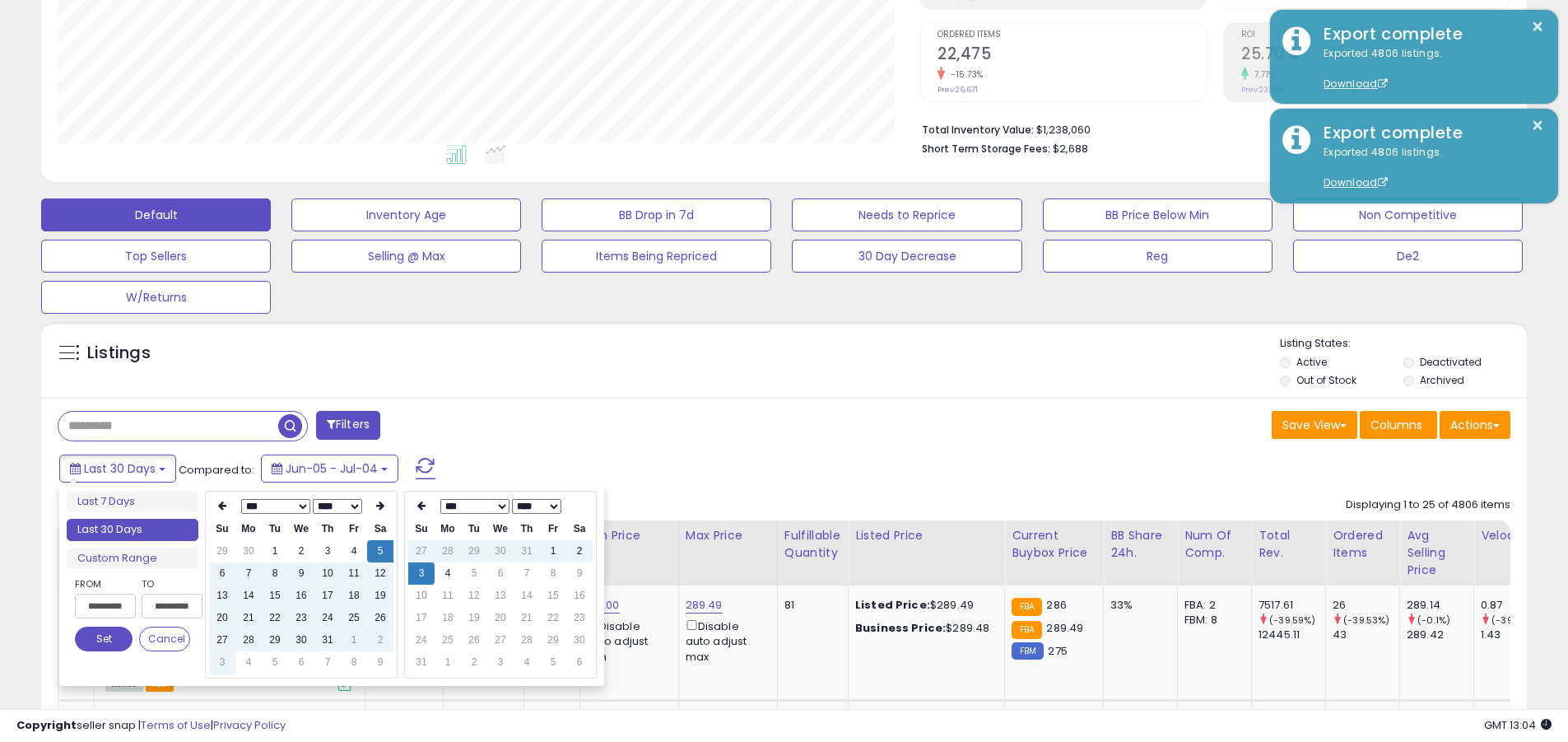 click on "Set" at bounding box center (104, 639) 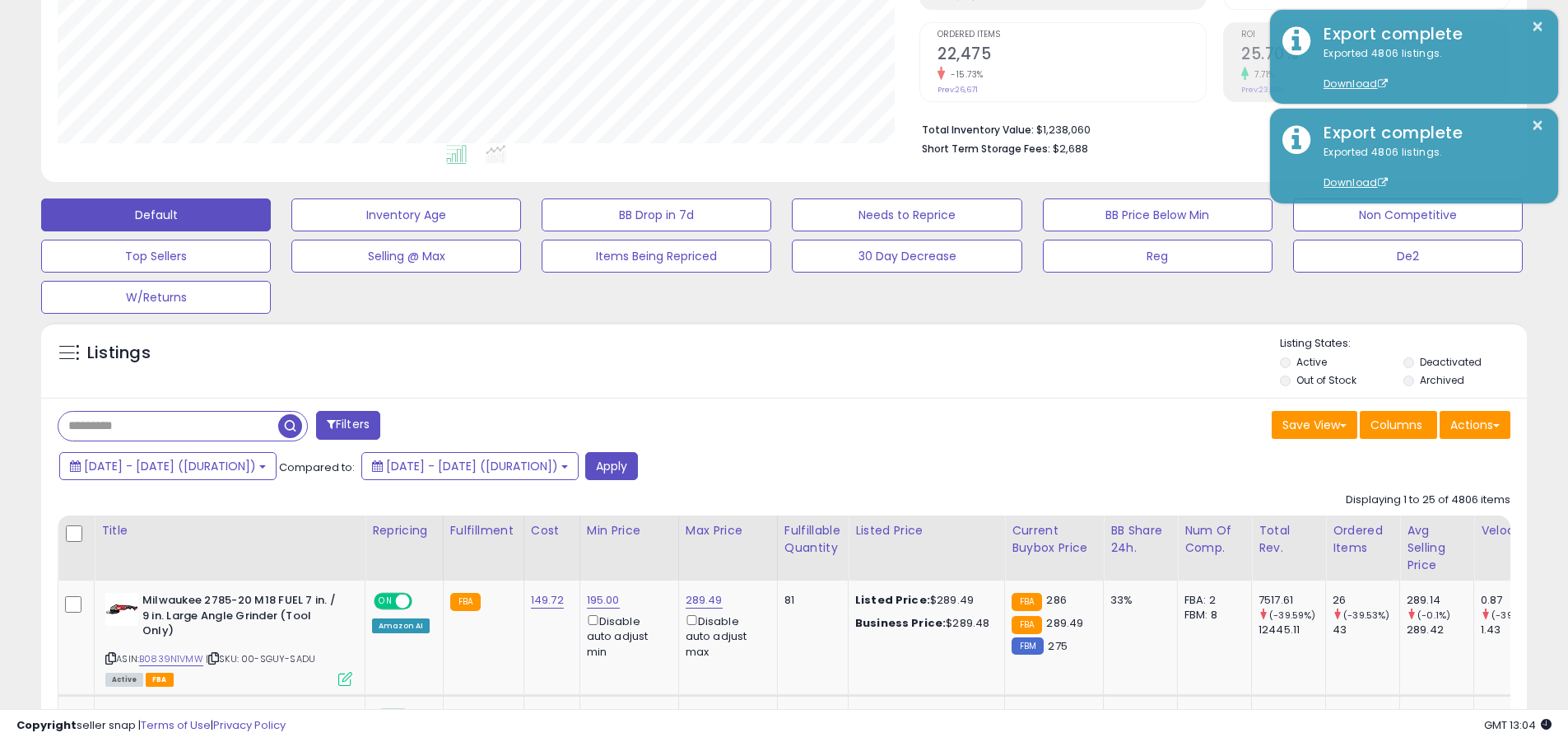 click at bounding box center (168, 426) 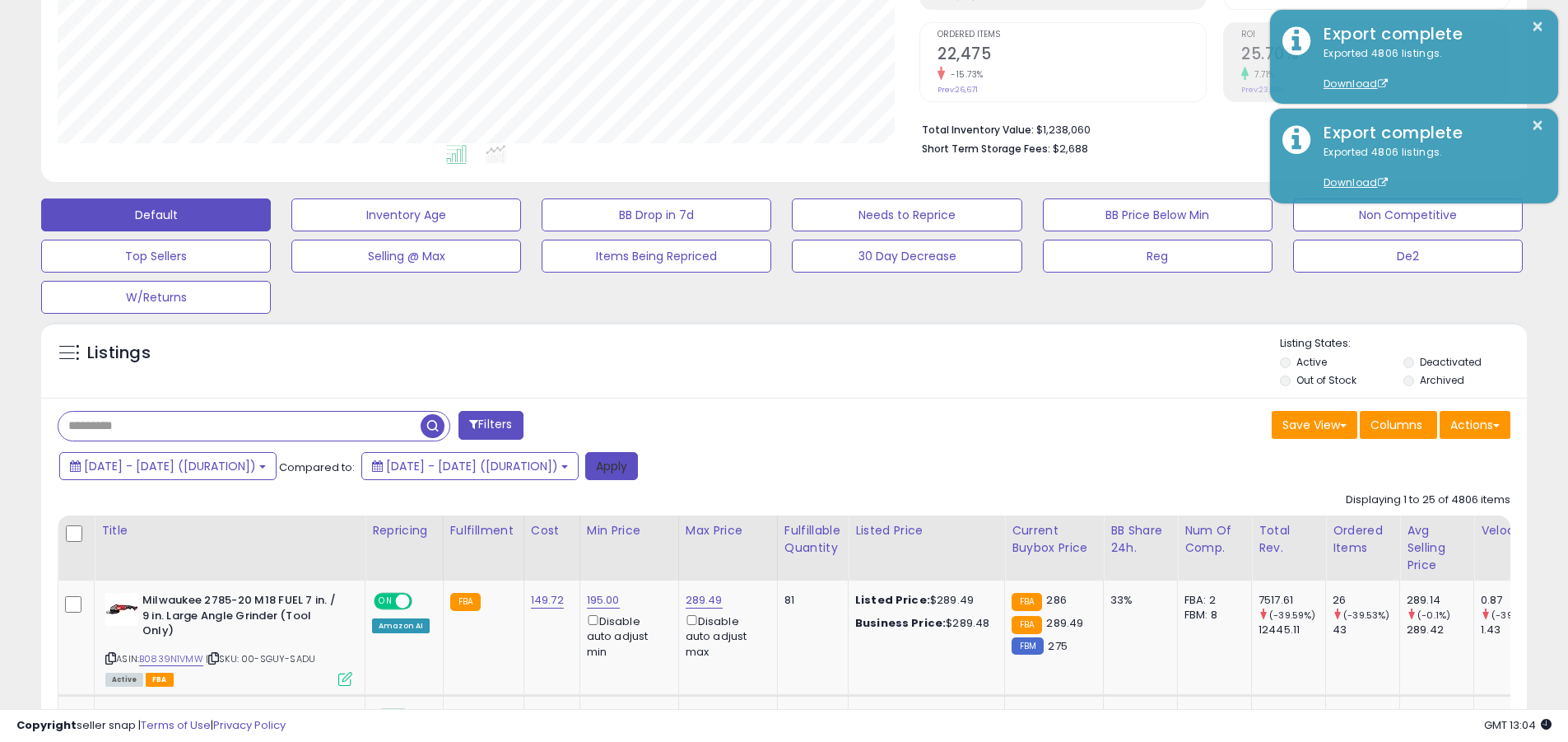 click on "Apply" at bounding box center [612, 466] 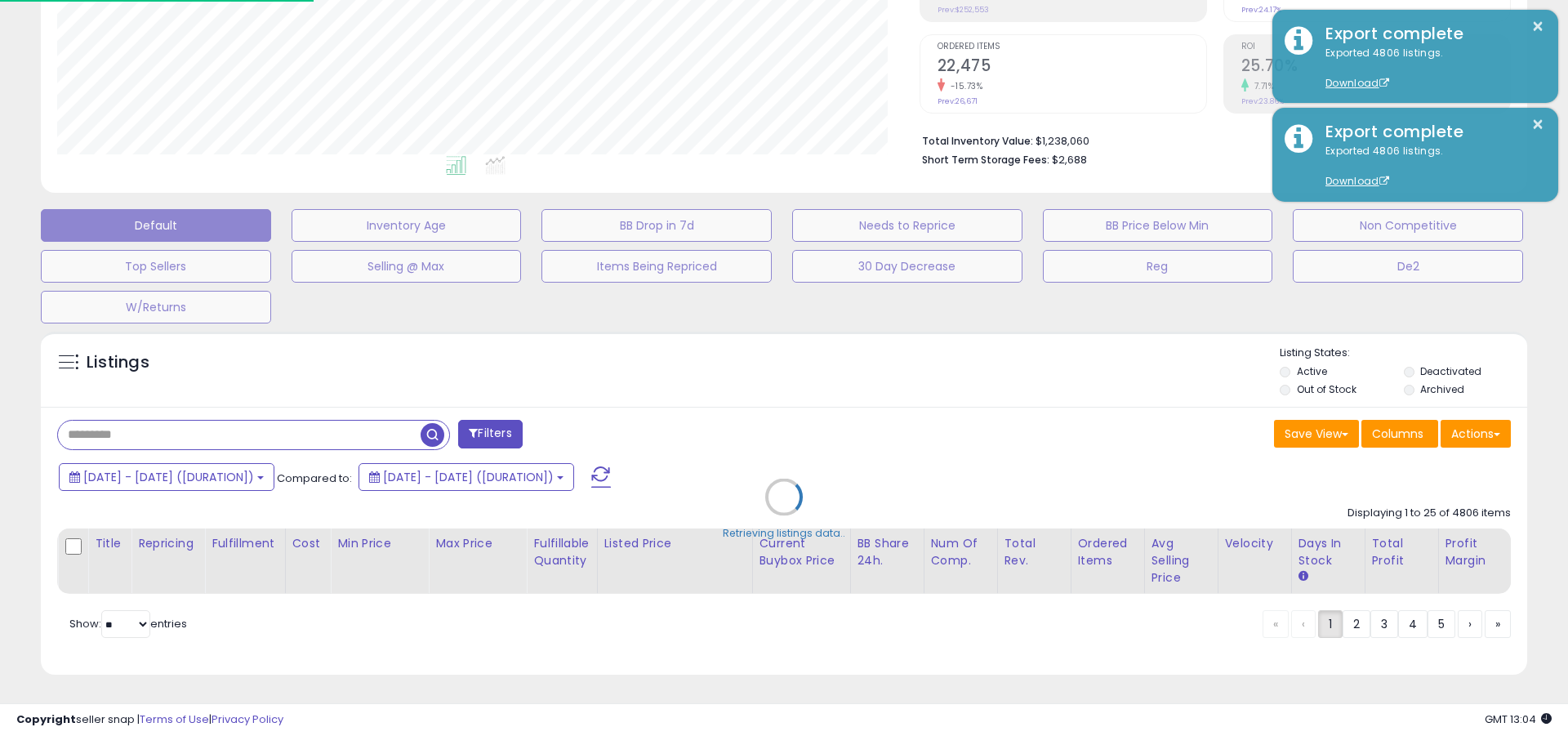 scroll, scrollTop: 816535, scrollLeft: 815804, axis: both 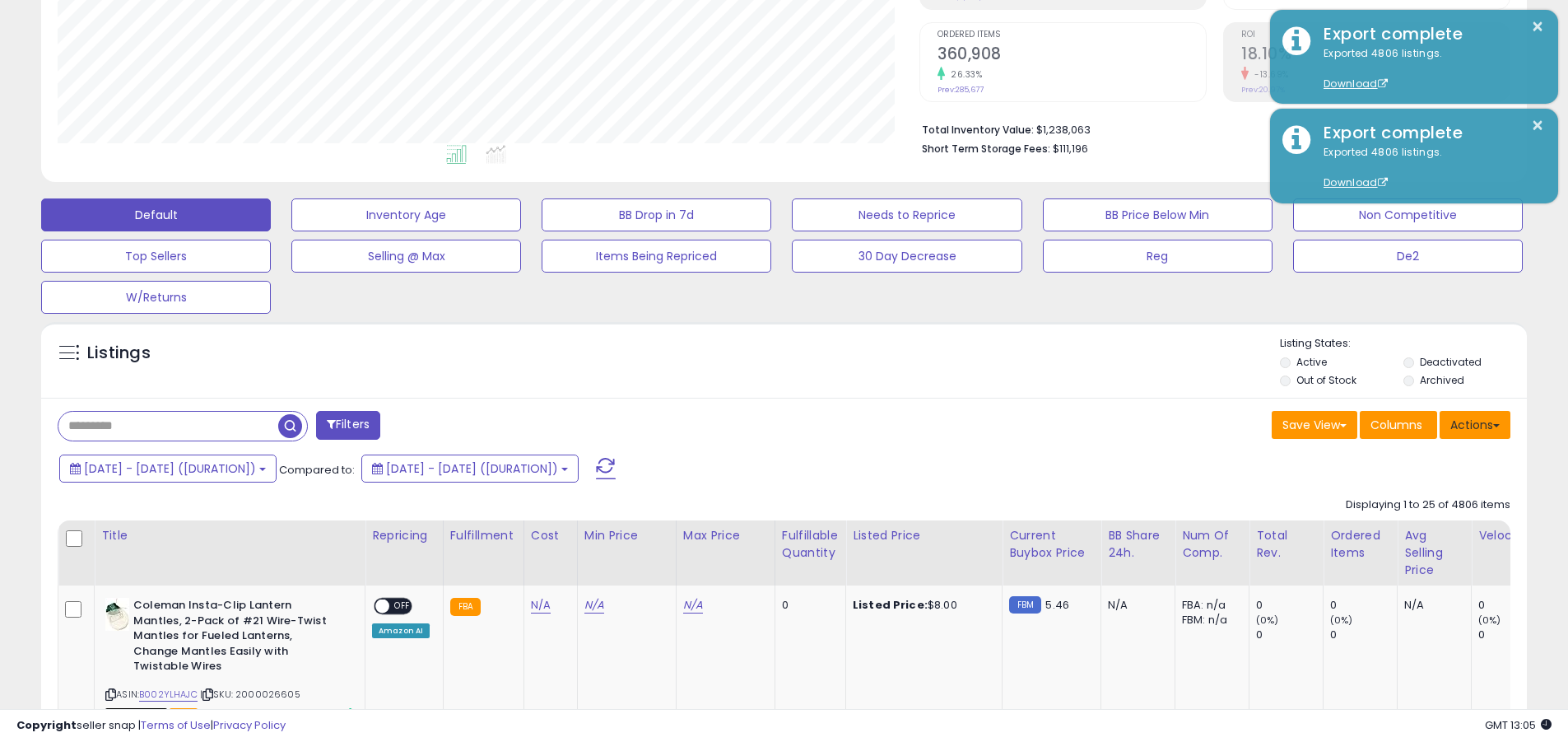 click on "Actions" at bounding box center (1475, 425) 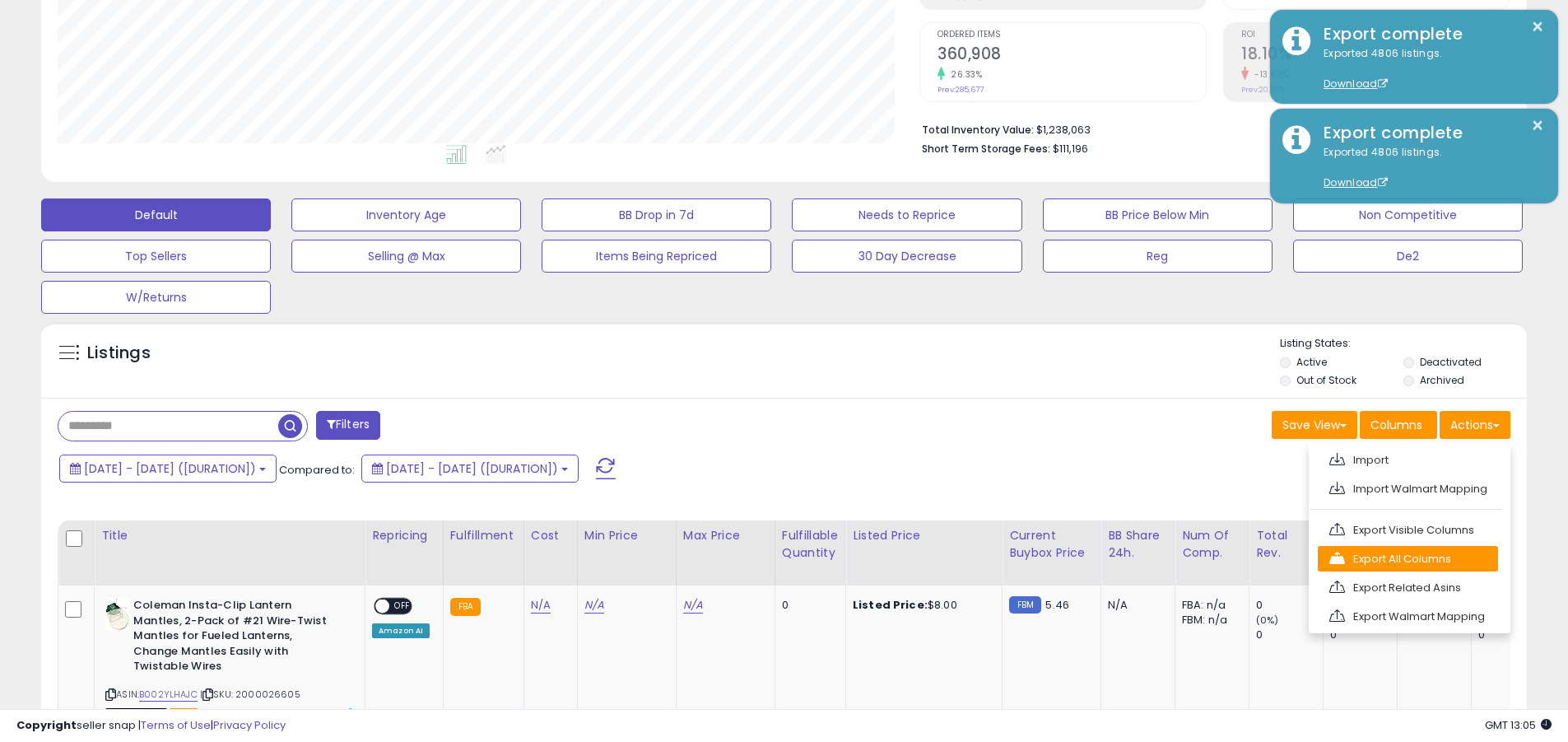 click on "Export All Columns" at bounding box center (1407, 558) 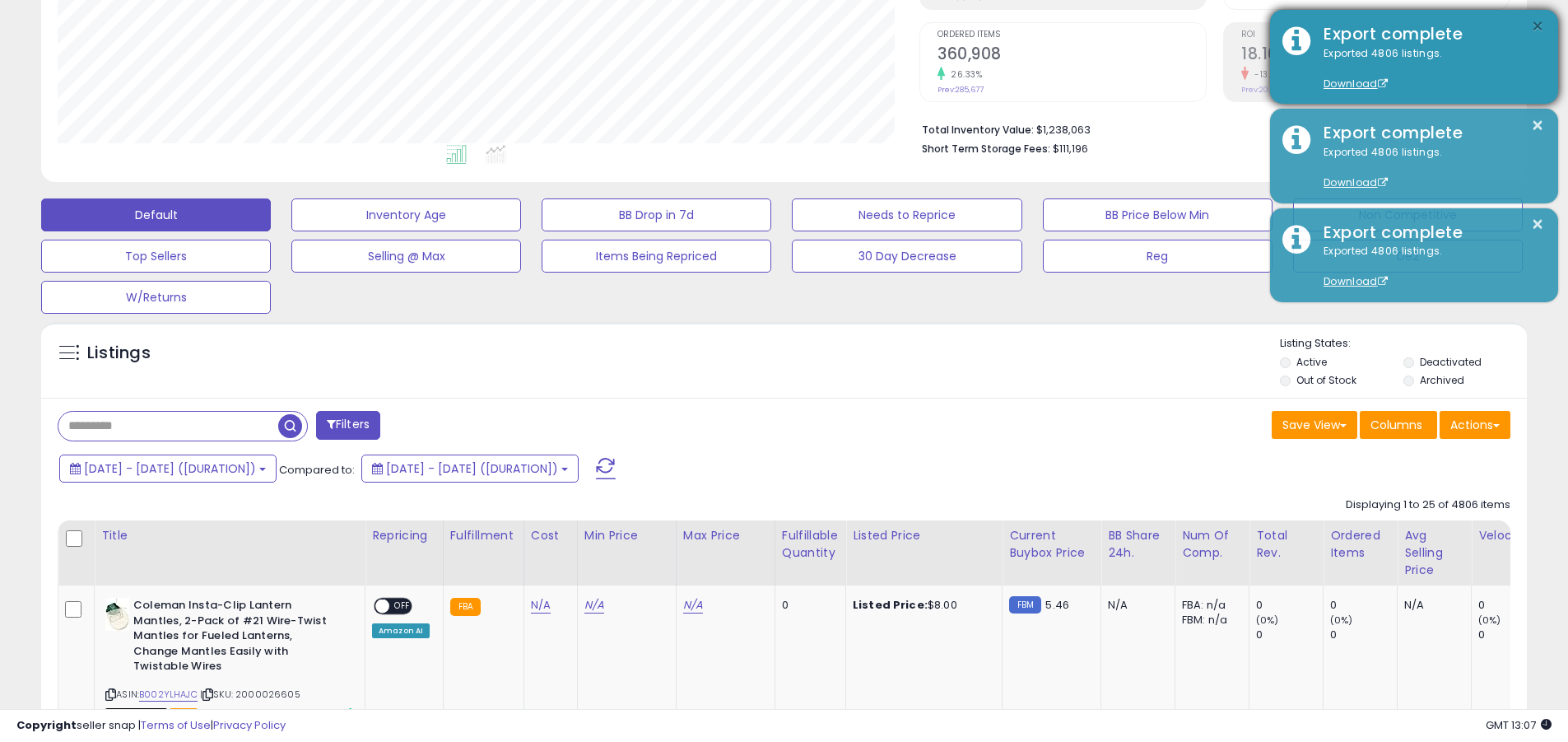 click on "×" at bounding box center (1538, 26) 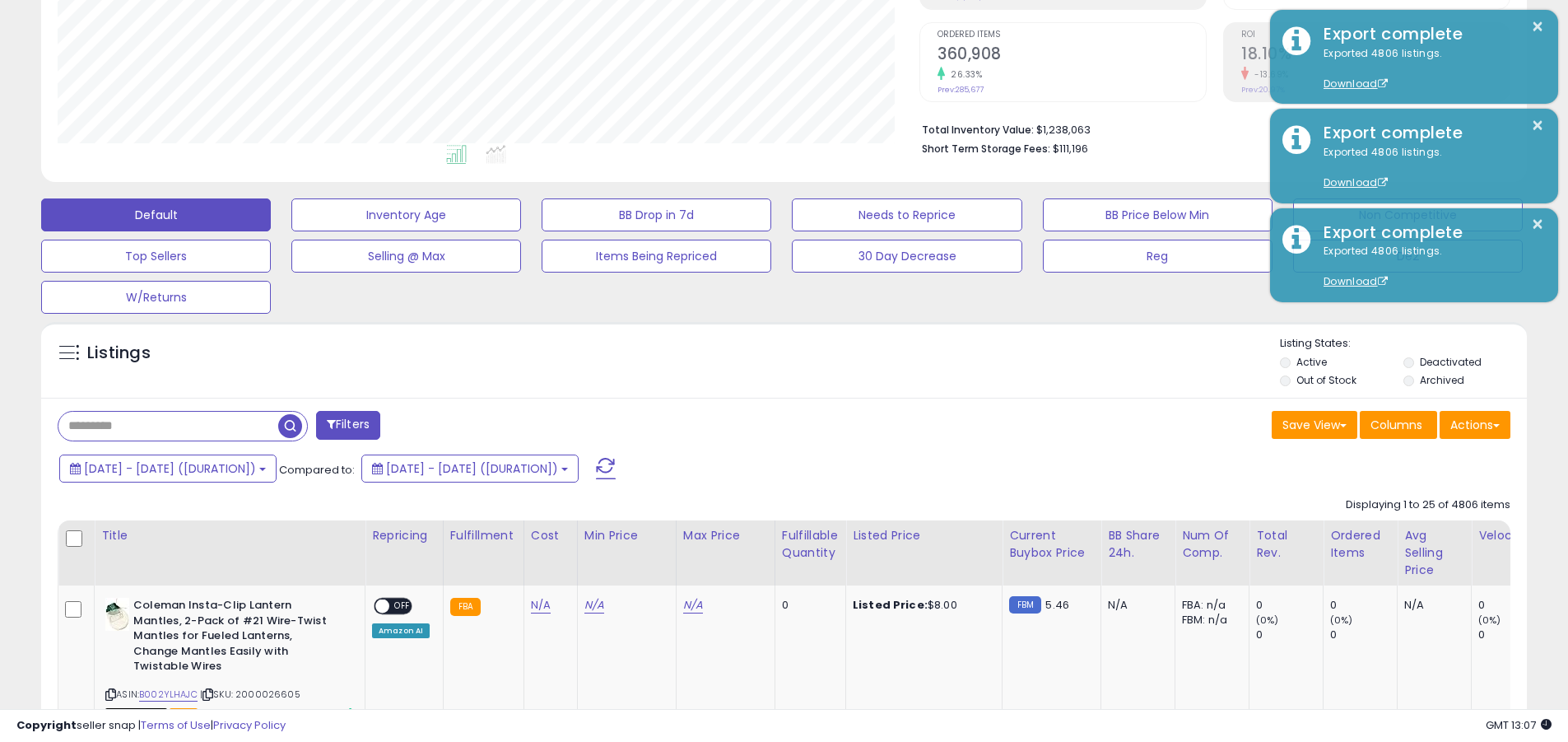 click at bounding box center [168, 426] 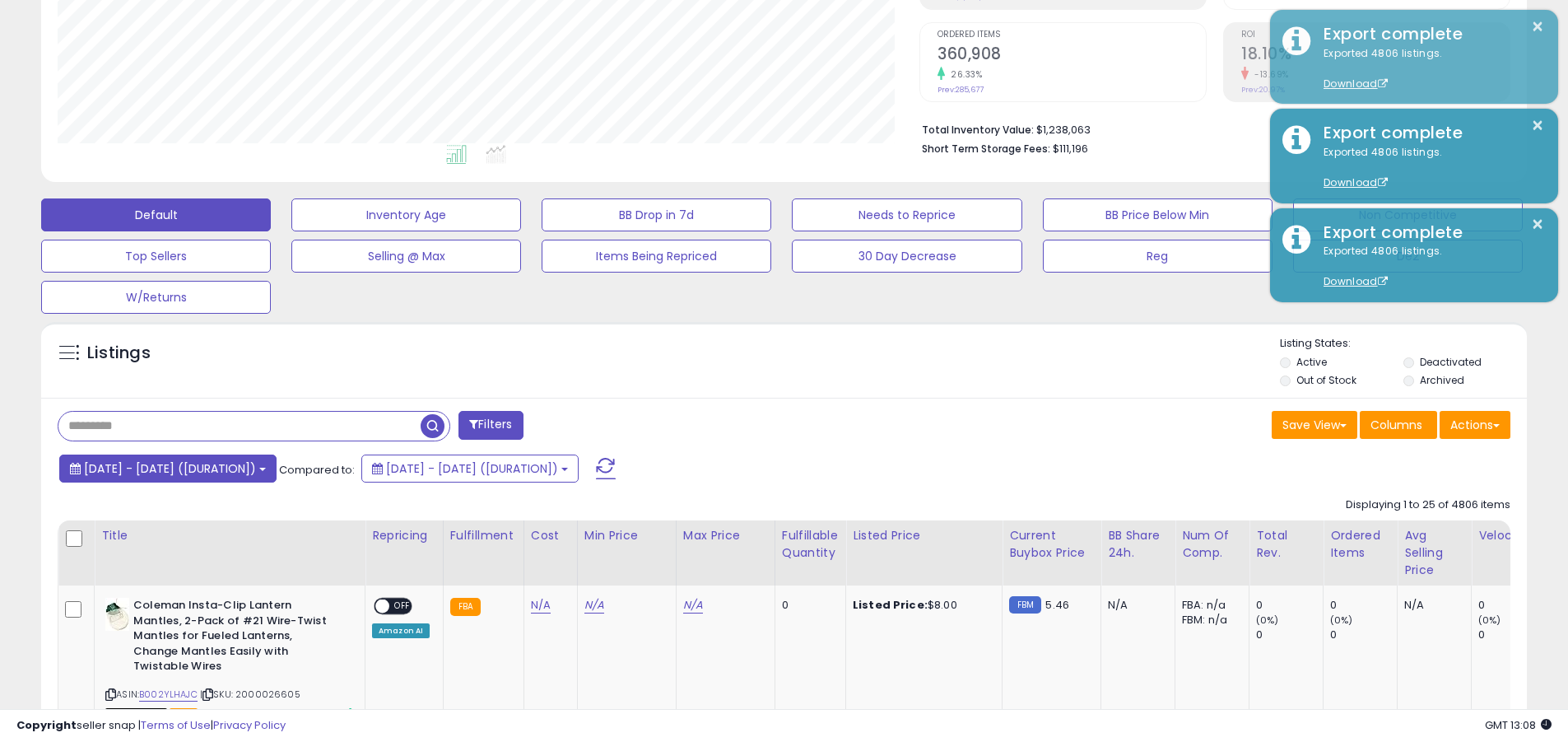 click on "[DATE] - [DATE] ([DURATION])" at bounding box center [170, 469] 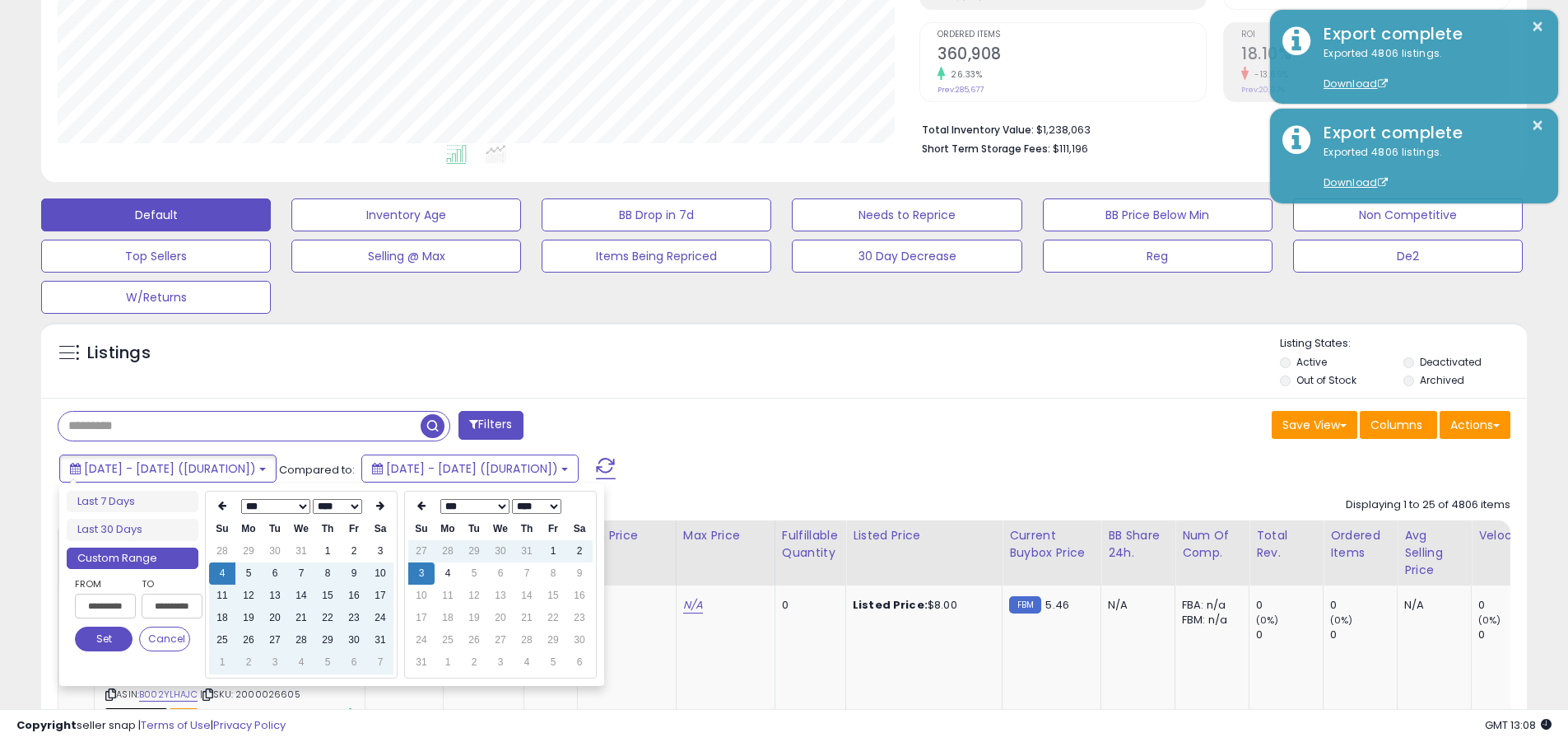 click on "**********" at bounding box center [105, 606] 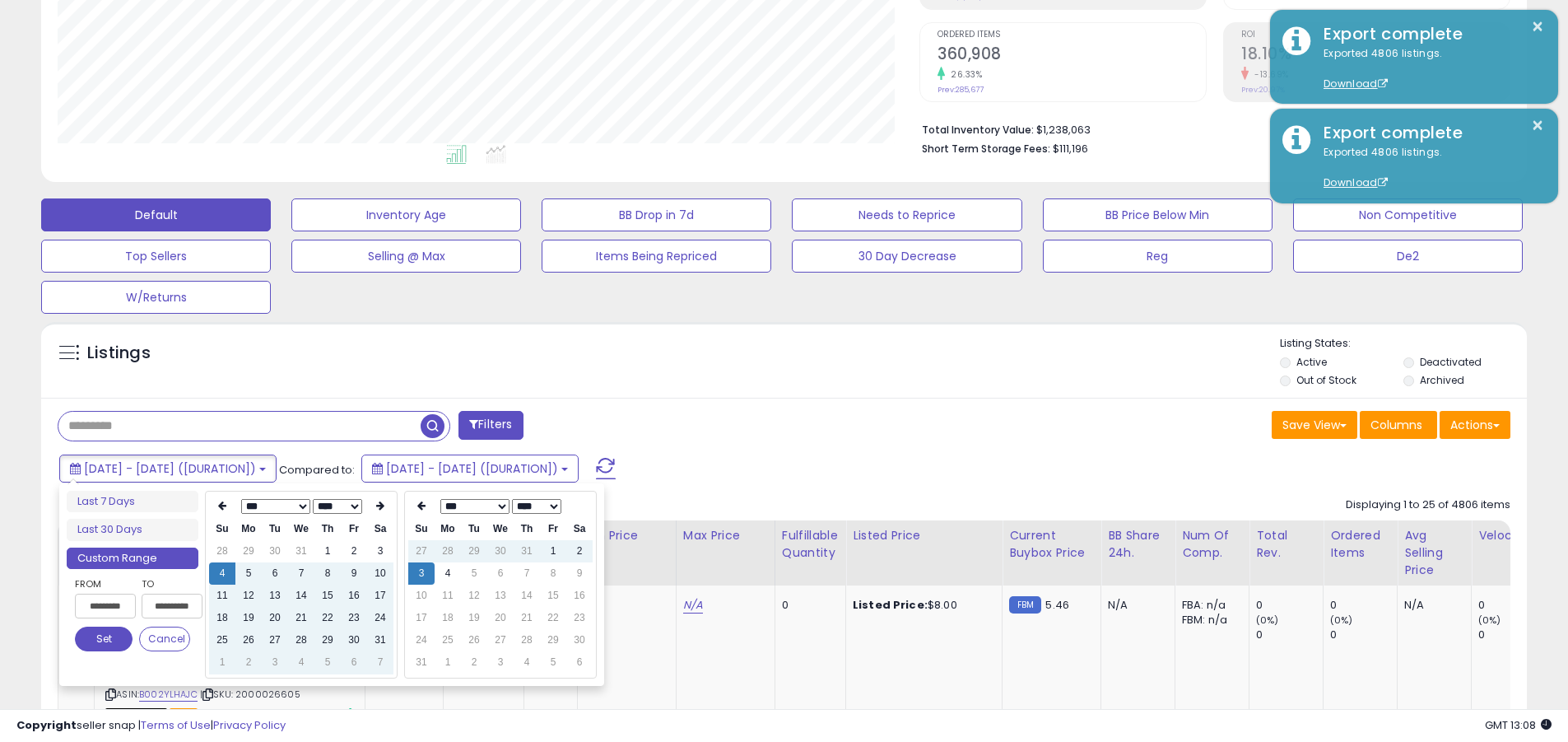 type on "**********" 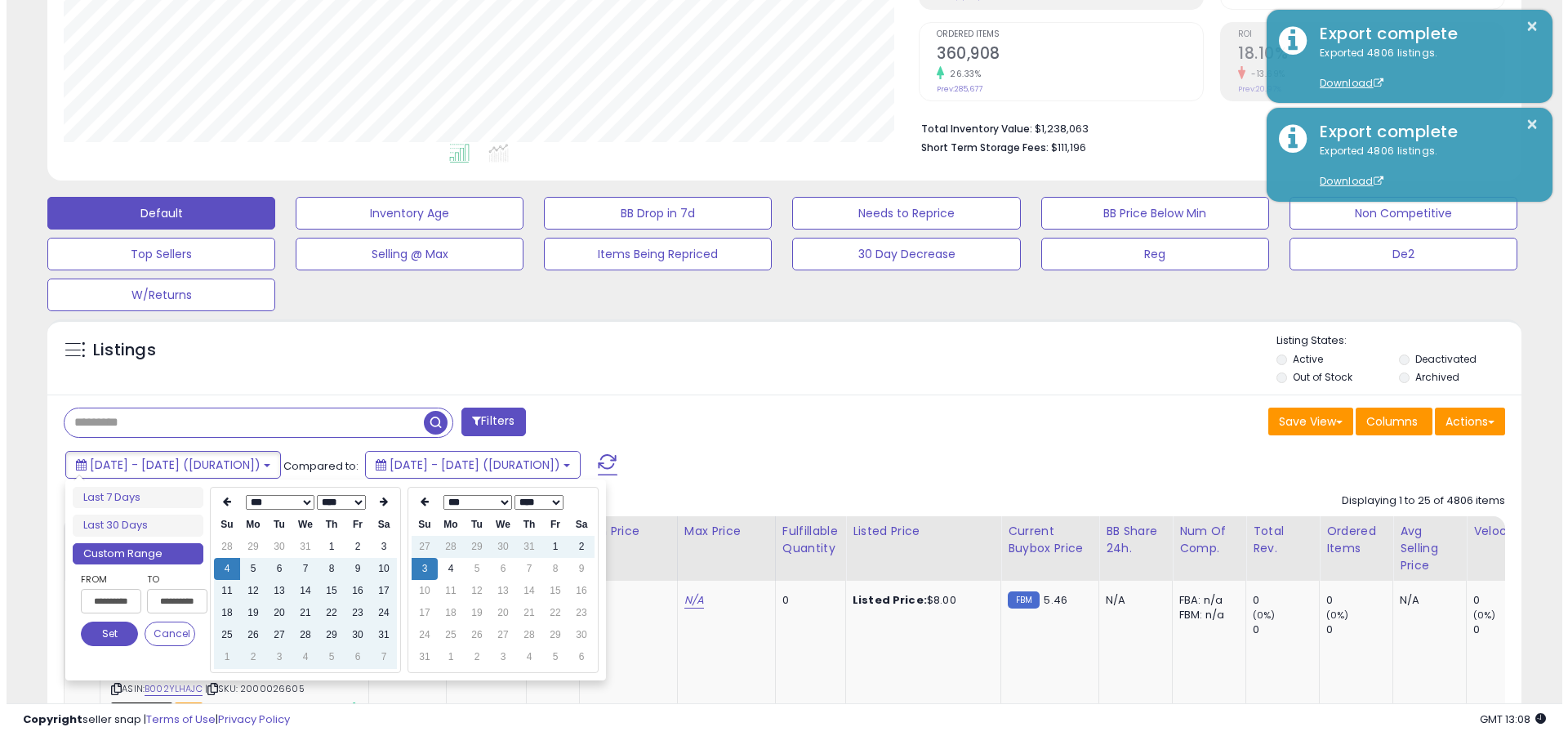 scroll, scrollTop: 0, scrollLeft: 1, axis: horizontal 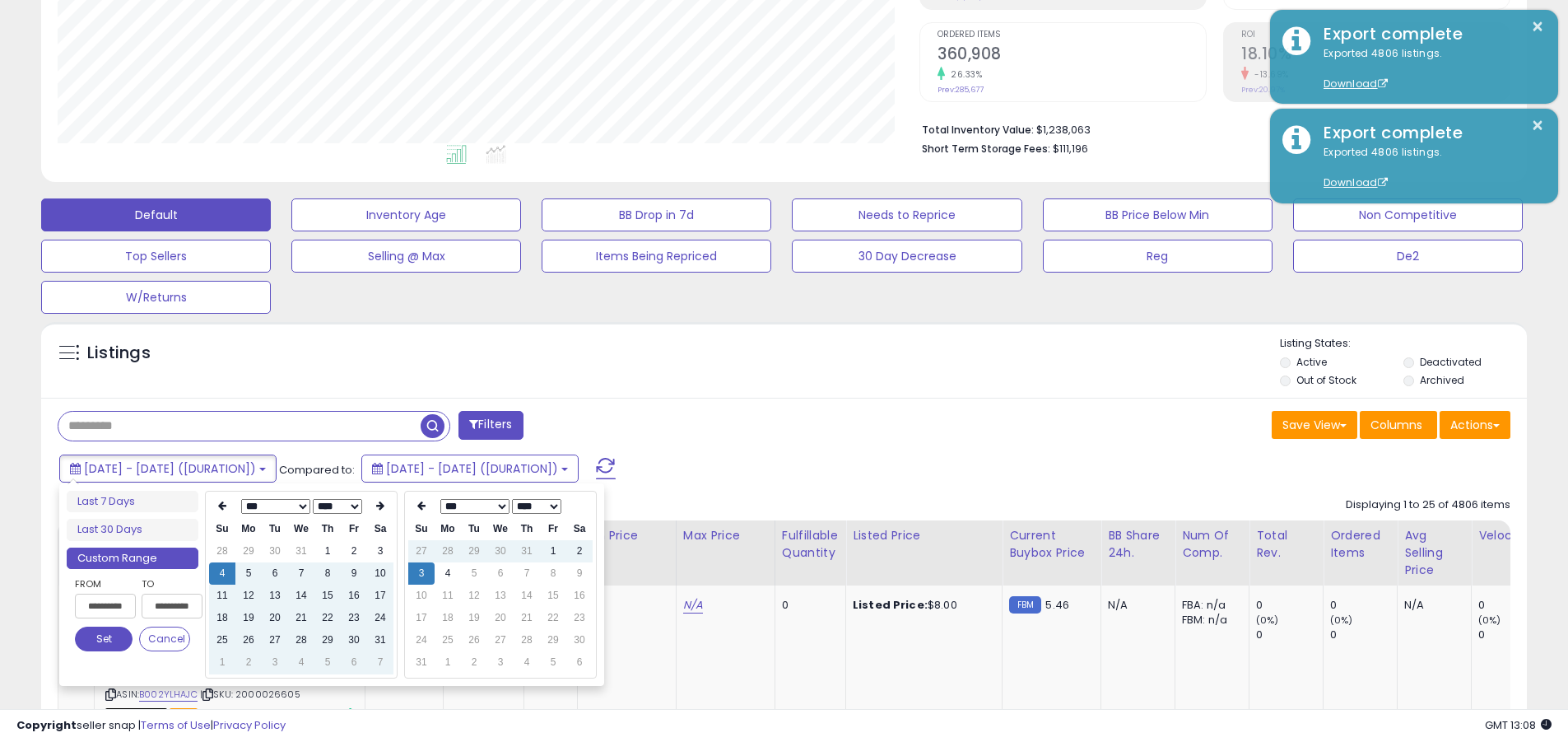 click on "Set" at bounding box center [104, 639] 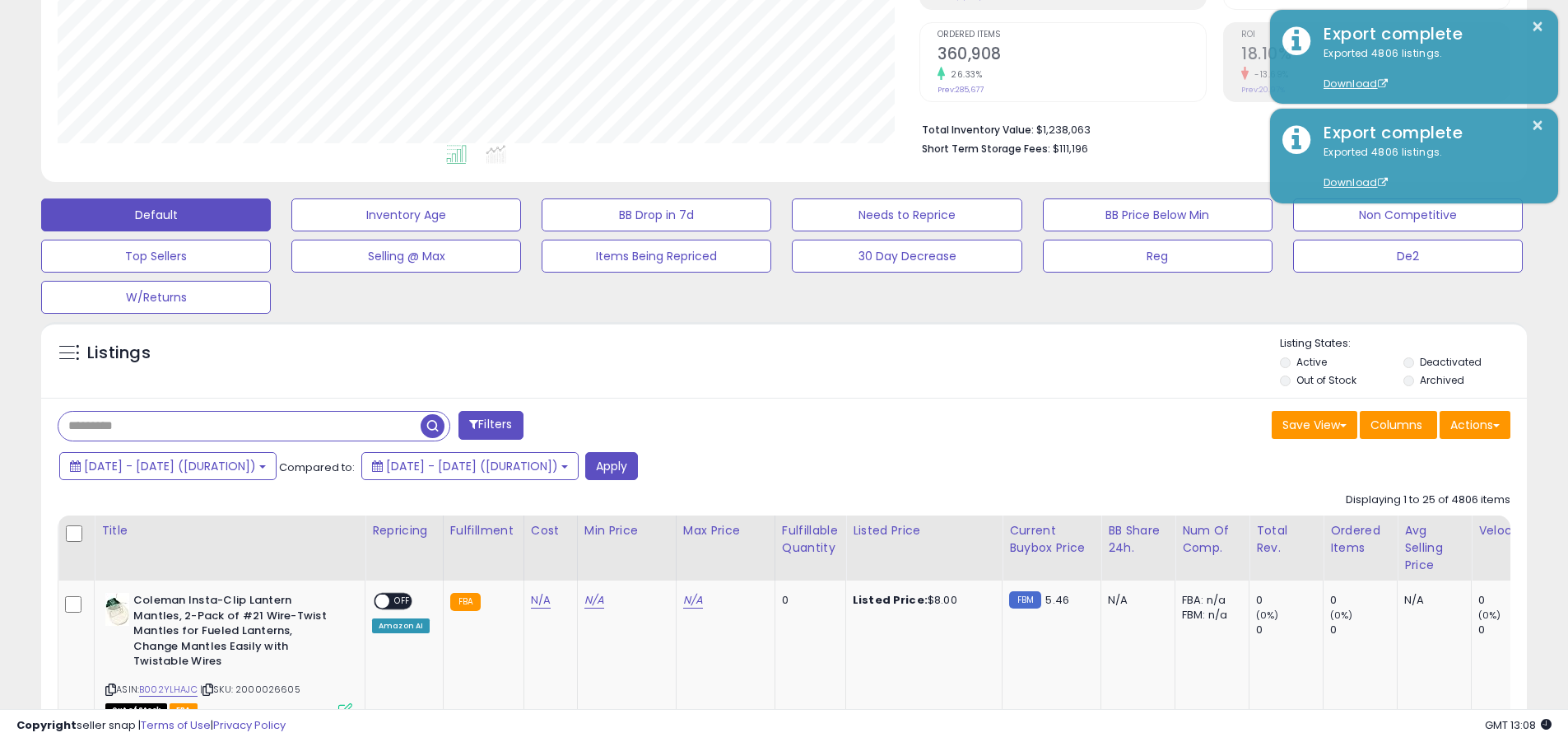 click at bounding box center [240, 426] 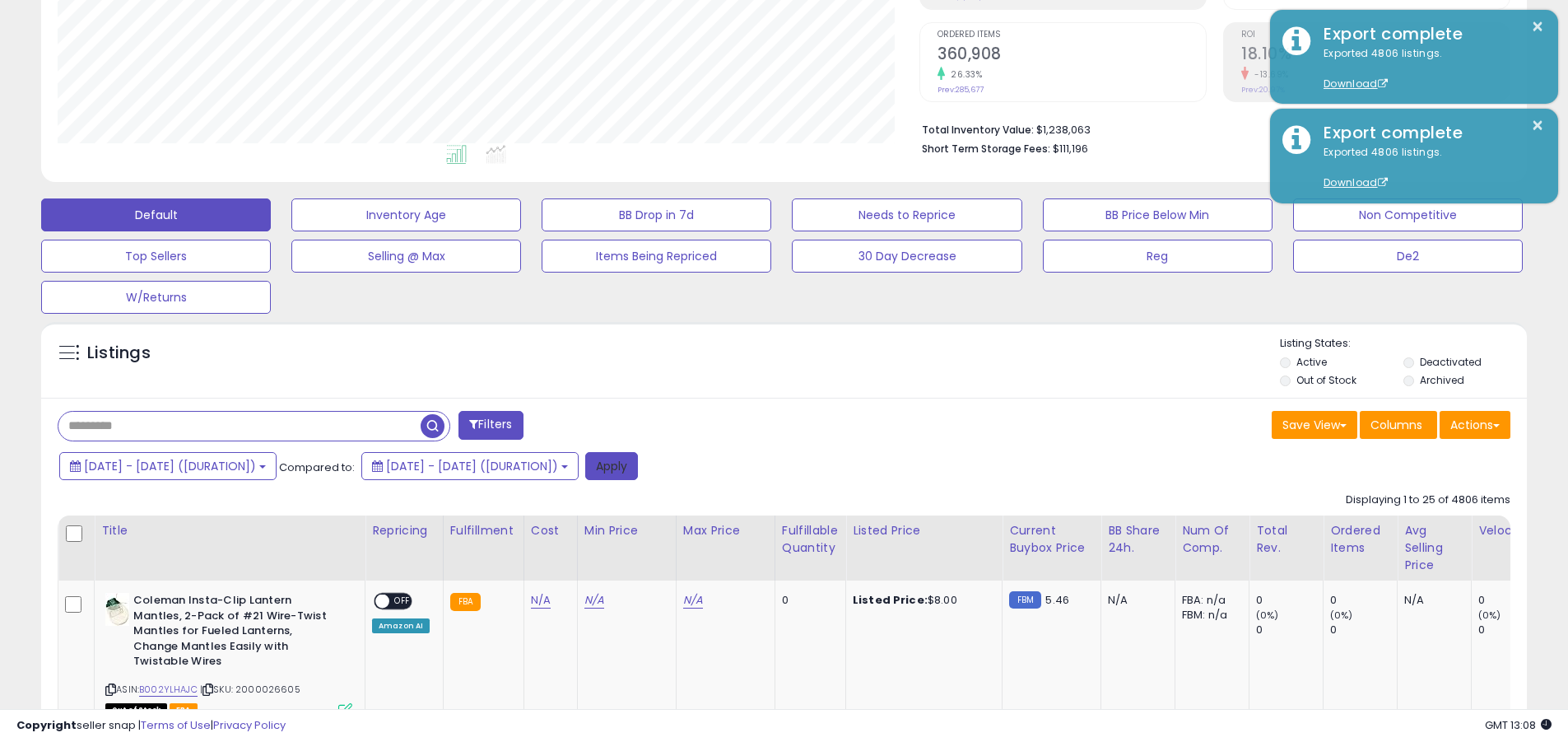 click on "Apply" at bounding box center (612, 466) 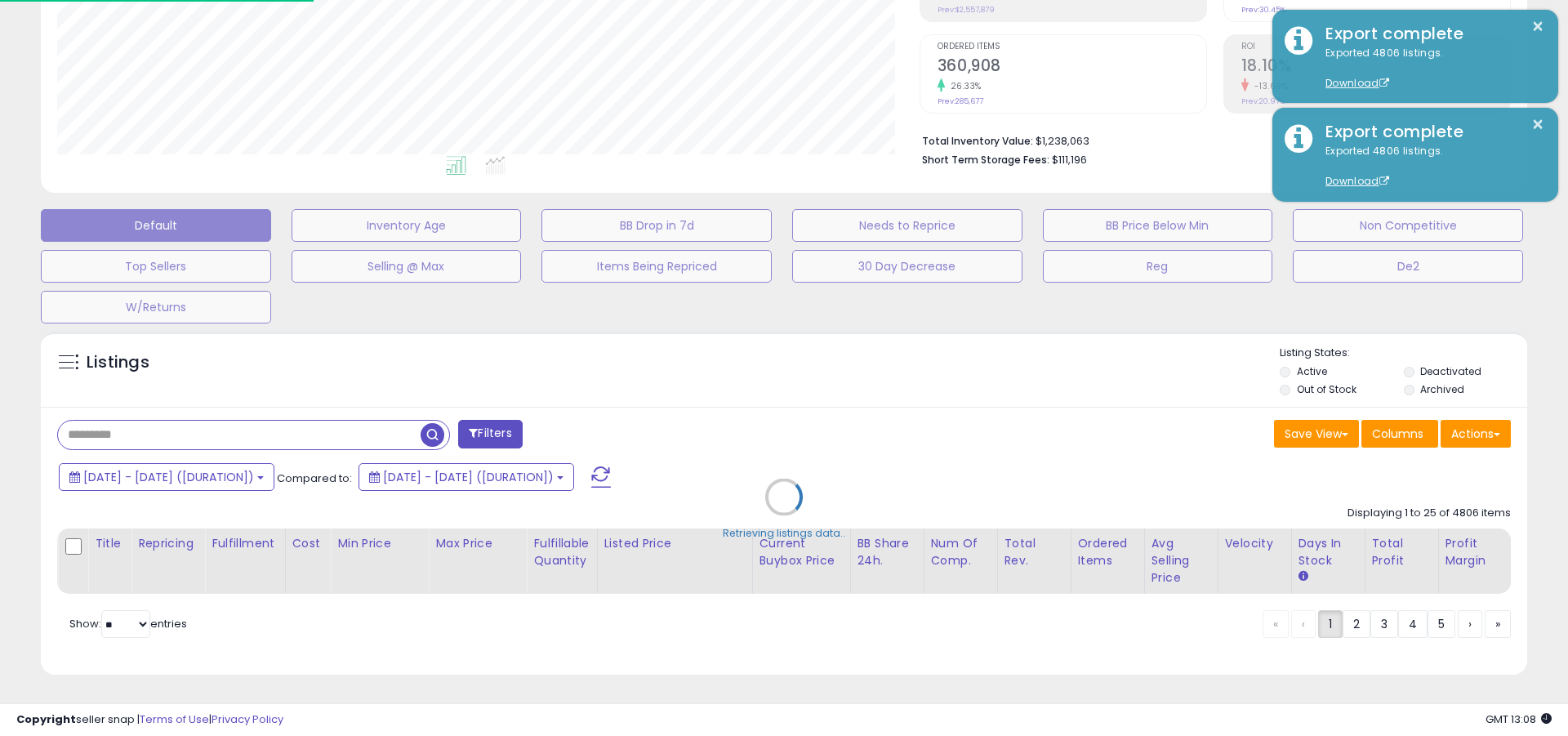 scroll, scrollTop: 816535, scrollLeft: 815804, axis: both 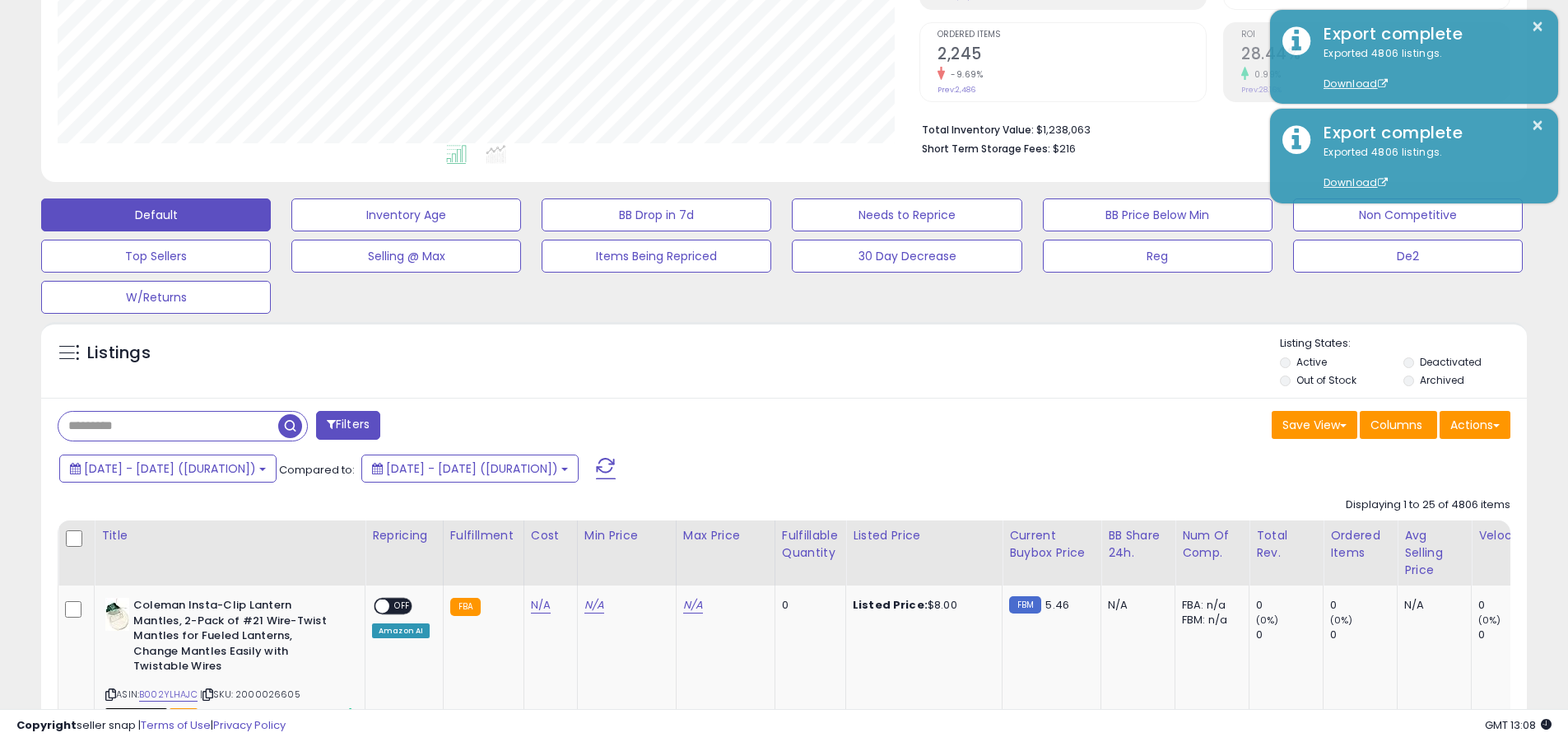click on "Actions" at bounding box center [1475, 425] 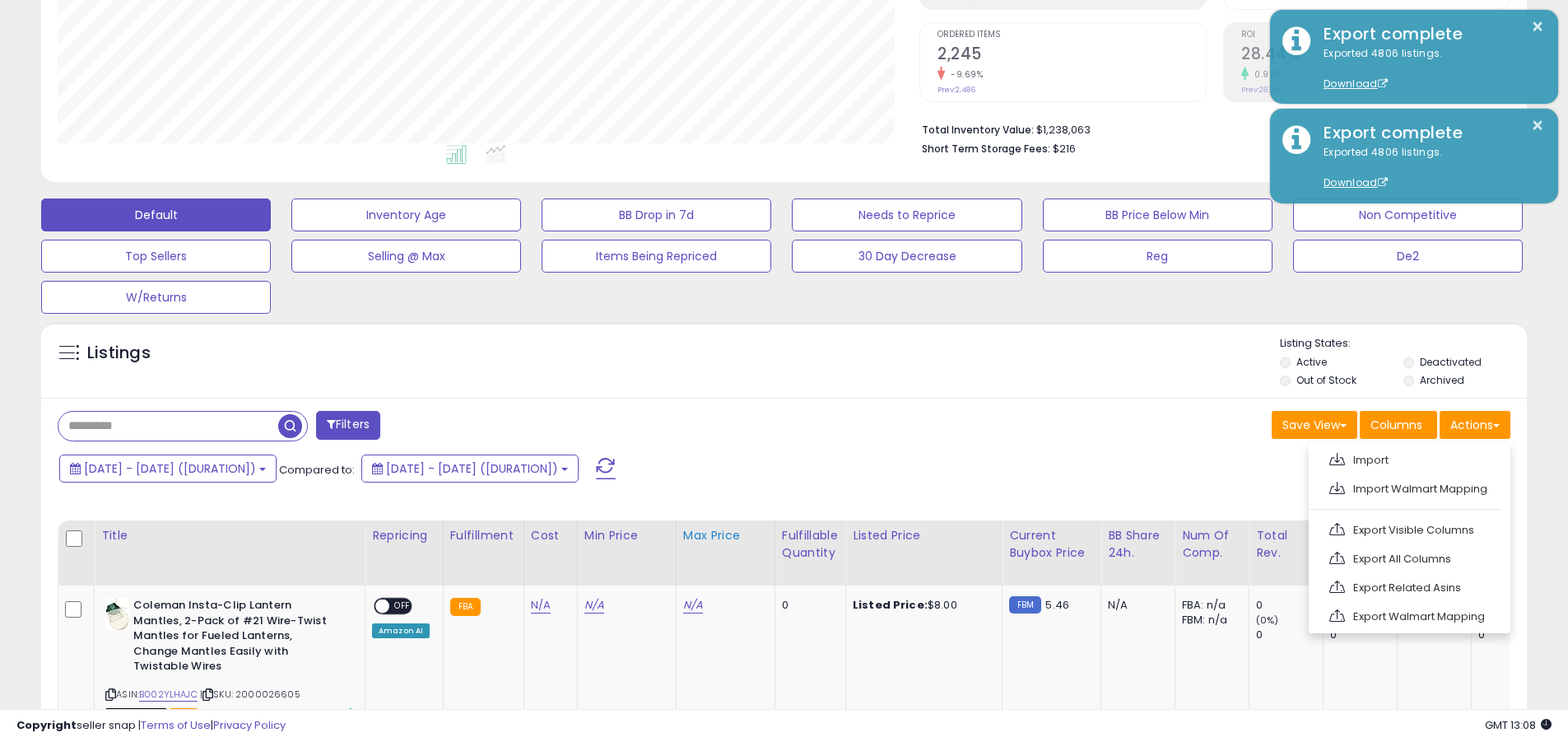 click on "Export All Columns" at bounding box center (1407, 558) 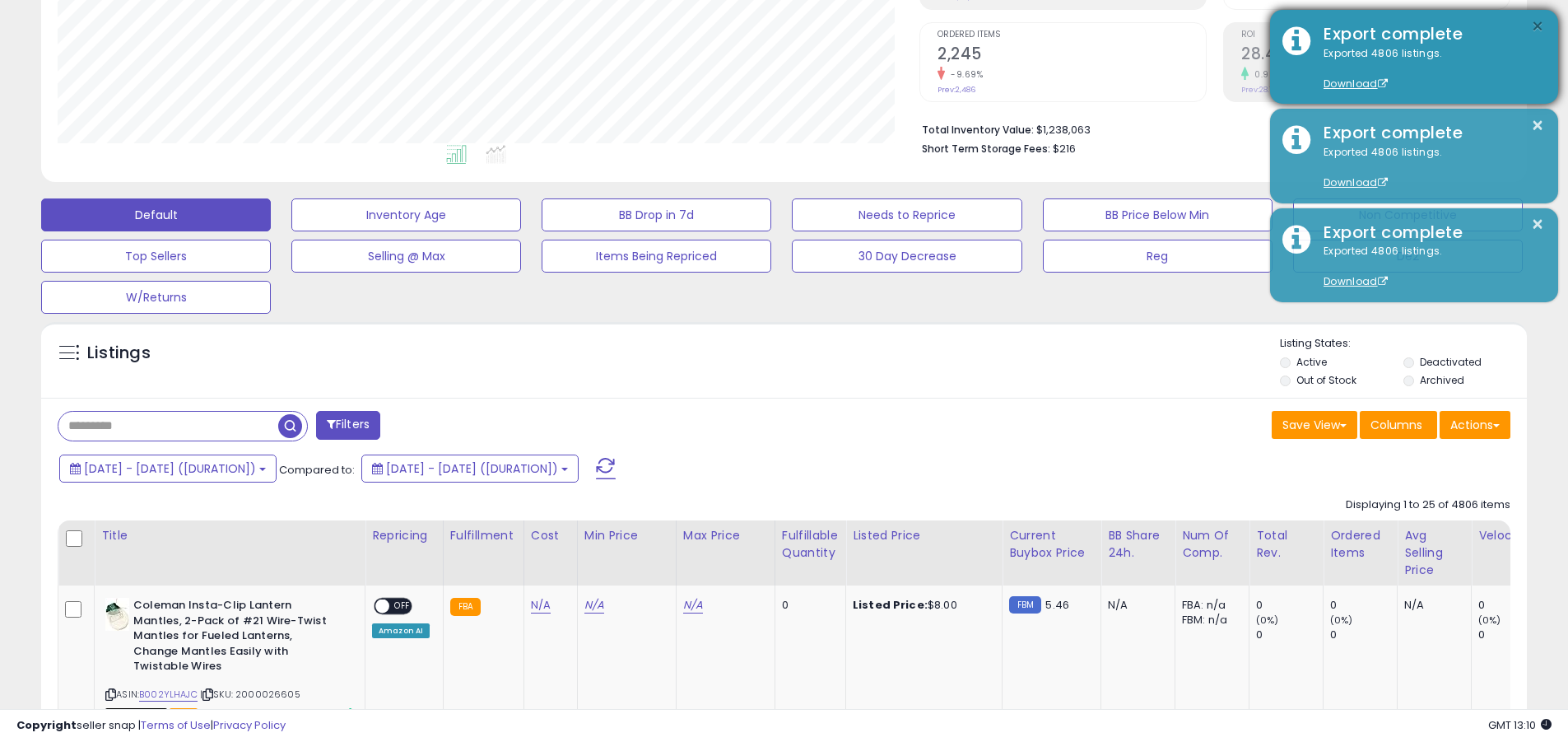 click on "×" at bounding box center [1538, 26] 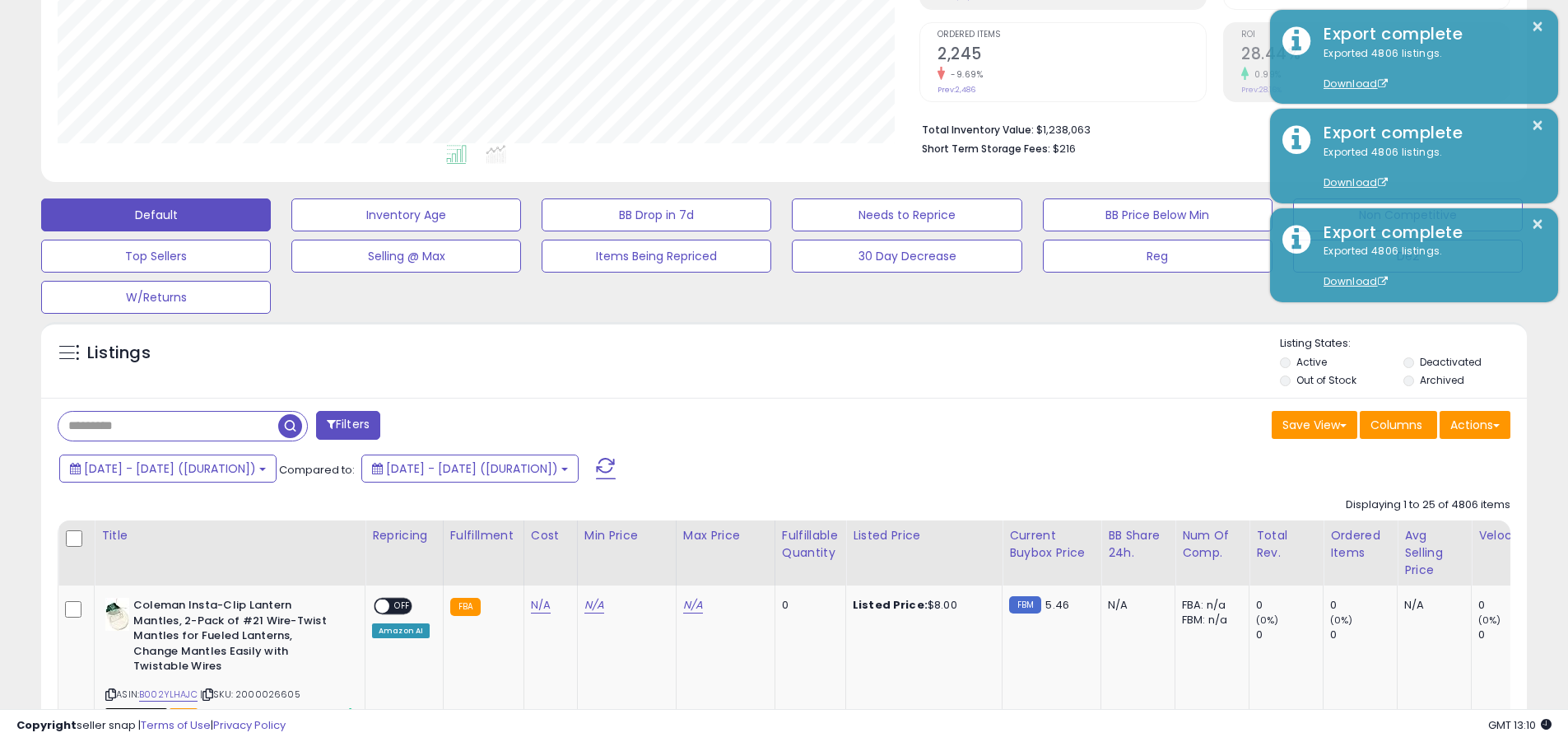 click at bounding box center (168, 426) 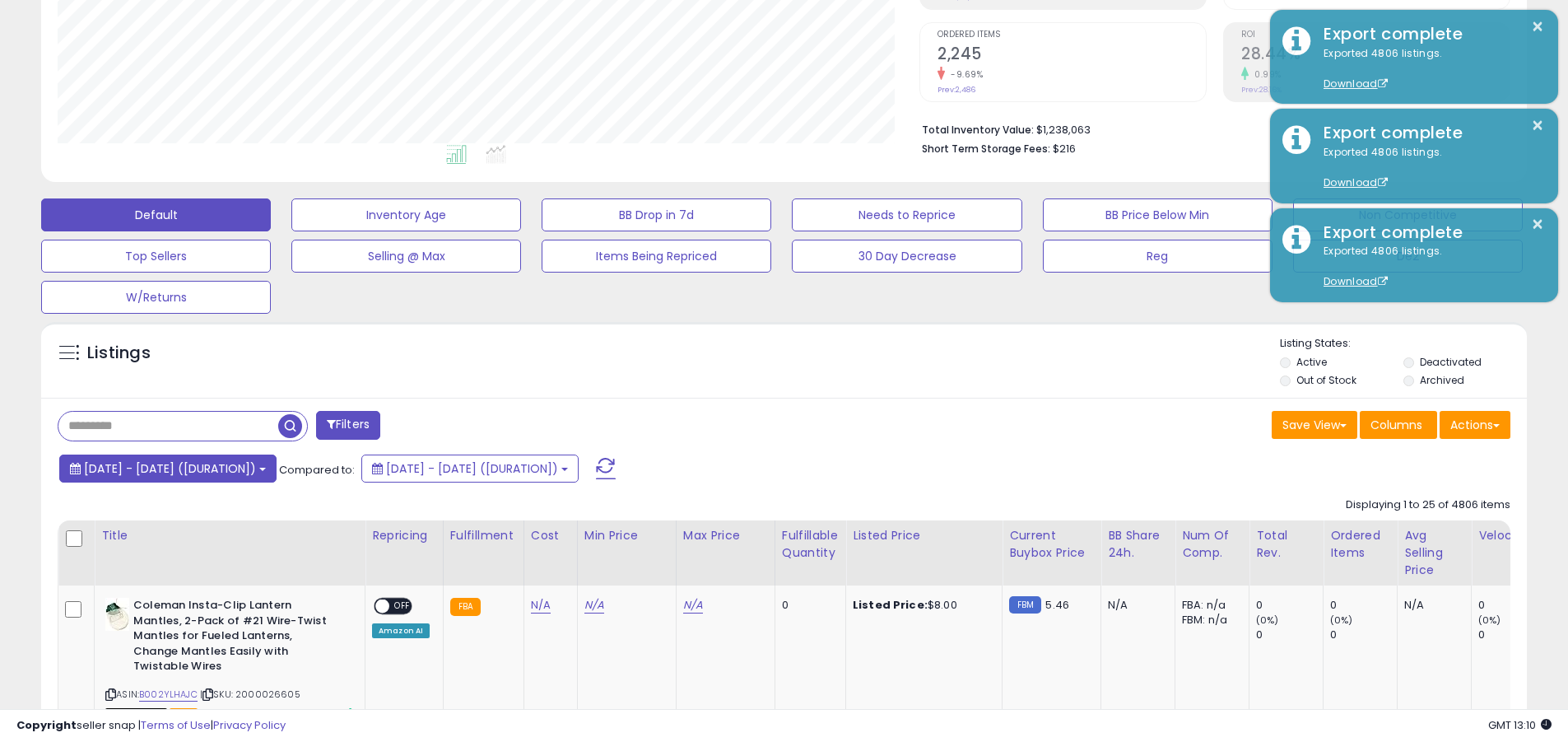 click on "[DATE] - [DATE] ([DURATION])" at bounding box center [170, 469] 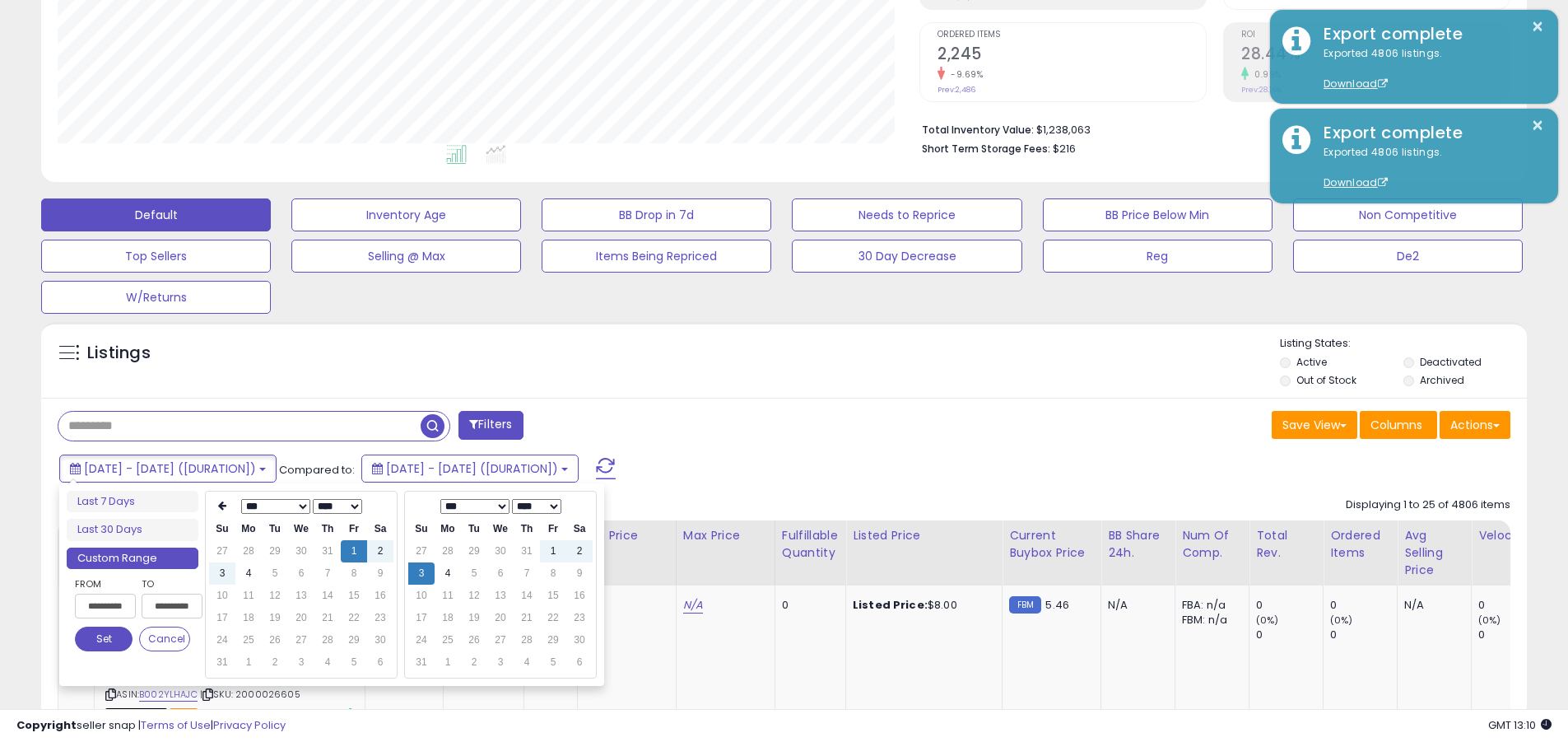 click on "**********" at bounding box center (105, 606) 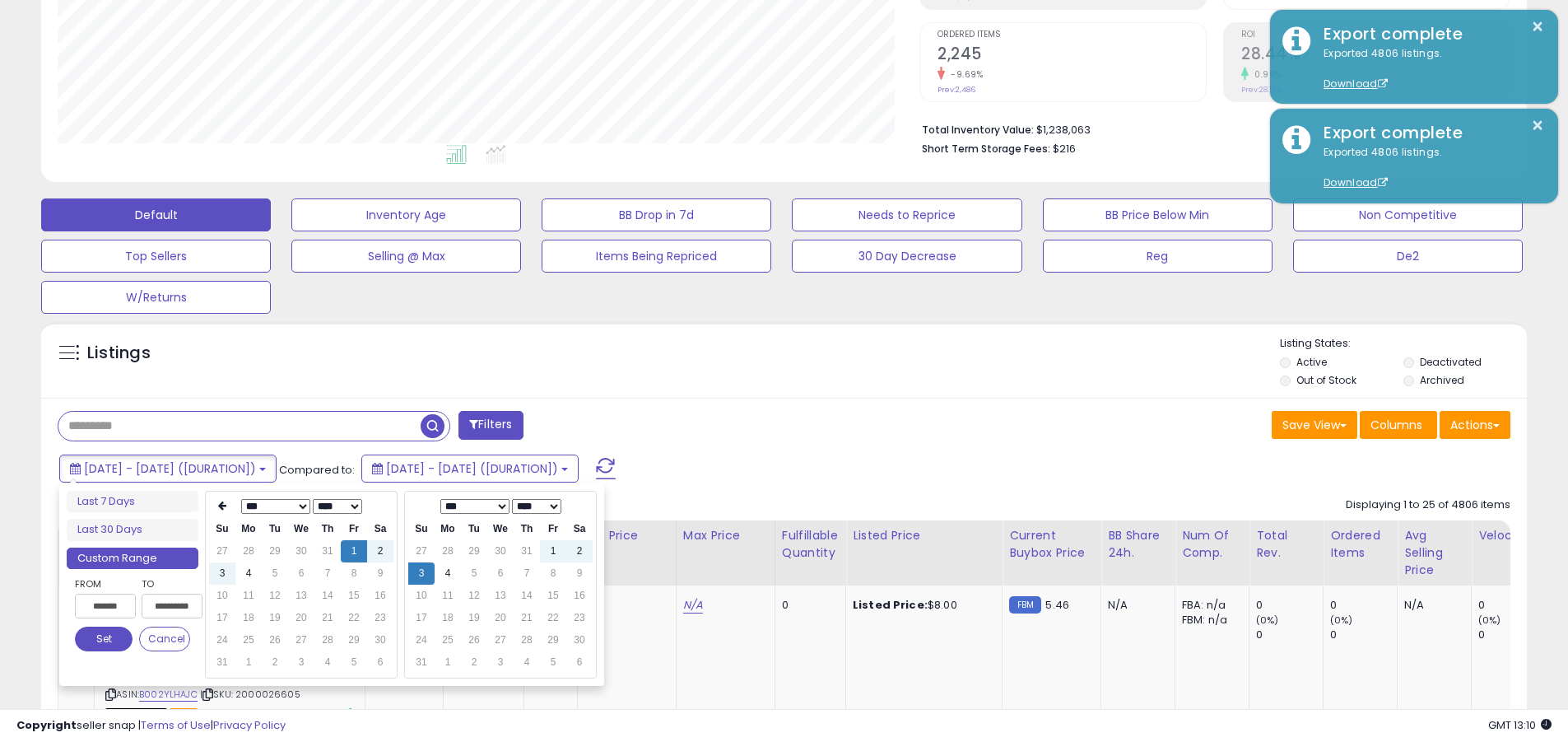 type on "**********" 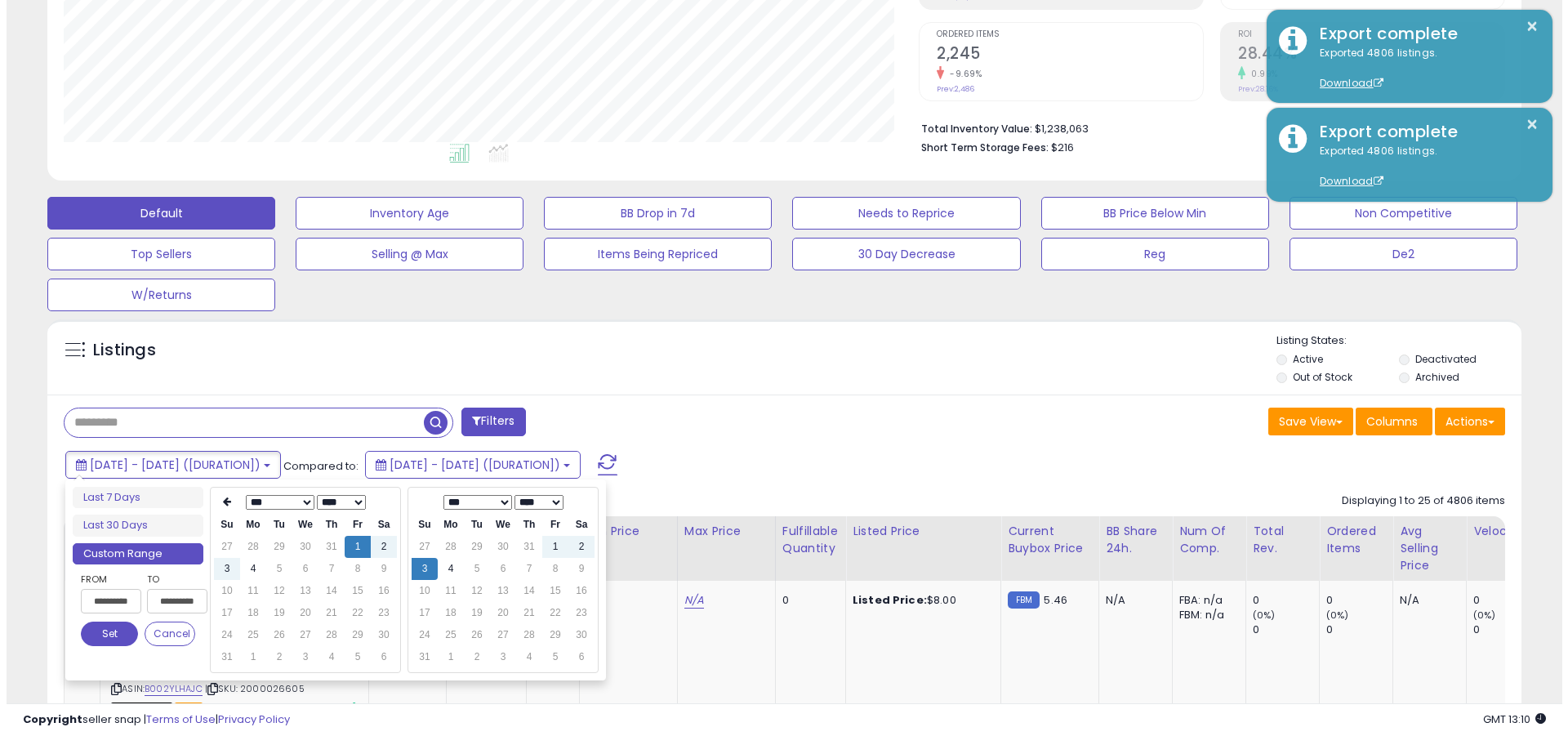 scroll, scrollTop: 0, scrollLeft: 3, axis: horizontal 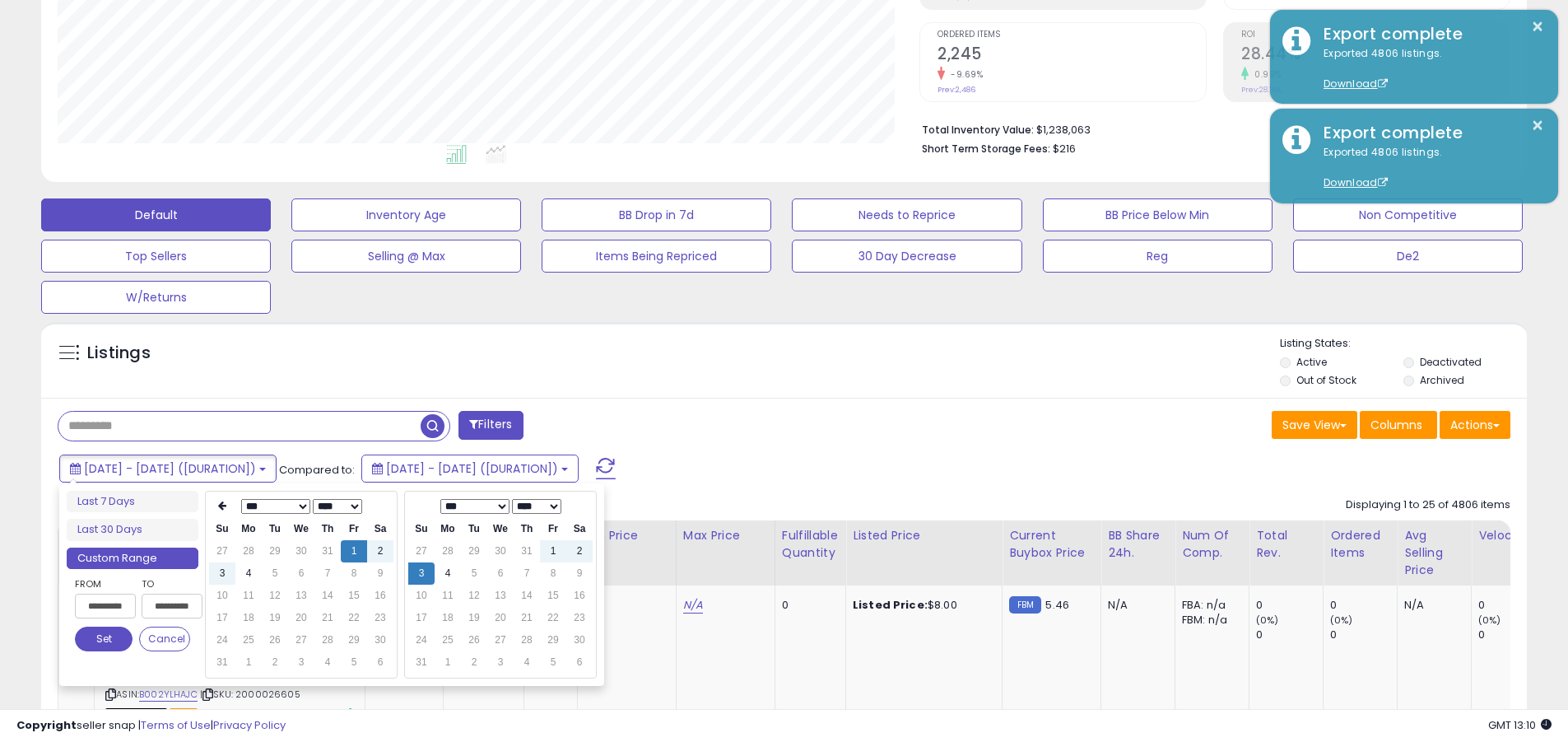 click on "Set" at bounding box center [104, 639] 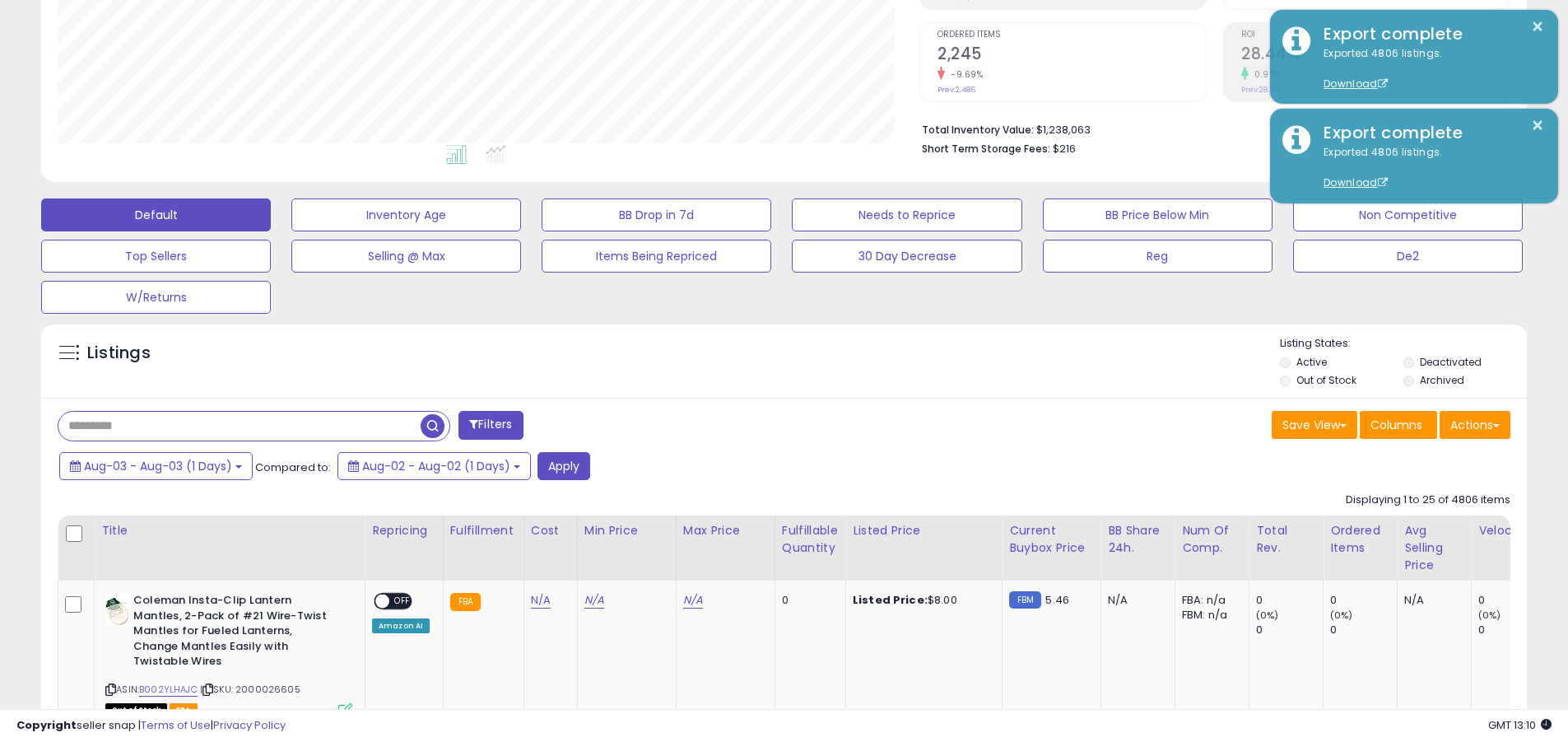 click at bounding box center [240, 426] 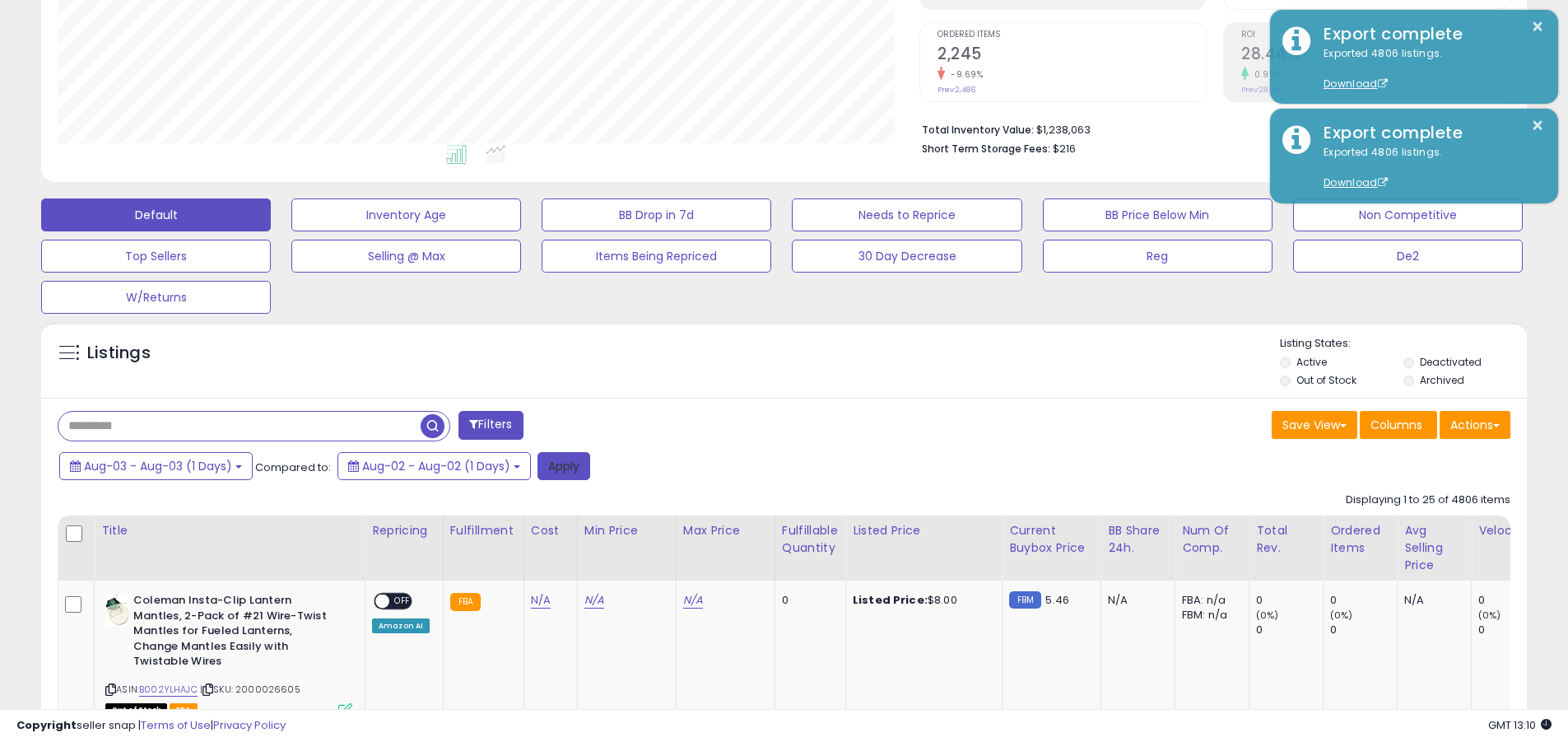 click on "Apply" at bounding box center (564, 466) 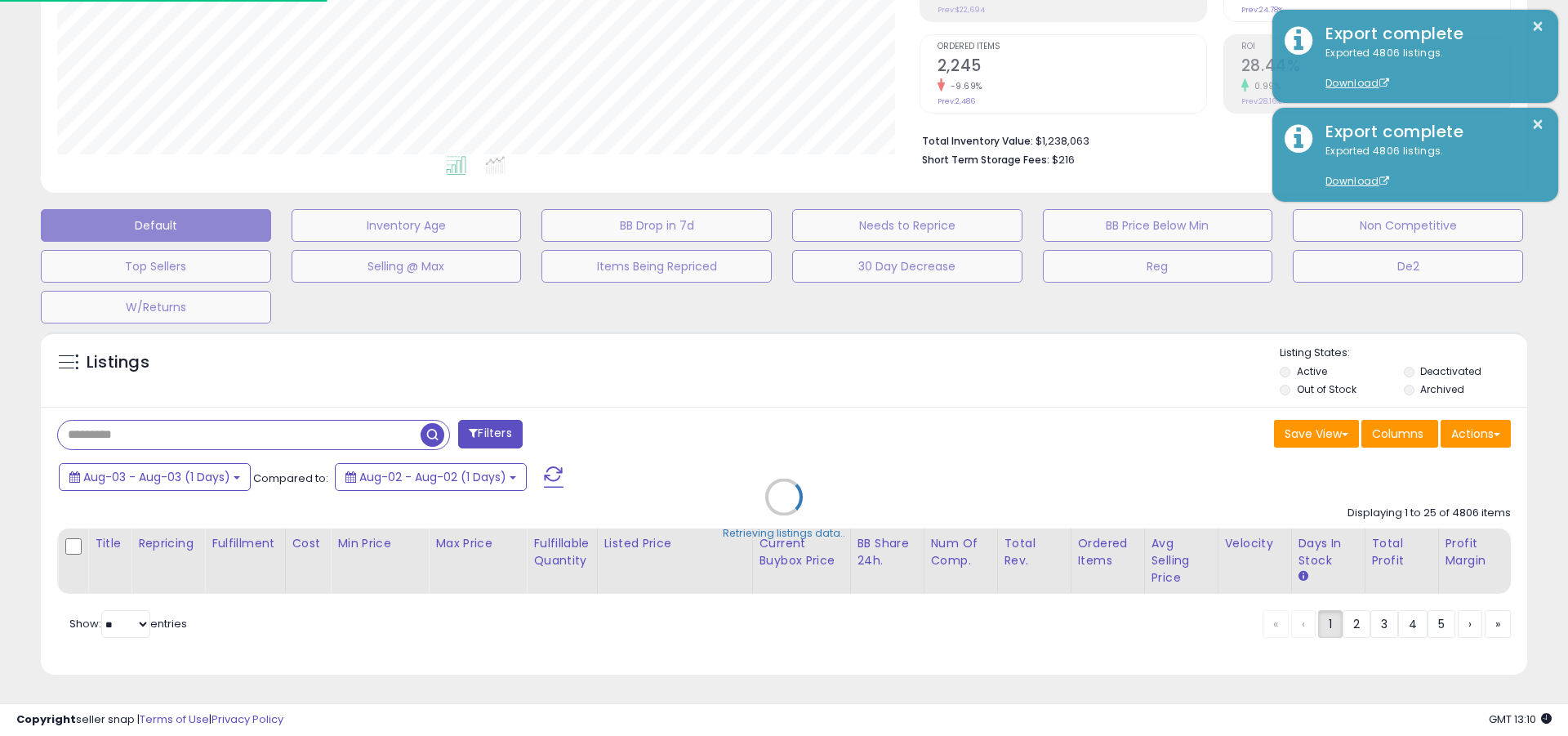 scroll, scrollTop: 816535, scrollLeft: 815804, axis: both 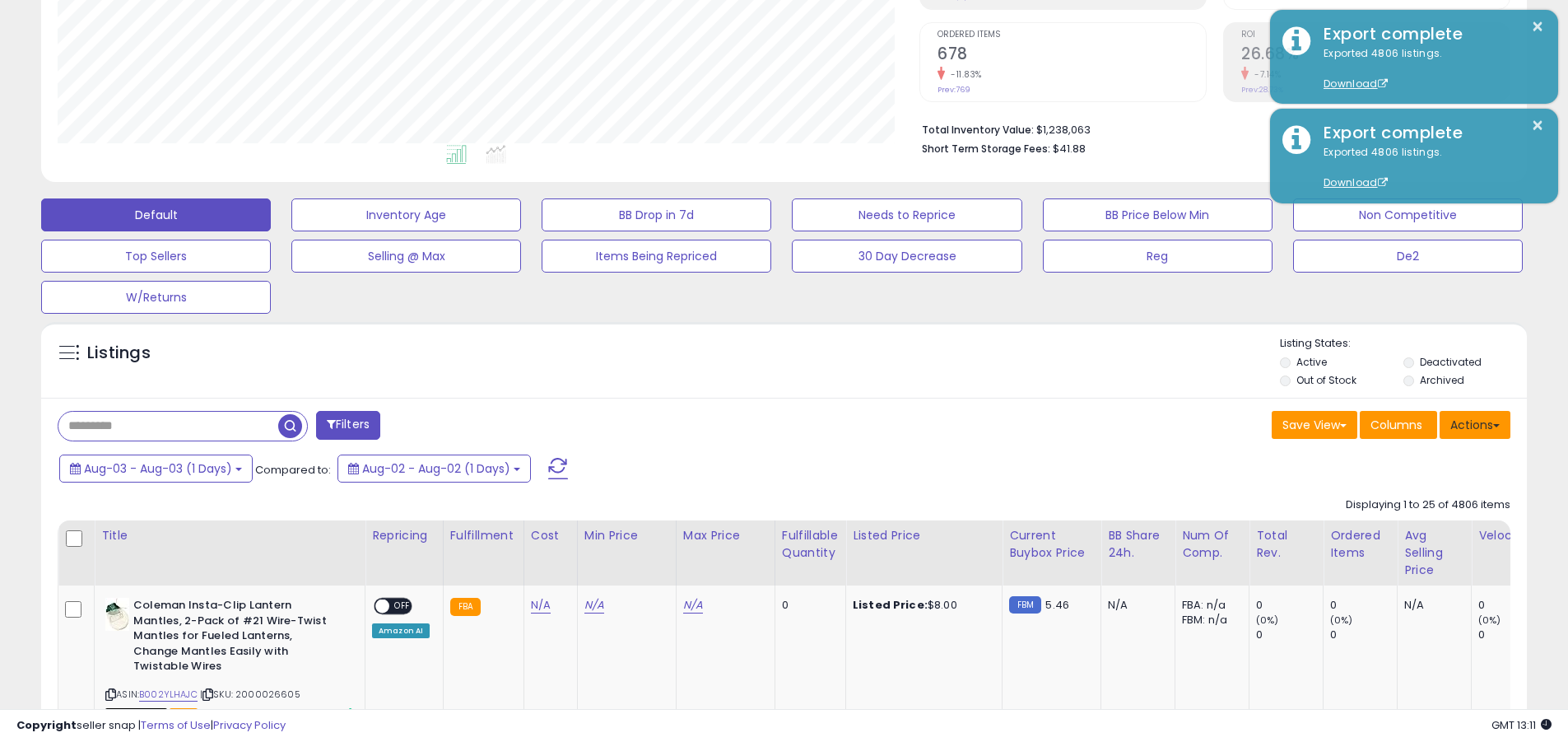 click on "Actions" at bounding box center [1475, 425] 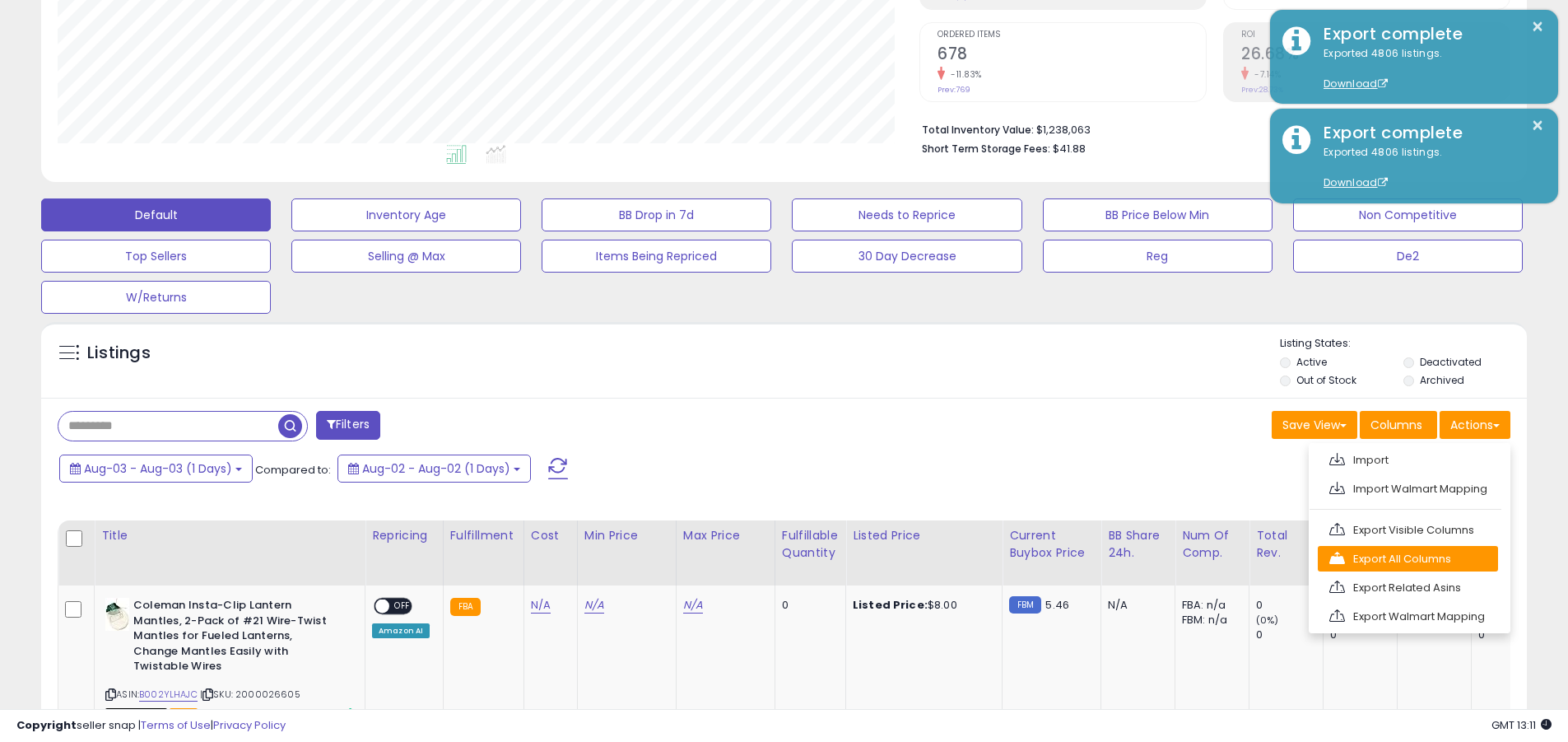 click on "Export All Columns" at bounding box center (1407, 558) 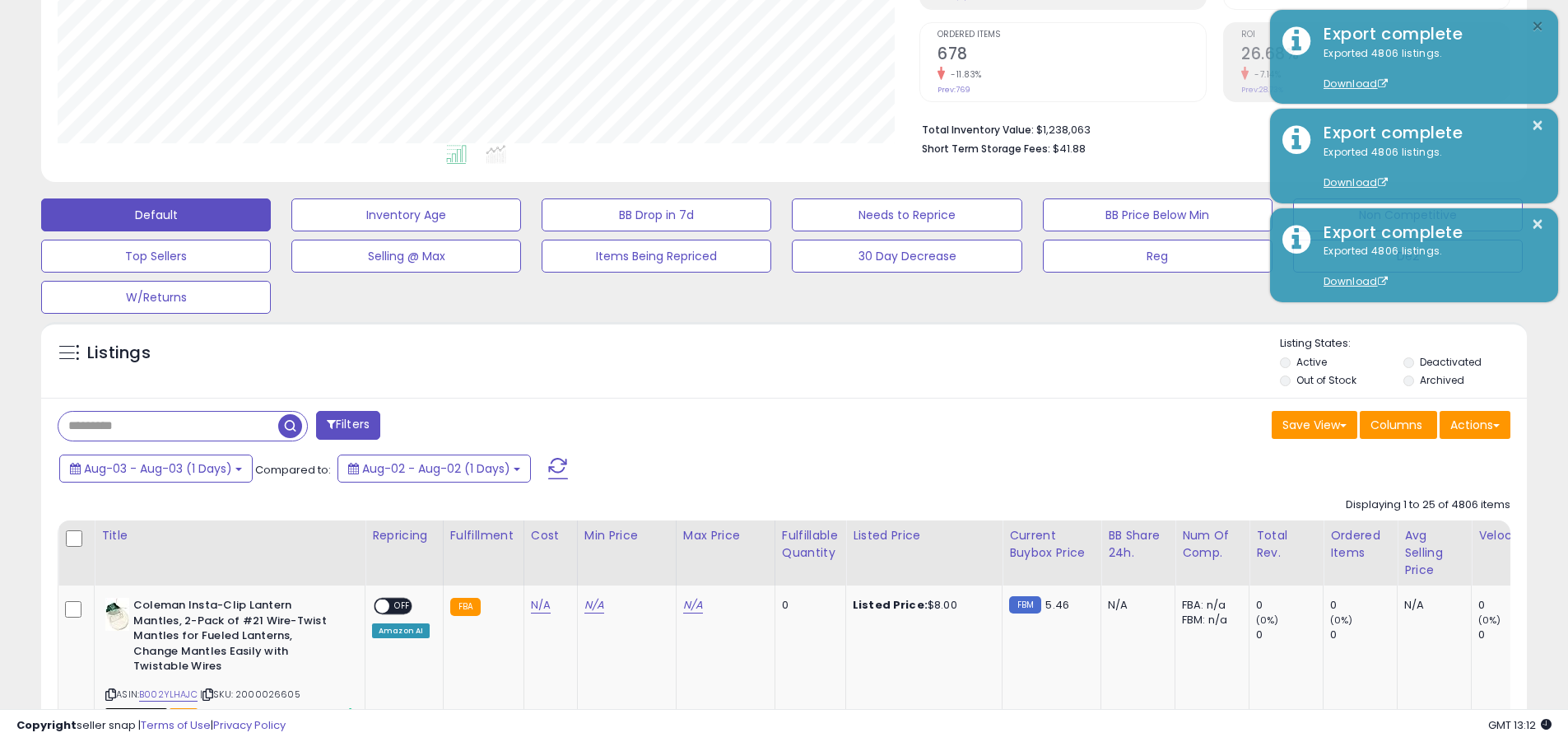 click on "×" at bounding box center (1538, 26) 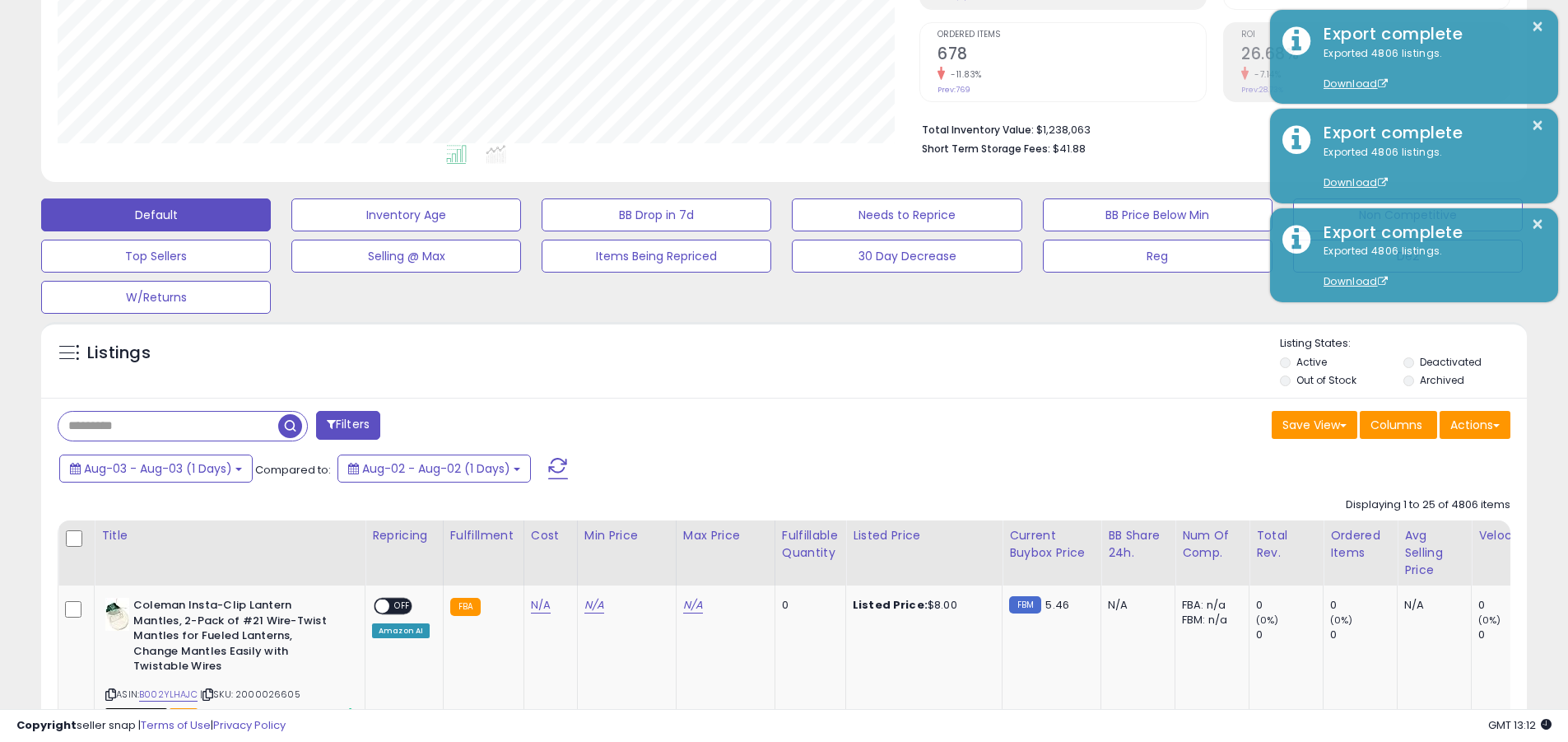 click at bounding box center (168, 426) 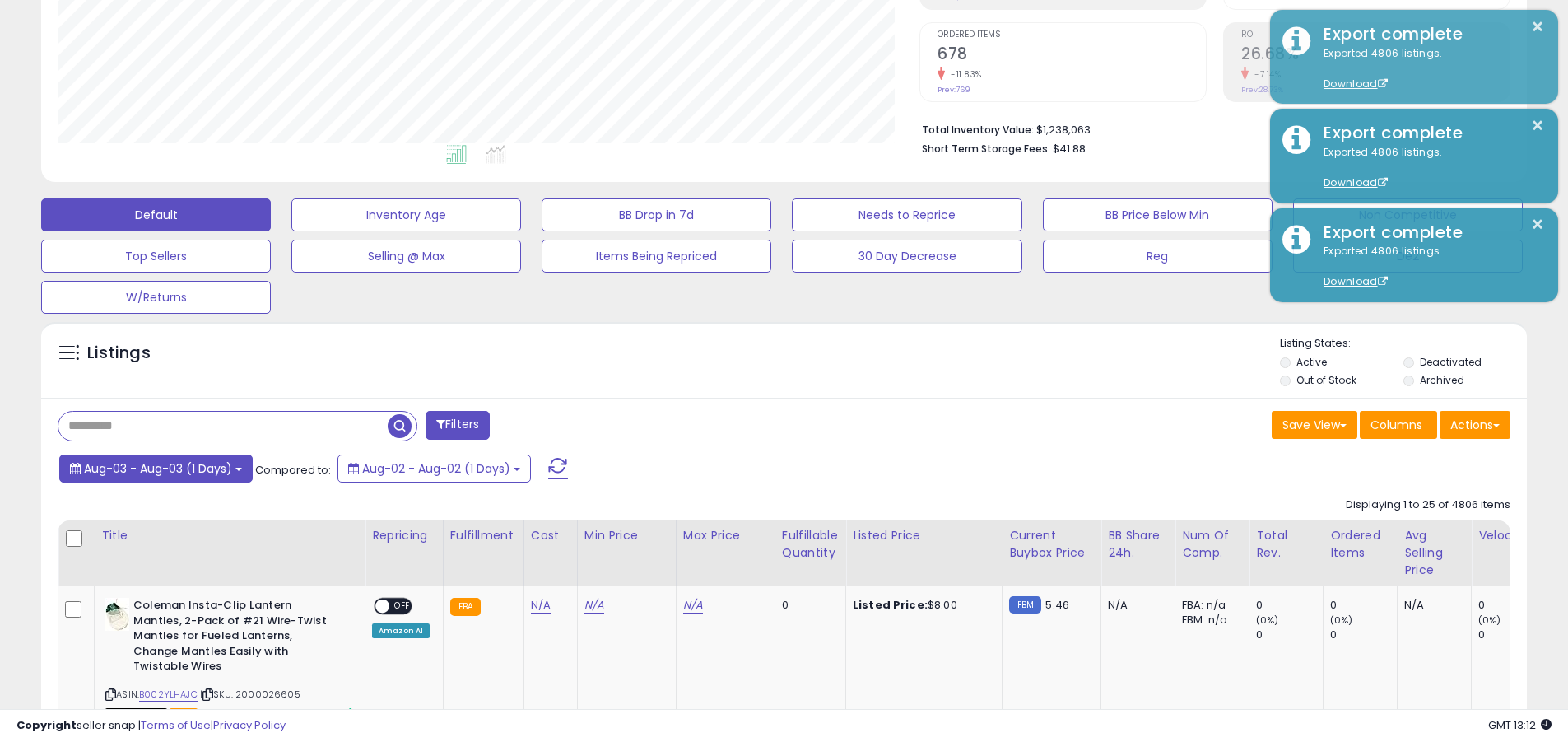 click on "Aug-03 - Aug-03 (1 Days)" at bounding box center (158, 469) 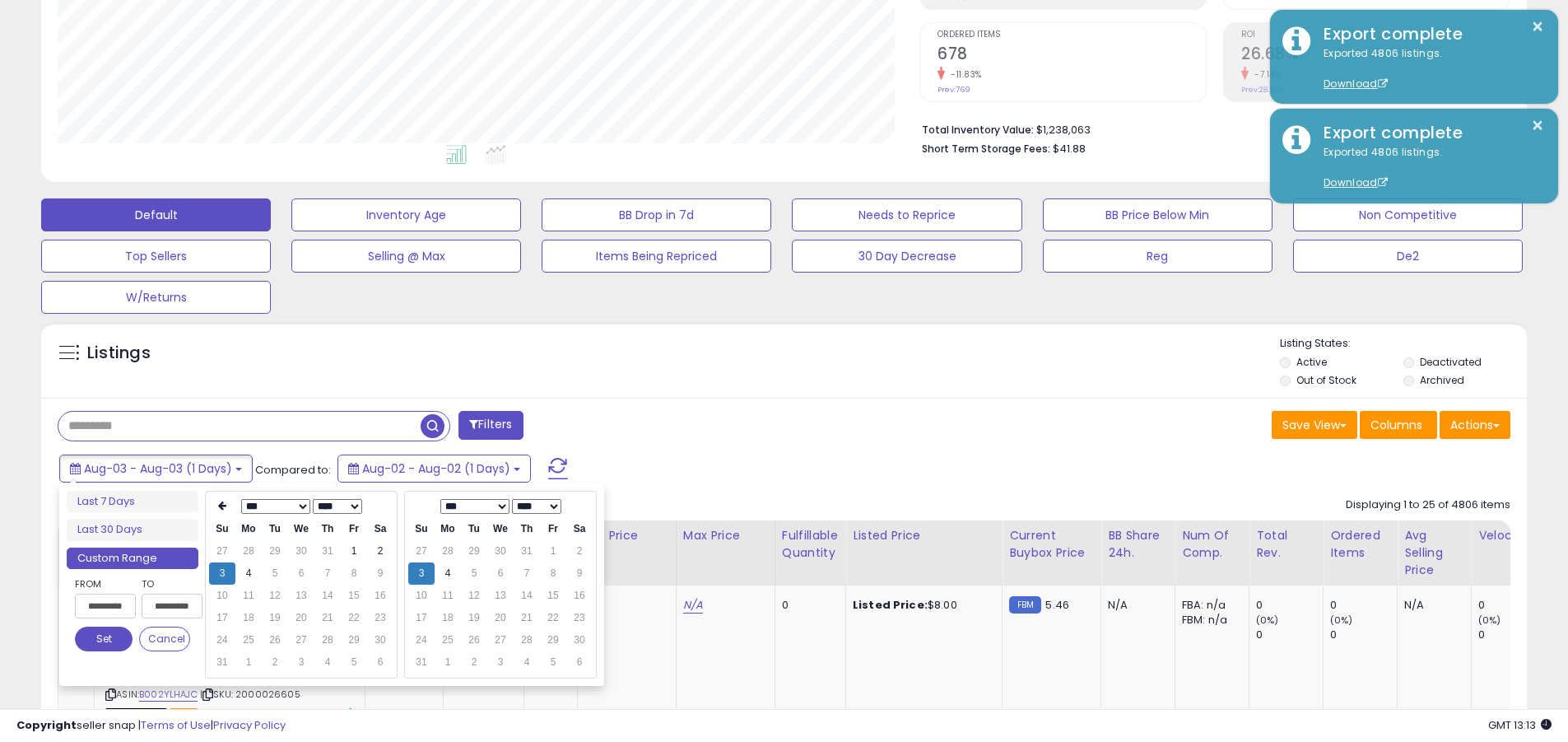 click on "**********" at bounding box center (105, 606) 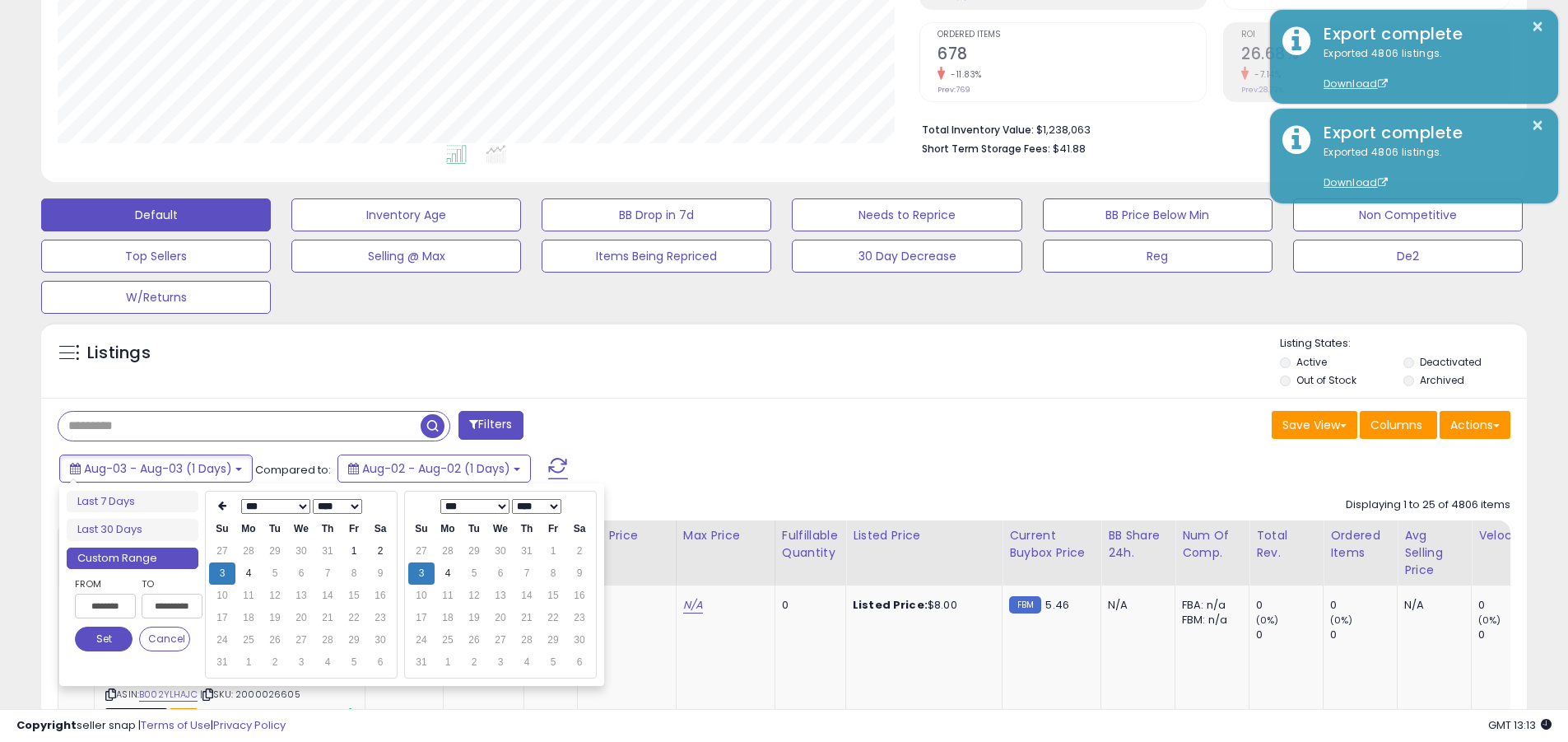type on "**********" 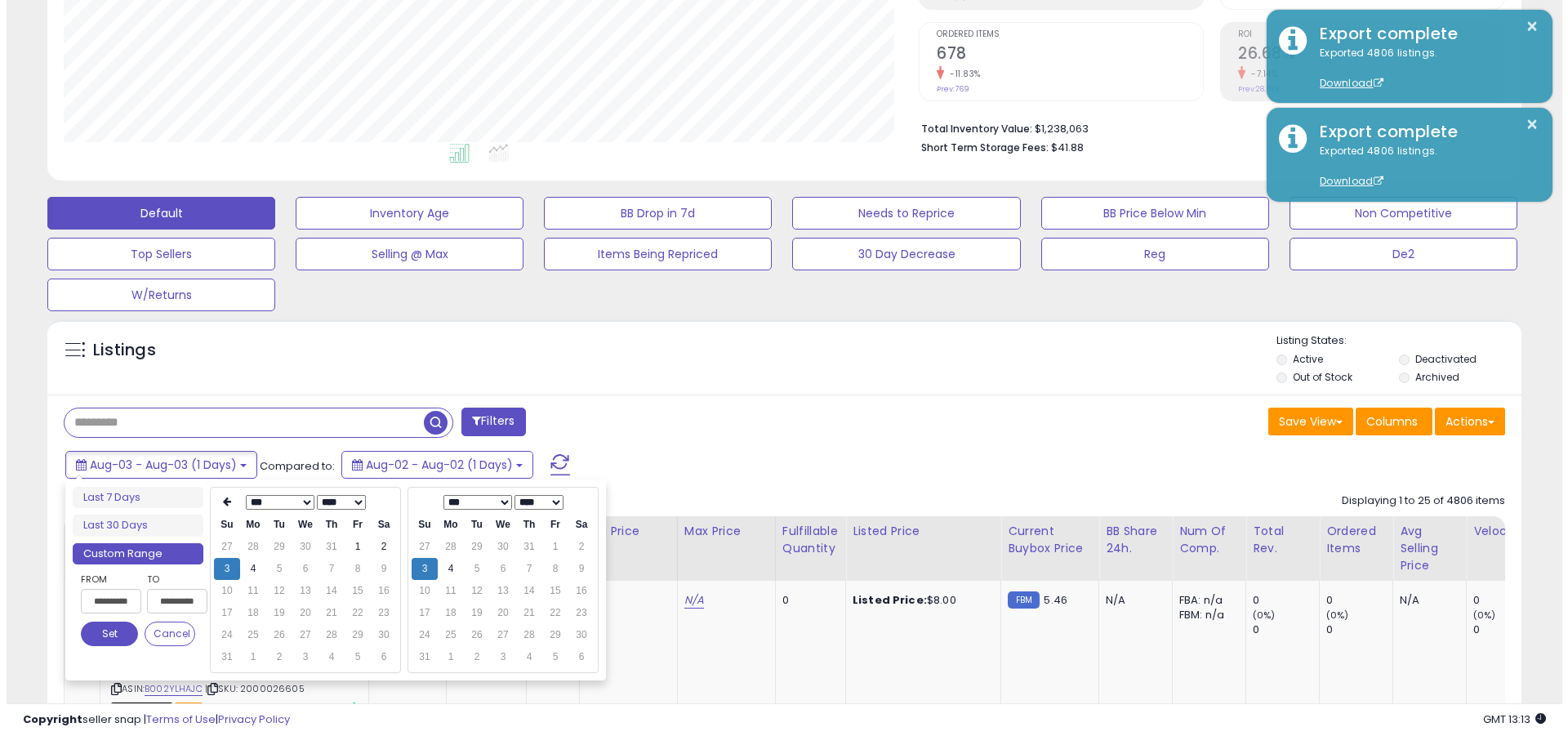 scroll, scrollTop: 0, scrollLeft: 3, axis: horizontal 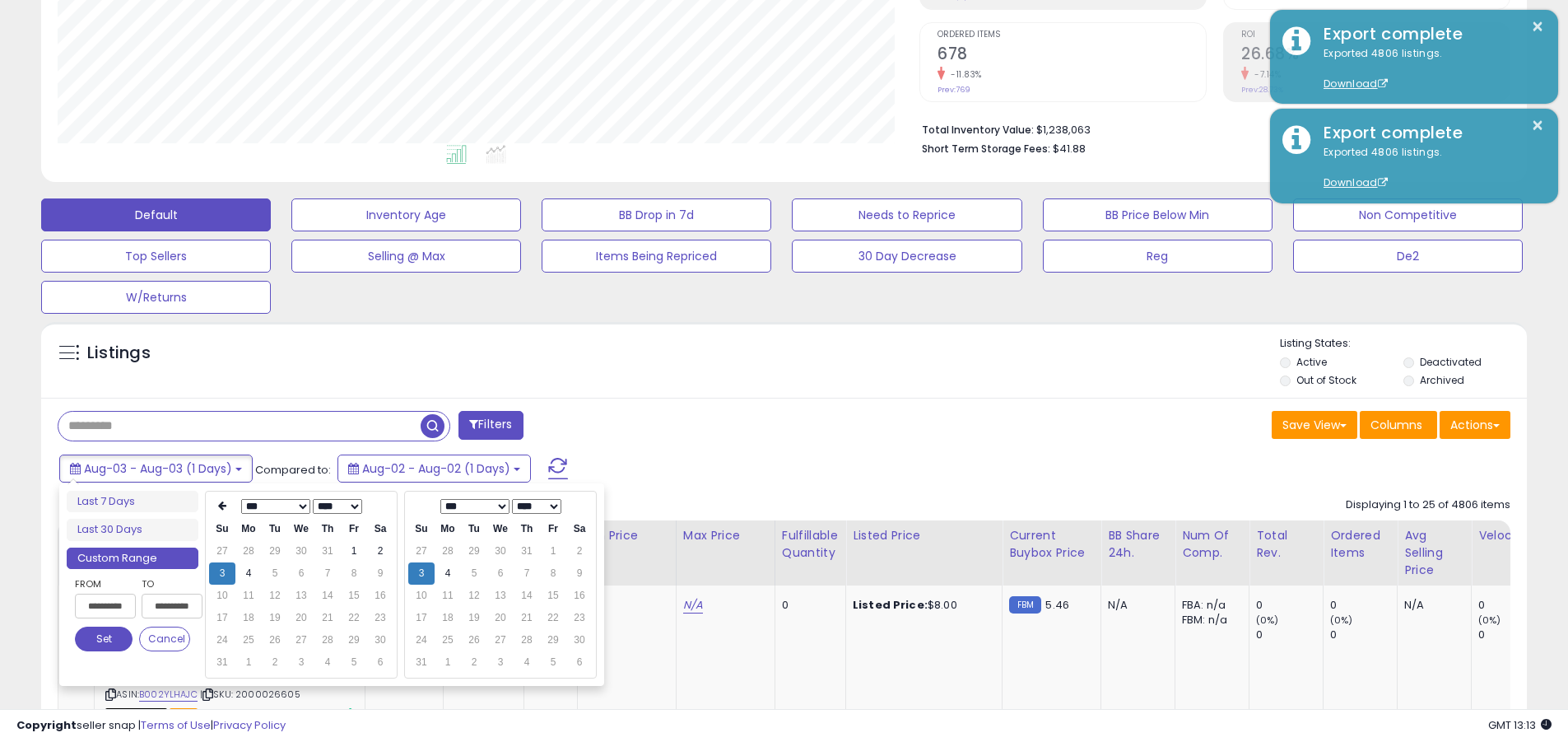click on "Set" at bounding box center (104, 639) 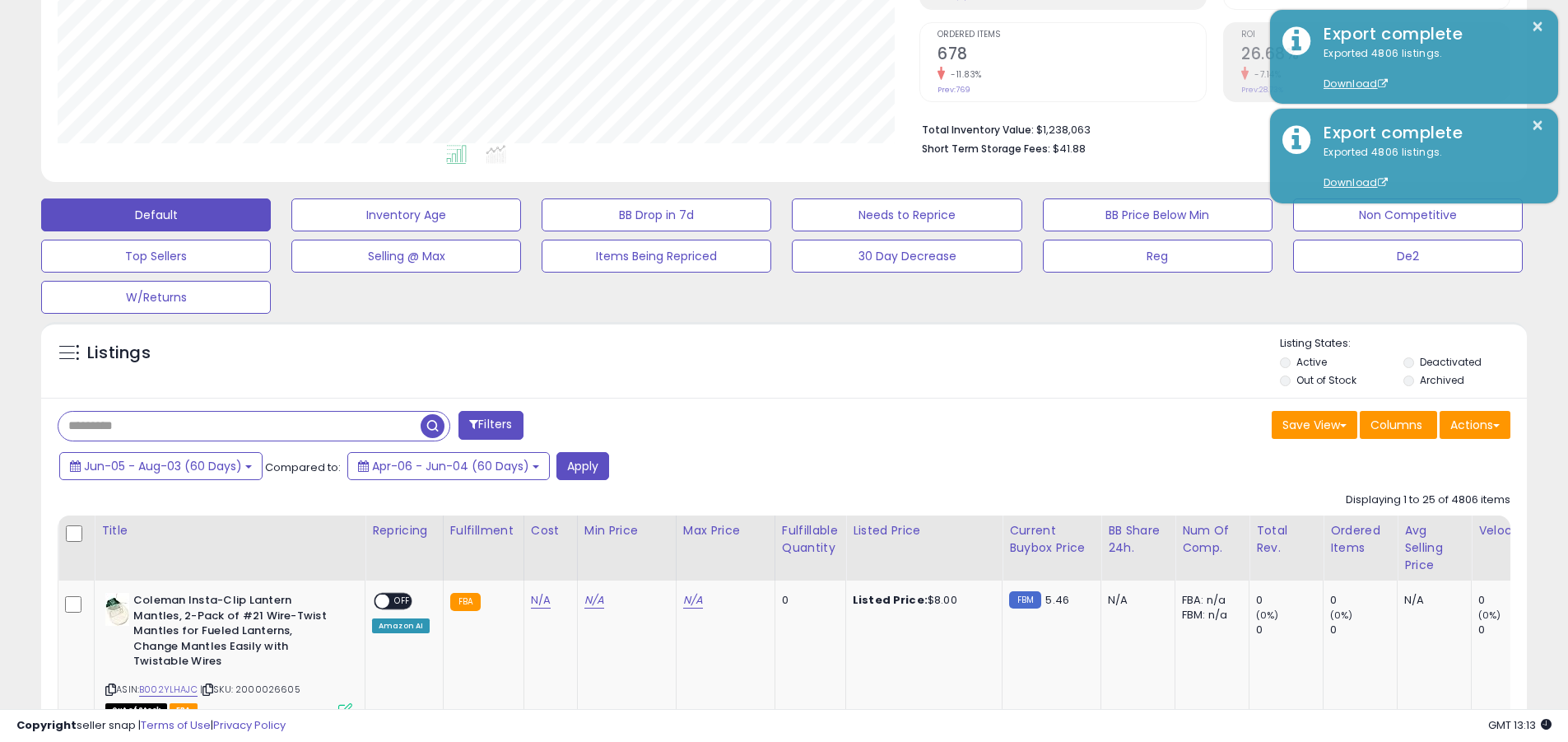 click at bounding box center (240, 426) 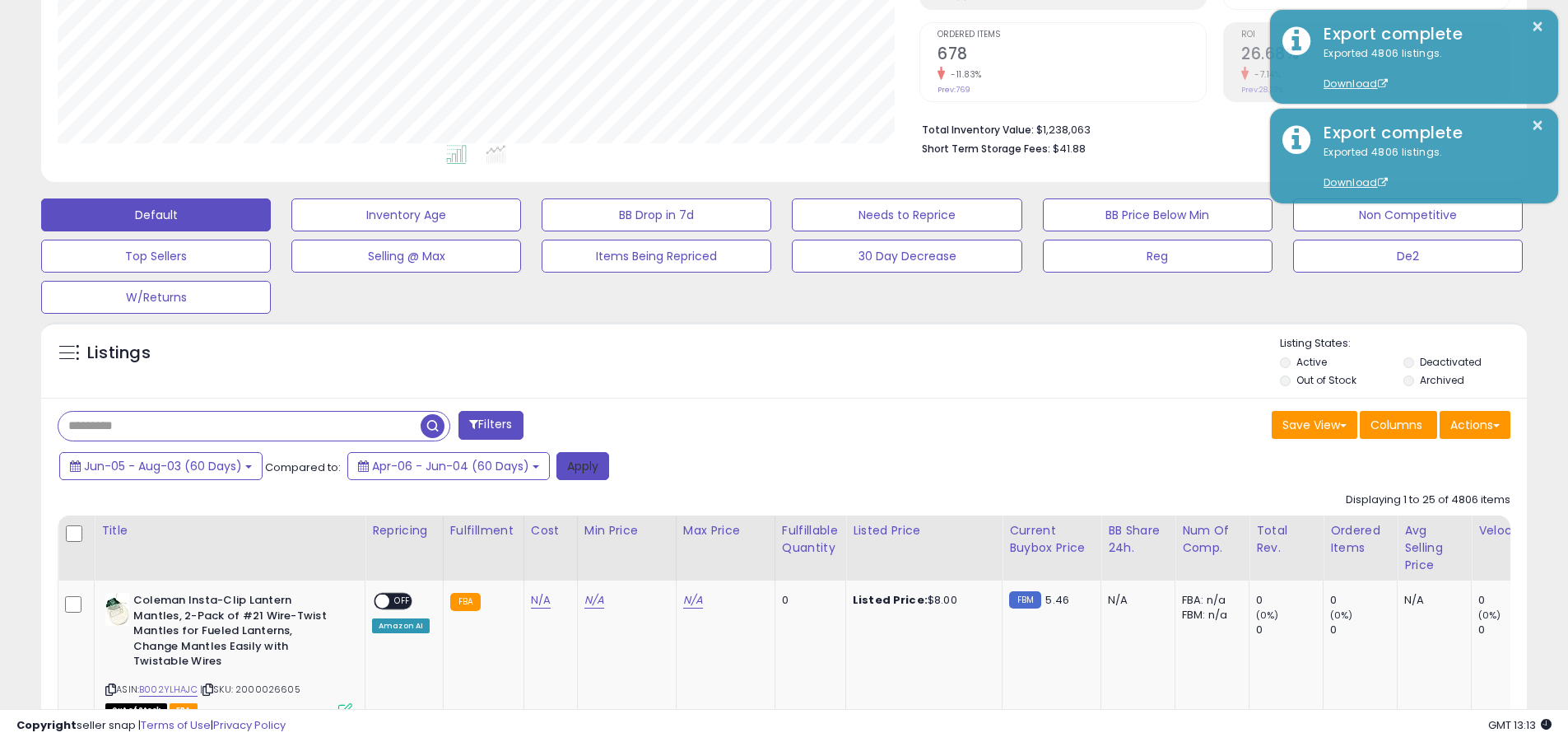 click on "Apply" at bounding box center (583, 466) 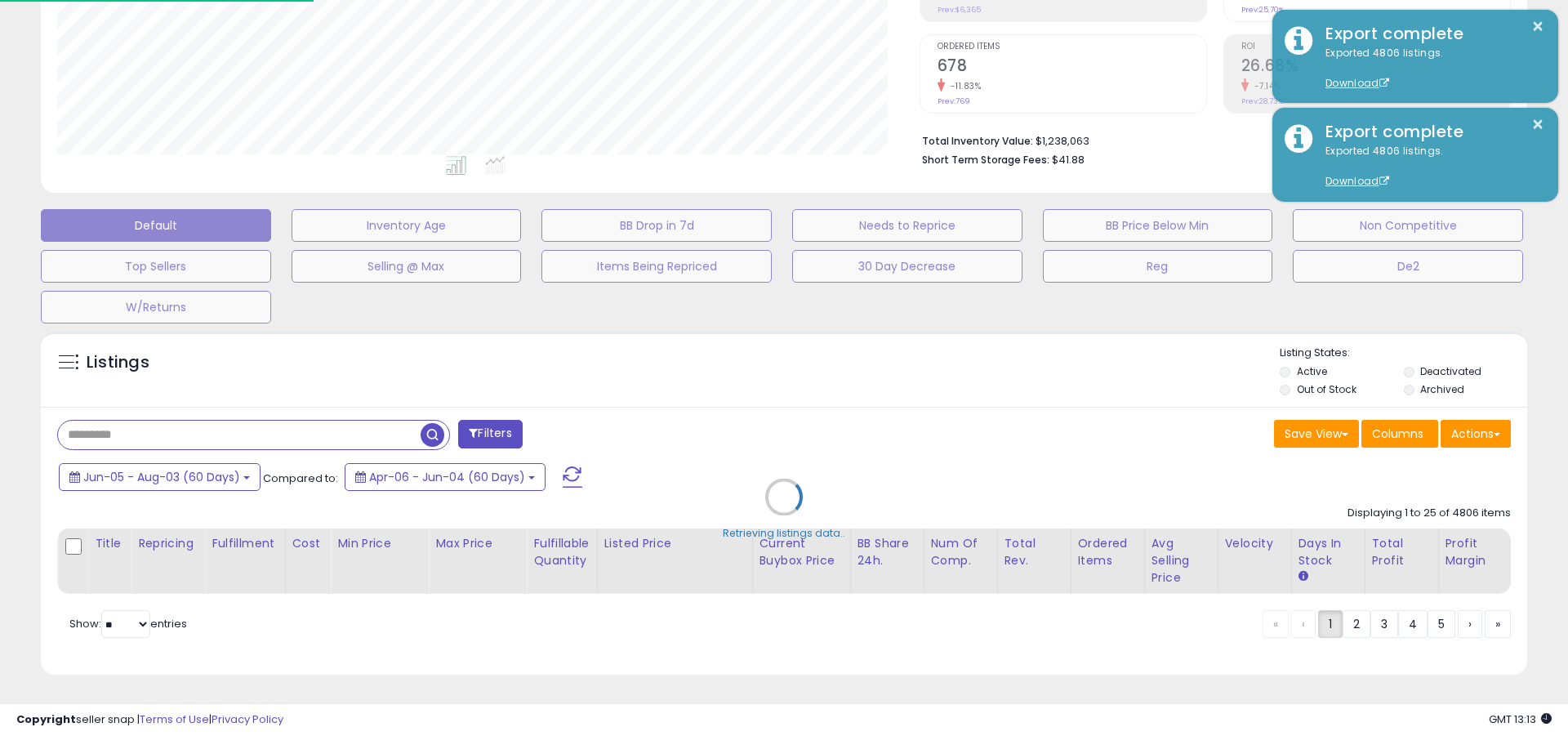 scroll, scrollTop: 816535, scrollLeft: 815804, axis: both 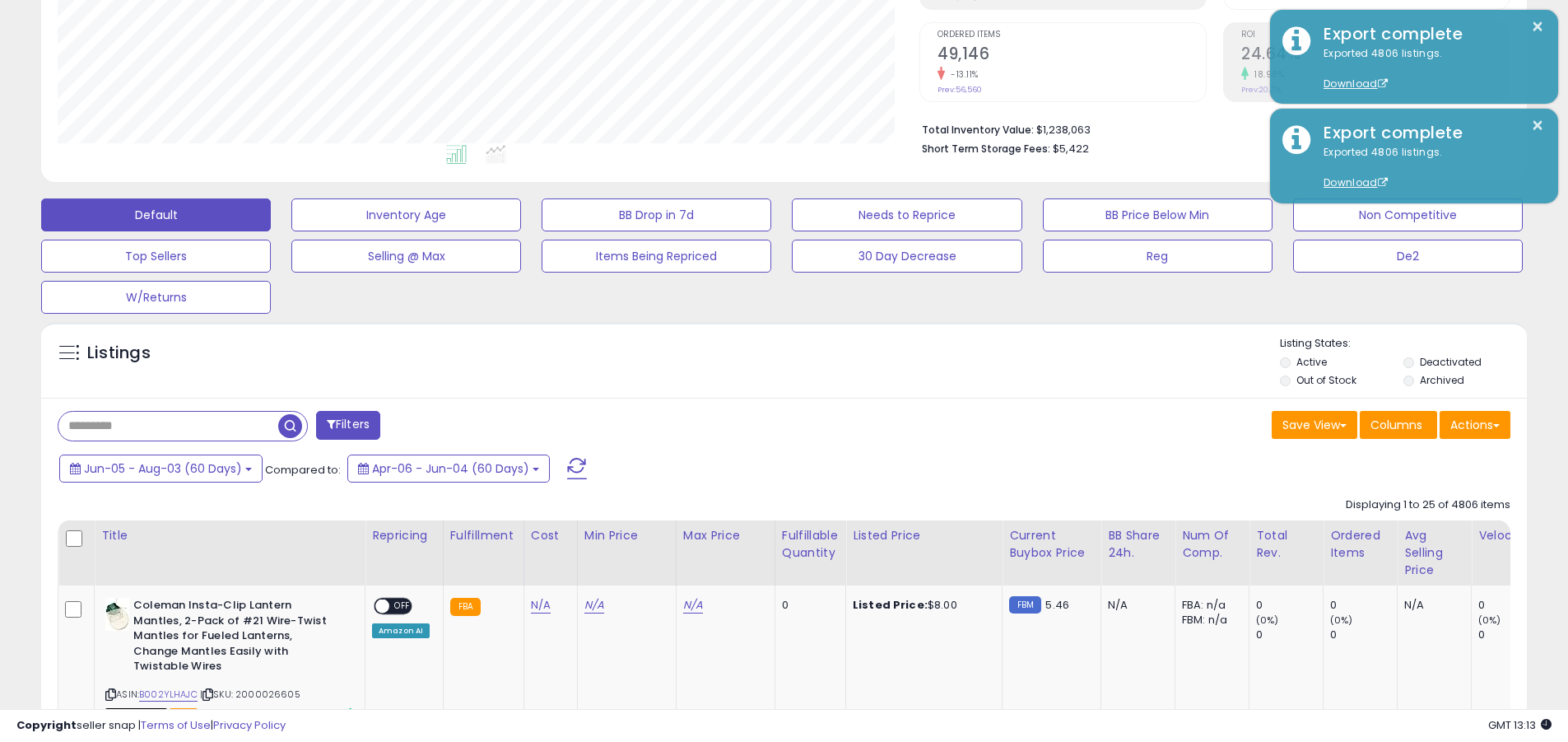 click on "Actions" at bounding box center (1475, 425) 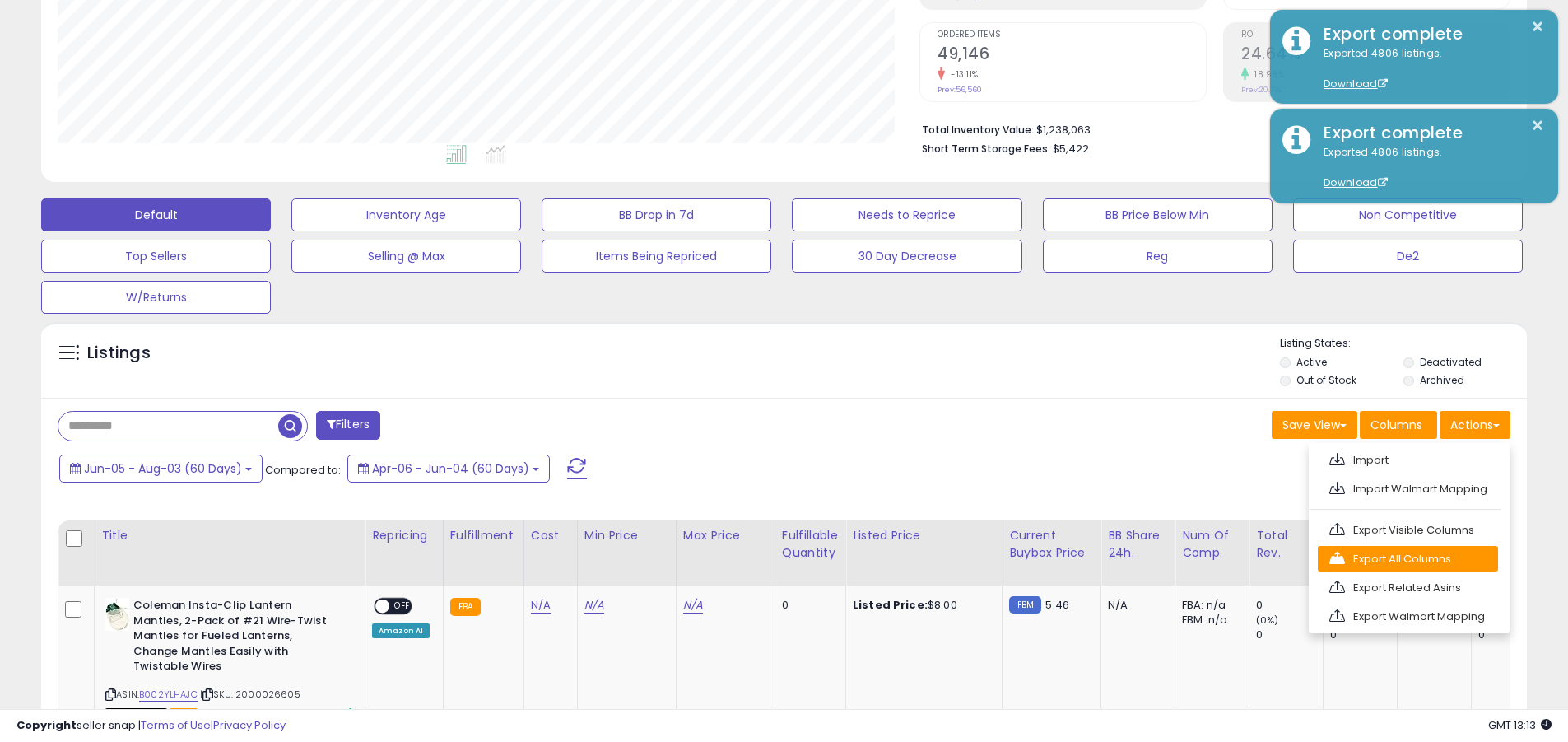 click on "Export All Columns" at bounding box center (1407, 558) 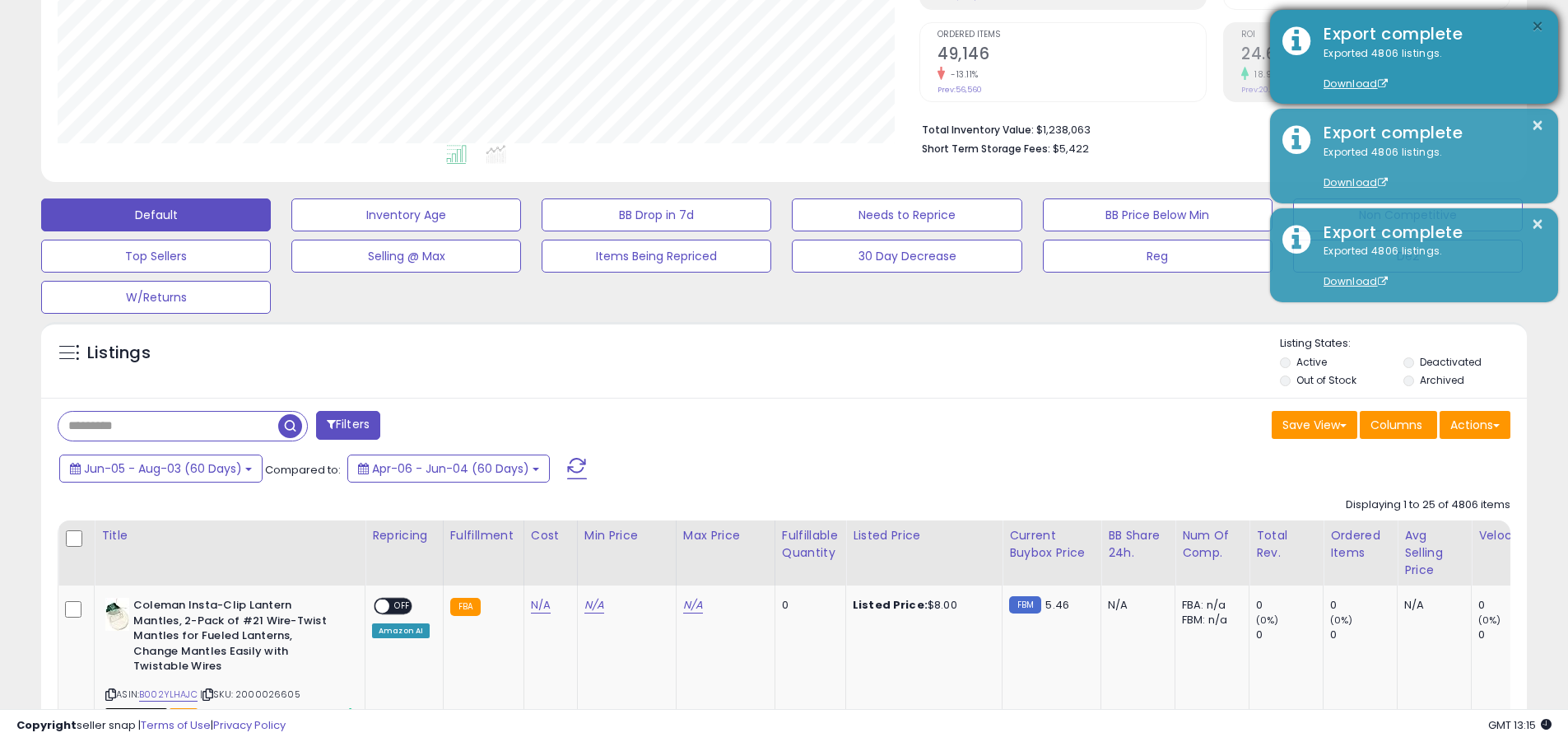 click on "×" at bounding box center [1538, 26] 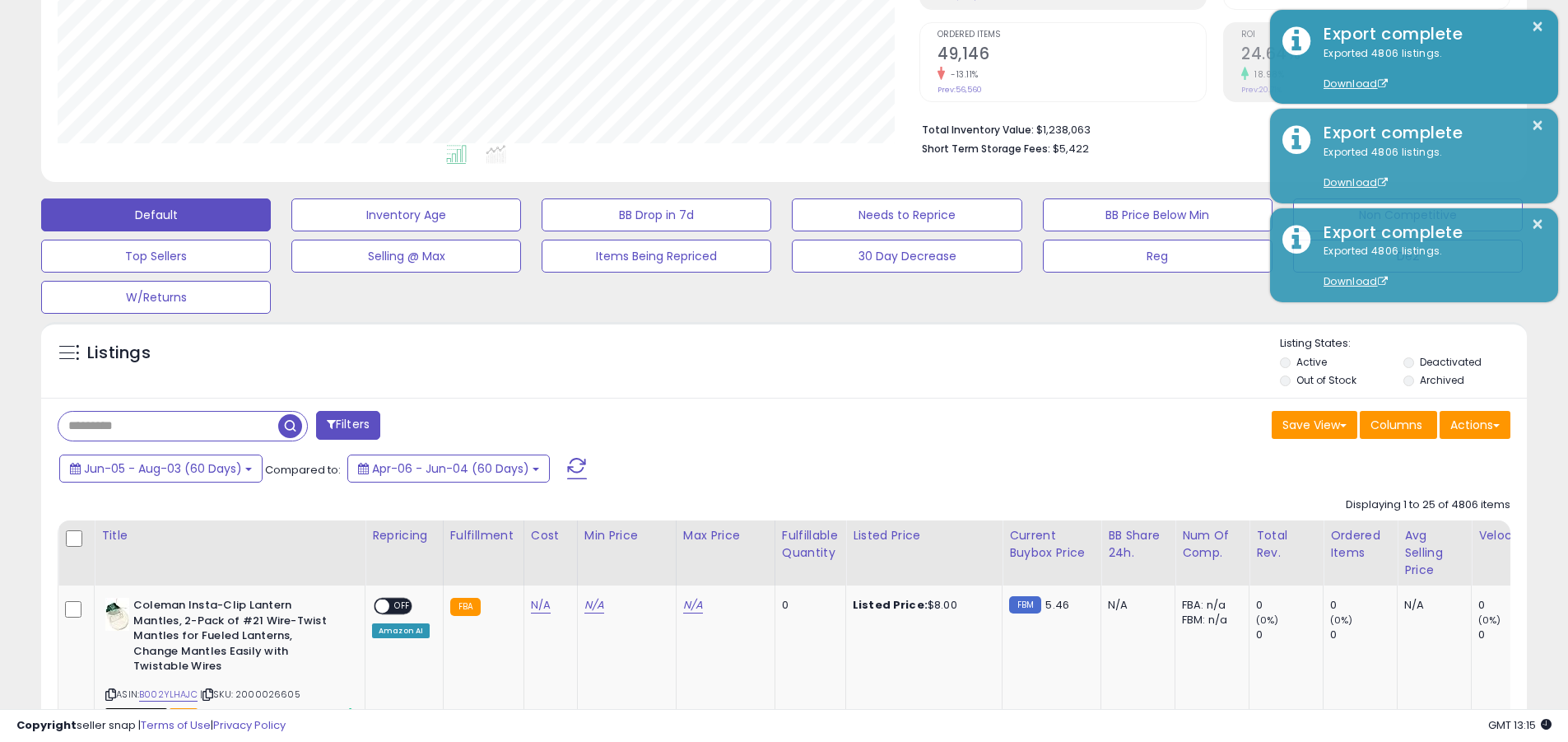 click at bounding box center (168, 426) 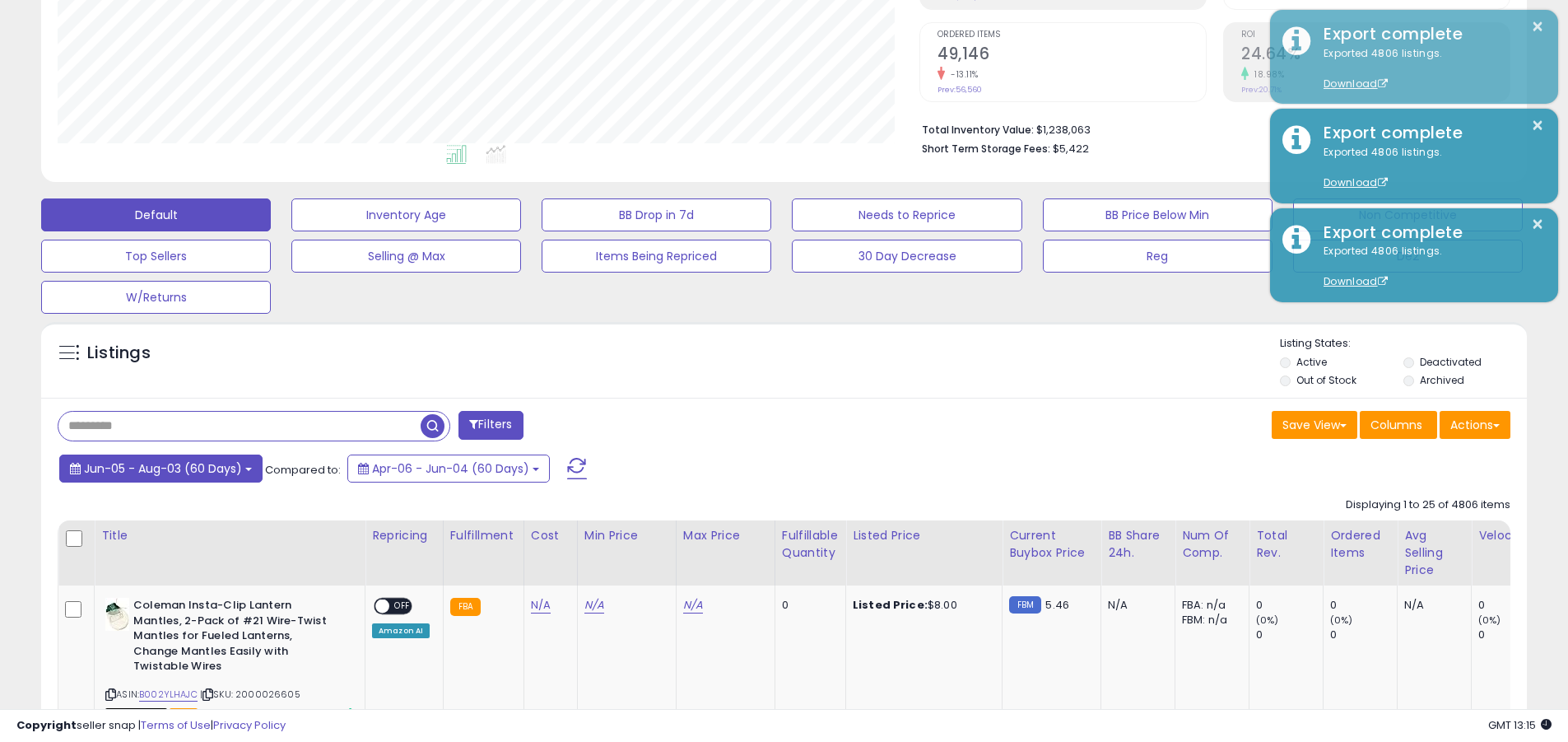 click on "Jun-05 - Aug-03 (60 Days)" at bounding box center (163, 469) 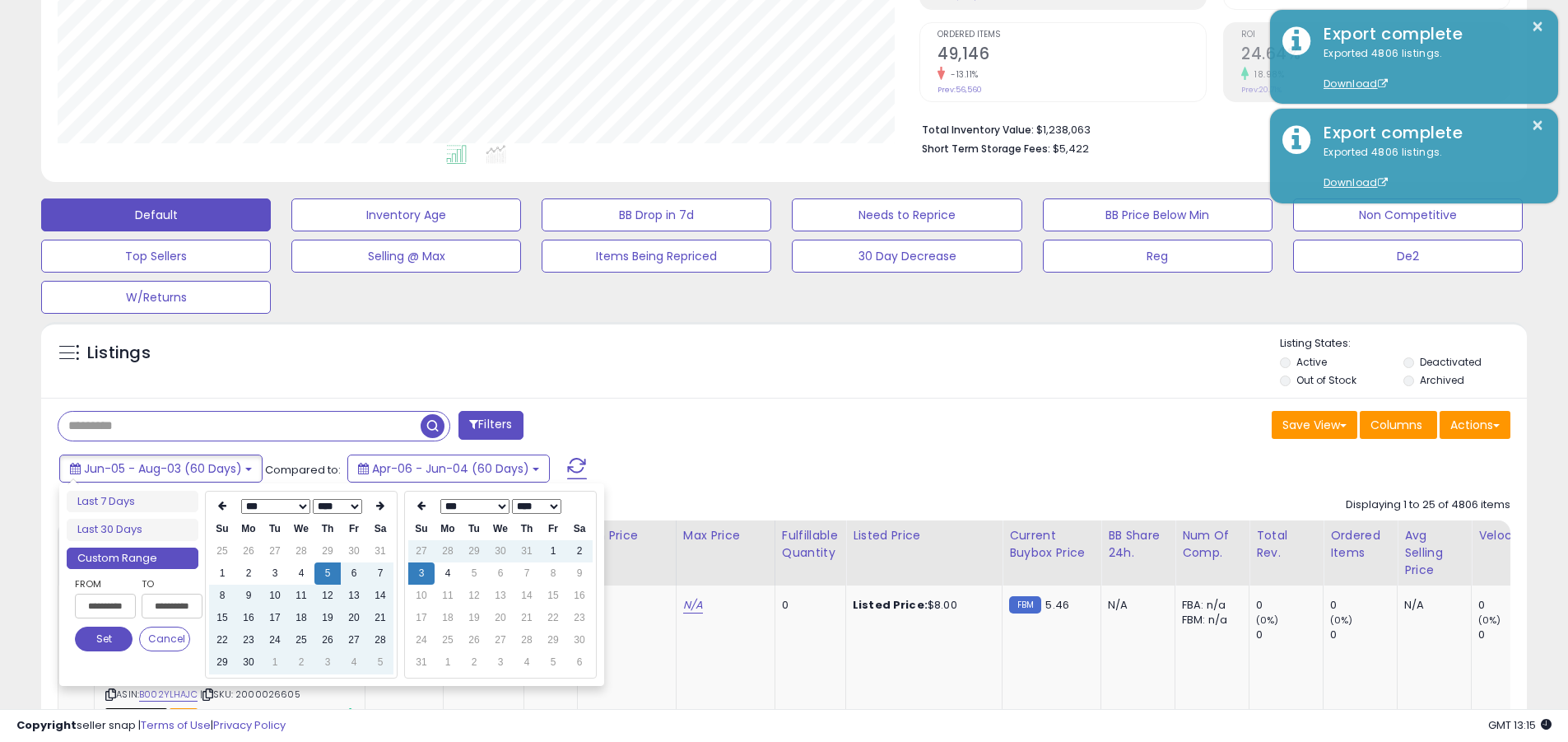 click on "**********" at bounding box center [105, 606] 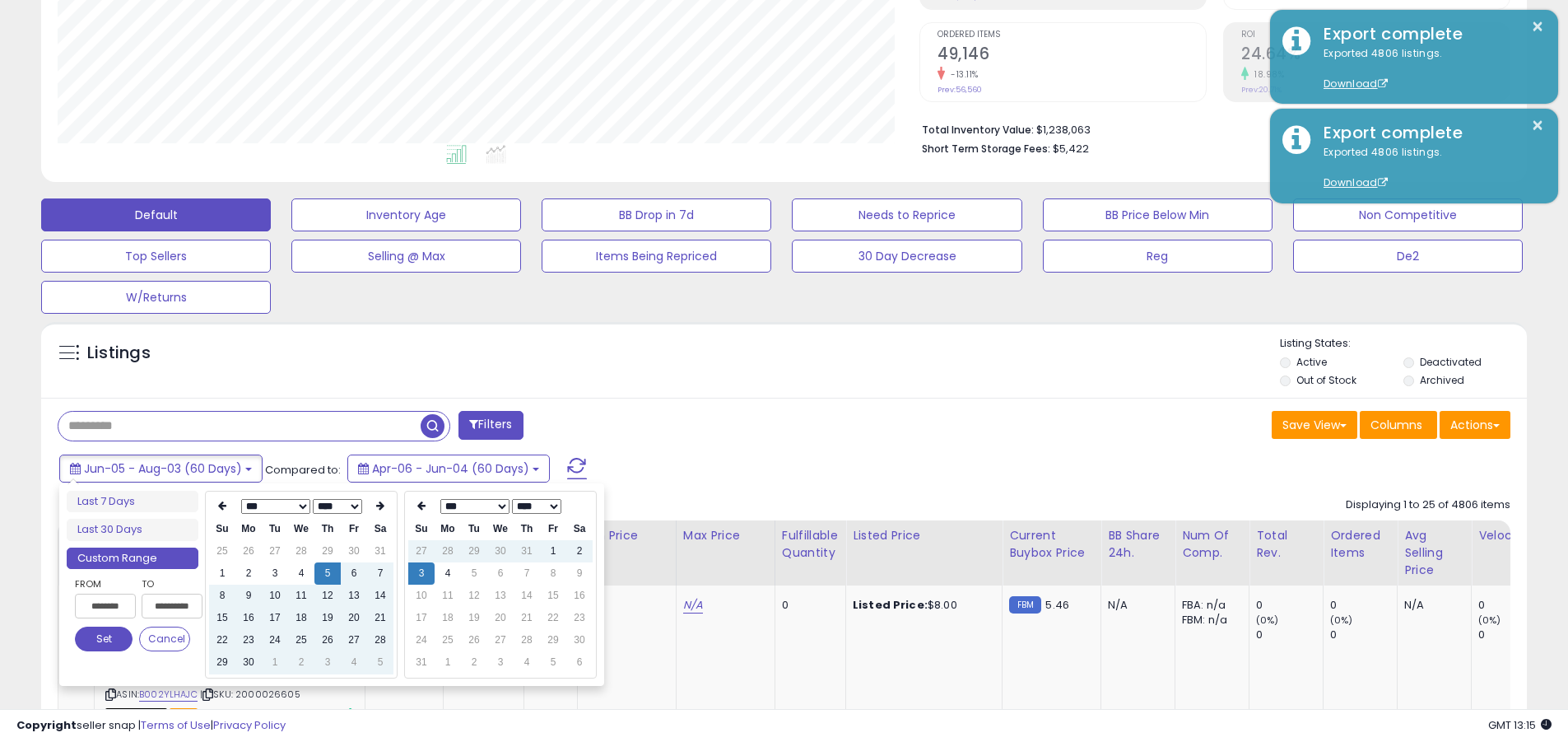type on "**********" 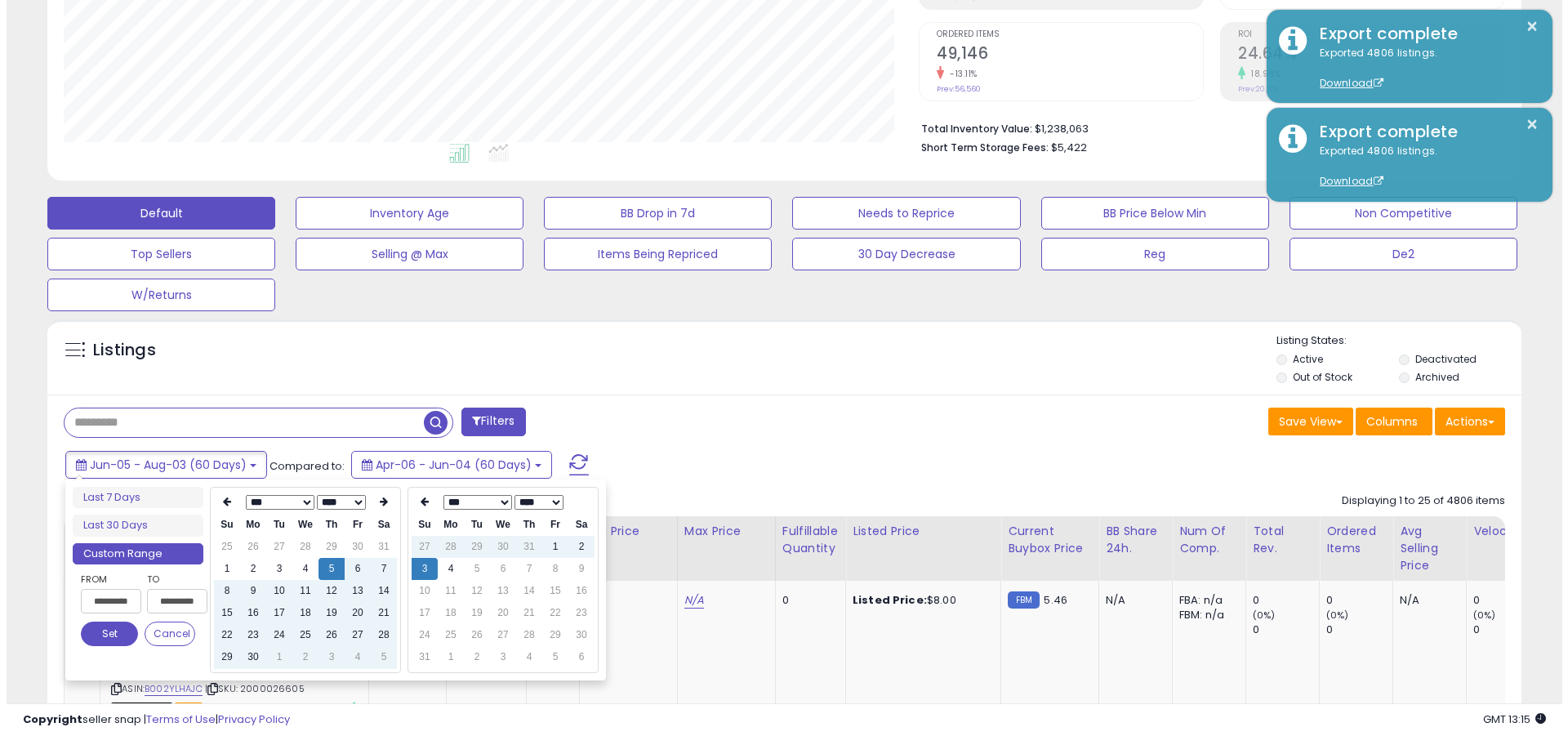 scroll, scrollTop: 0, scrollLeft: 3, axis: horizontal 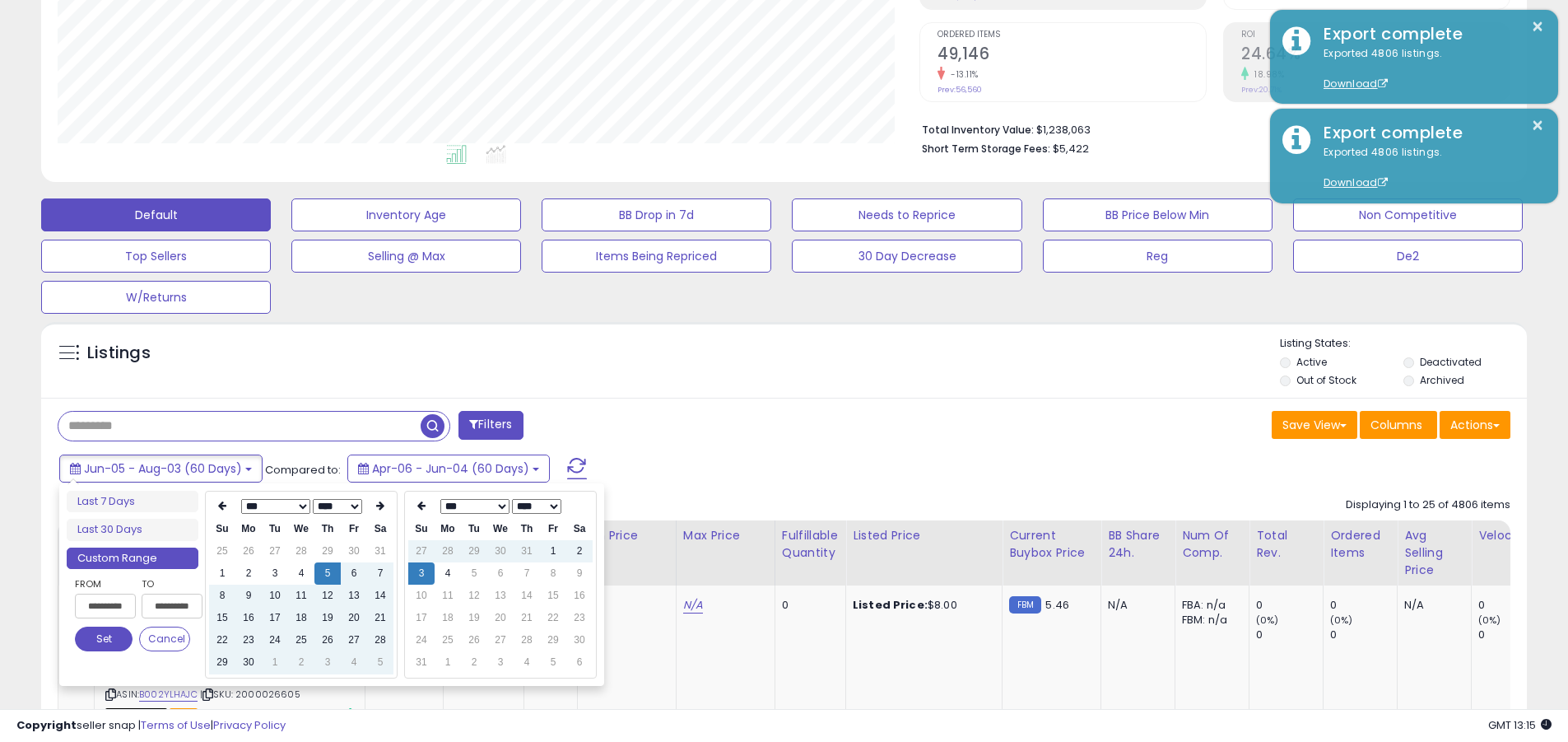 click on "Set" at bounding box center [104, 639] 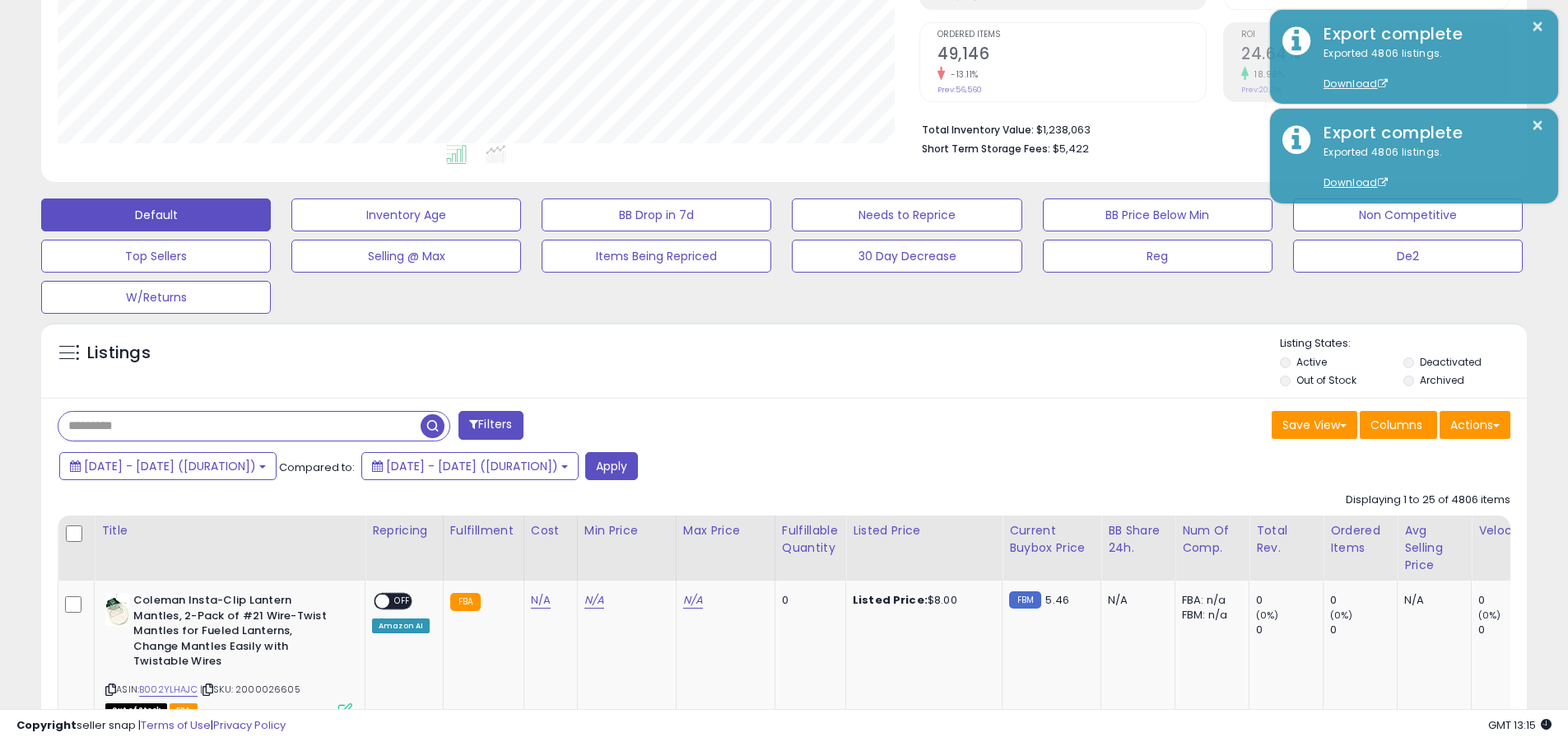 click at bounding box center [240, 426] 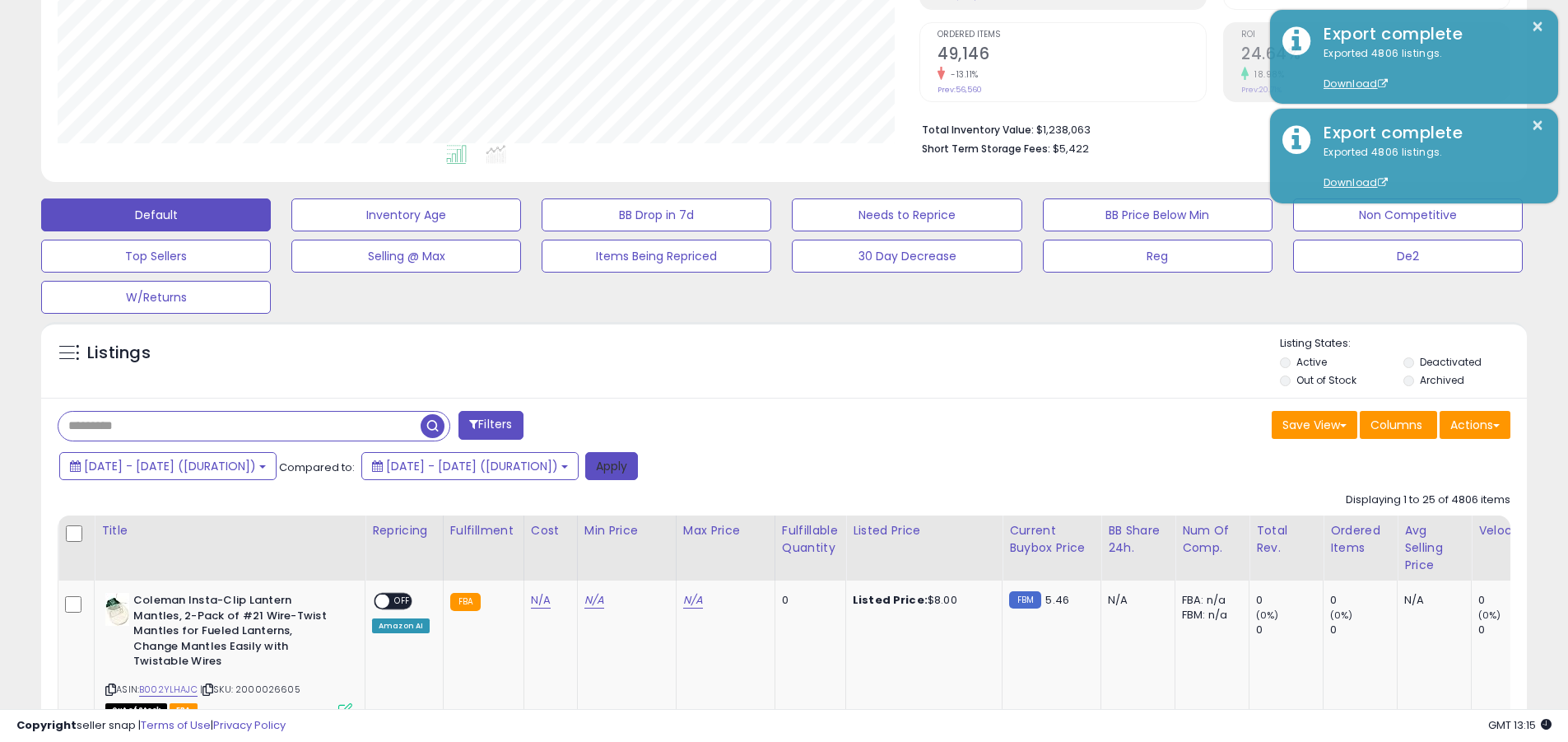 click on "Apply" at bounding box center [612, 466] 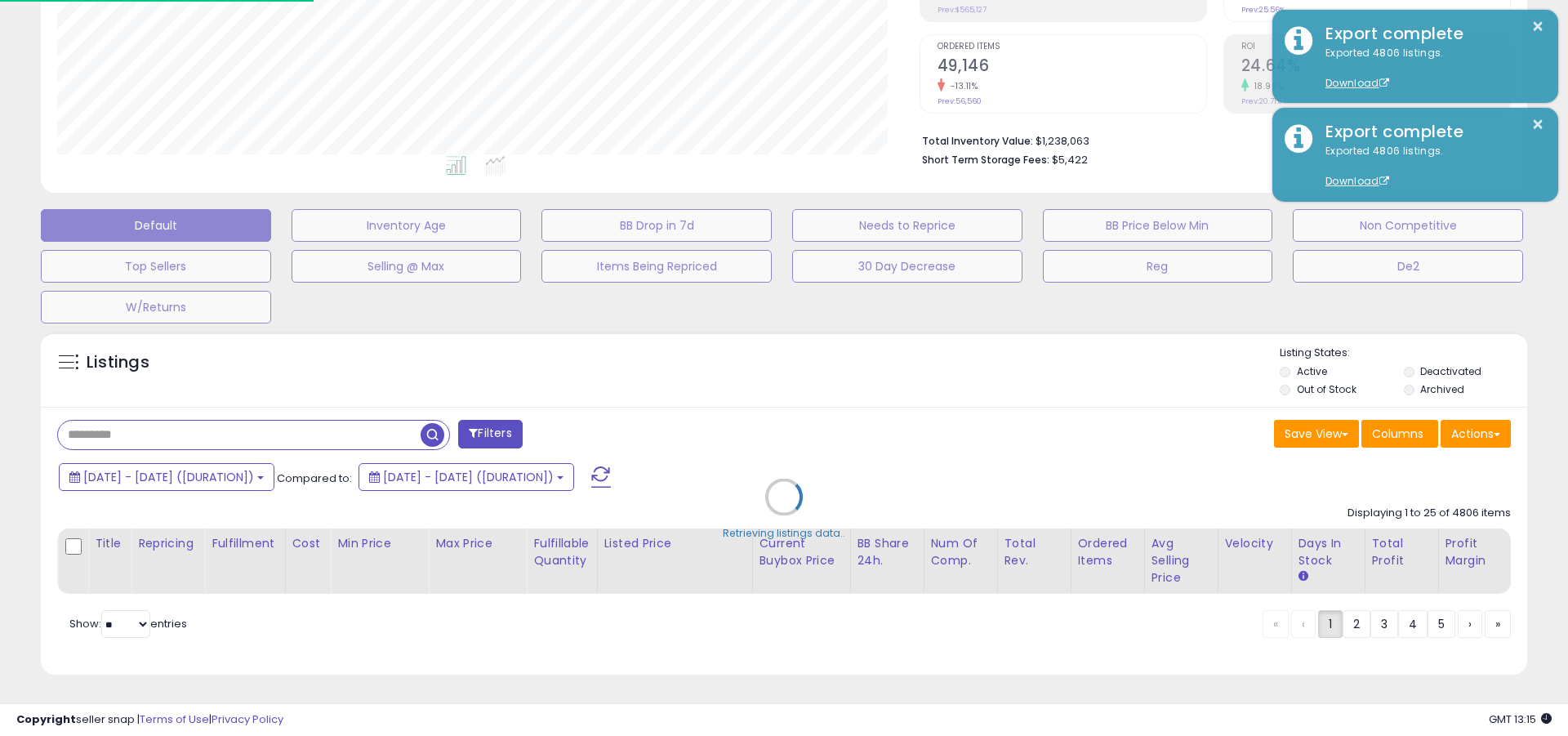 scroll, scrollTop: 816535, scrollLeft: 815804, axis: both 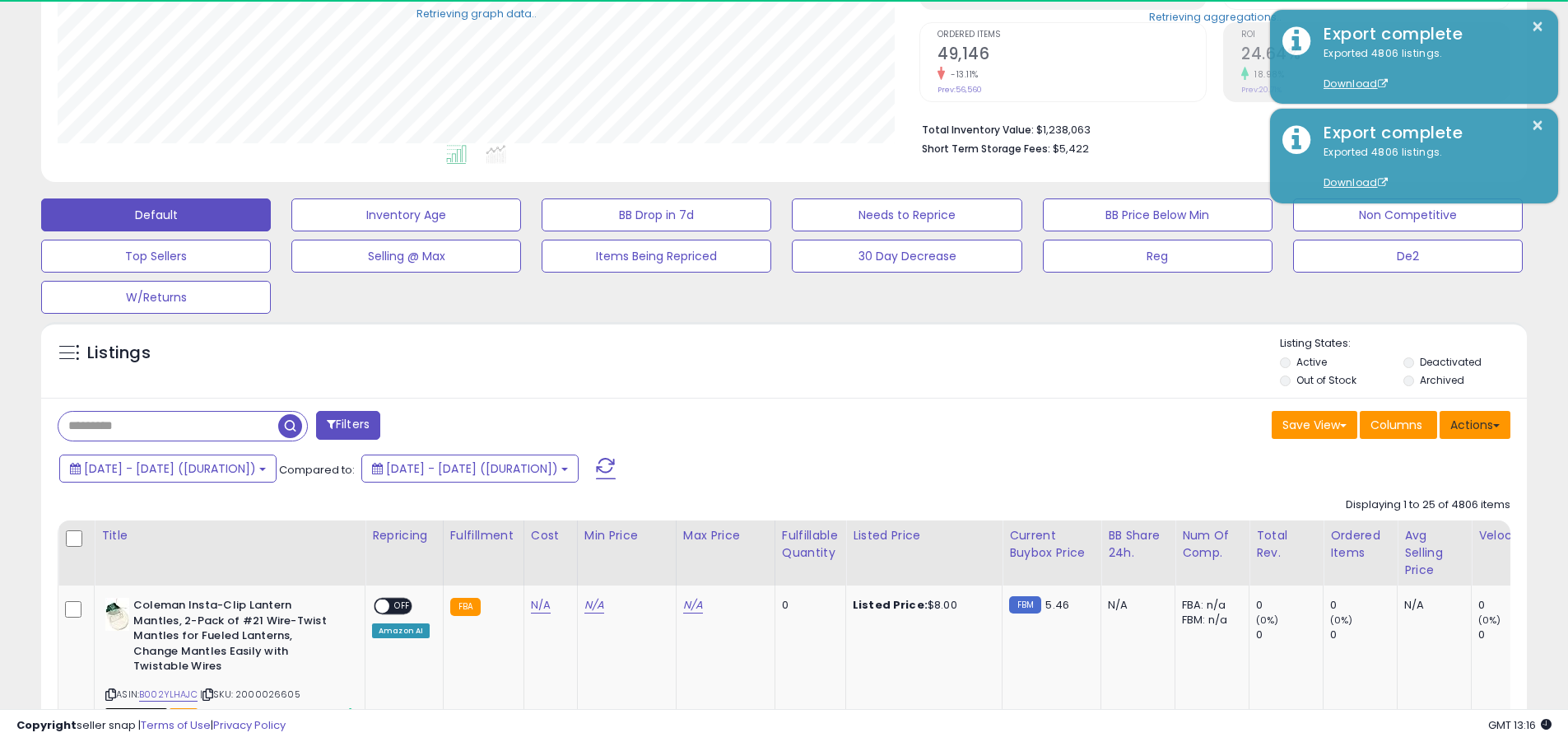 click on "Actions" at bounding box center (1475, 425) 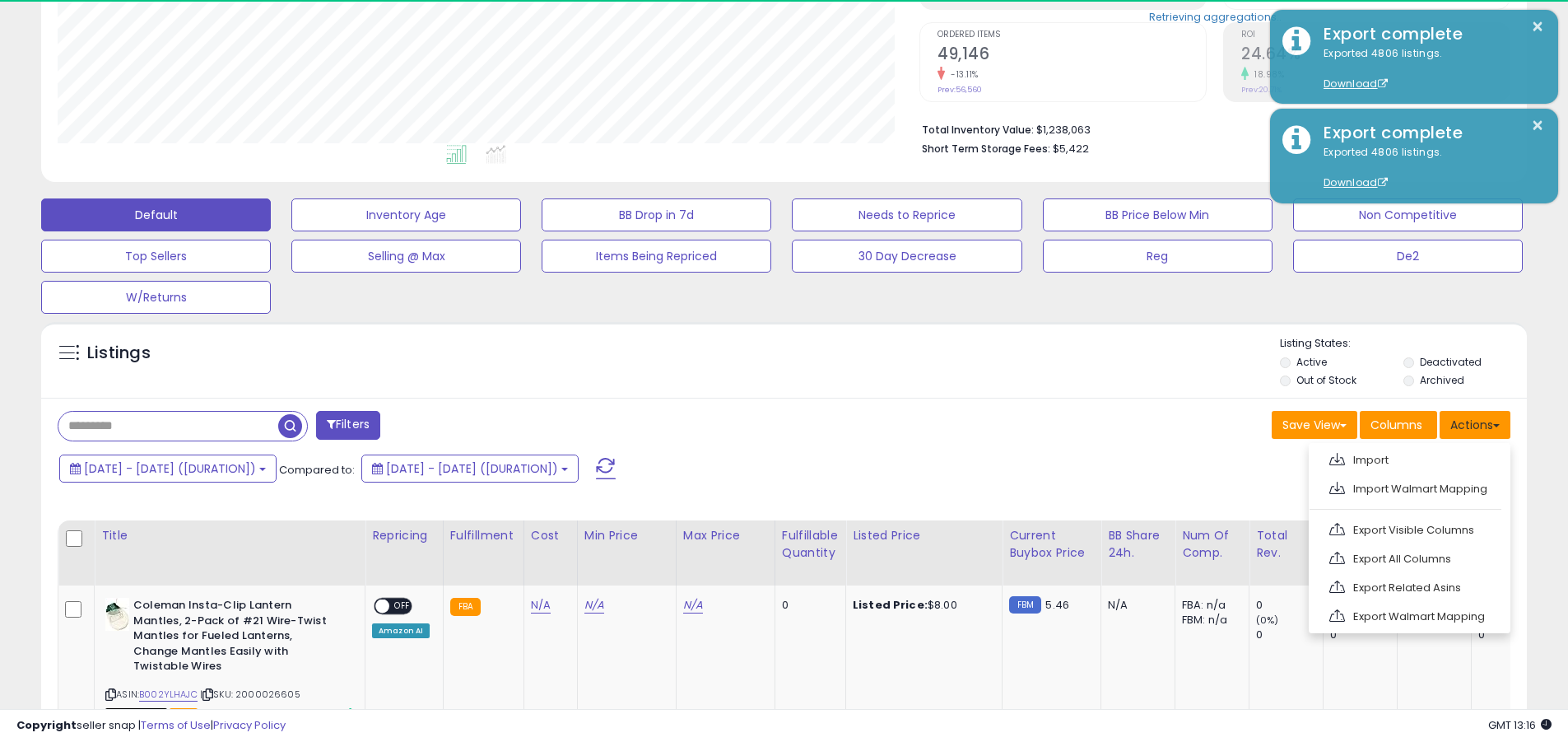 scroll, scrollTop: 823192, scrollLeft: 822235, axis: both 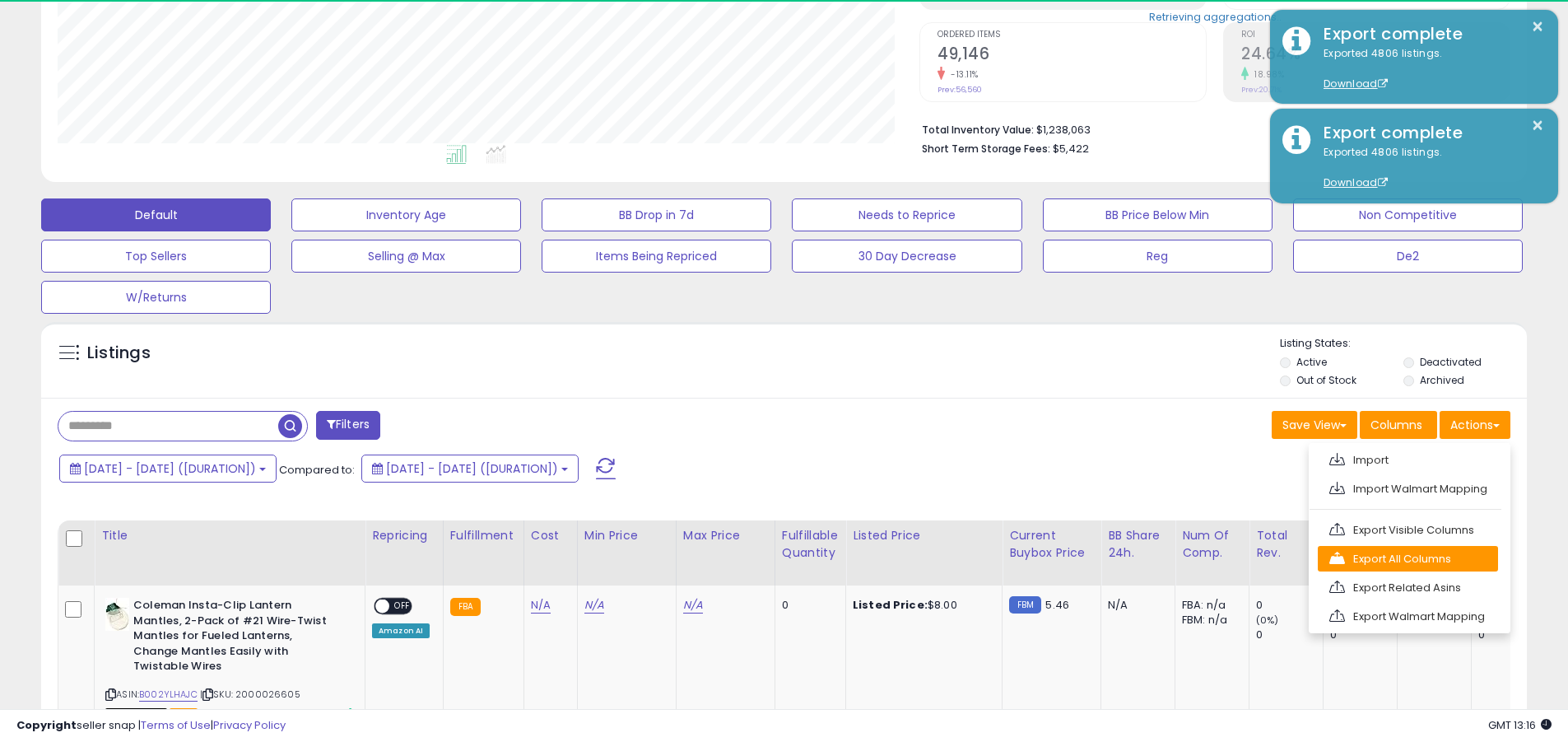 click on "Export All Columns" at bounding box center [1407, 558] 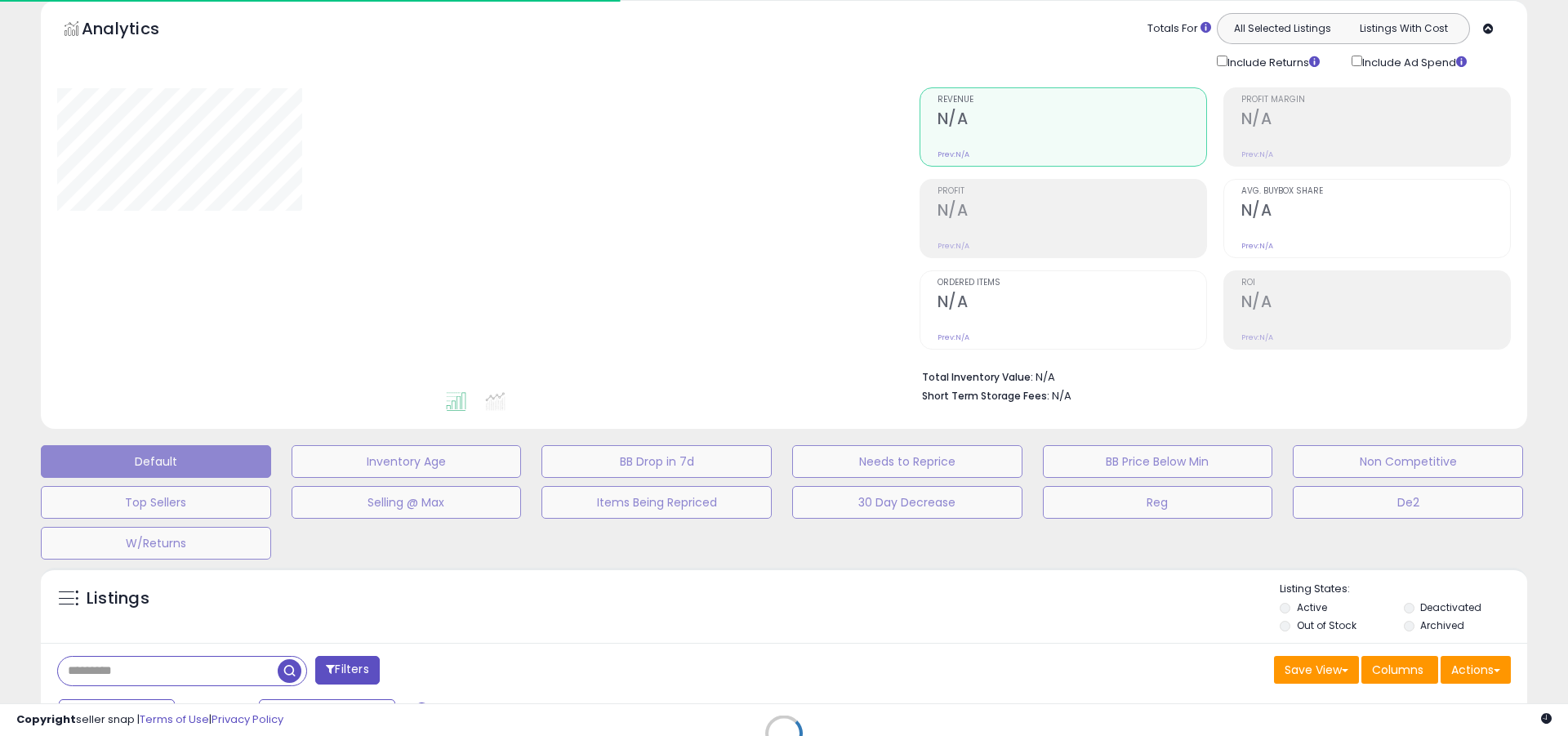 type on "**********" 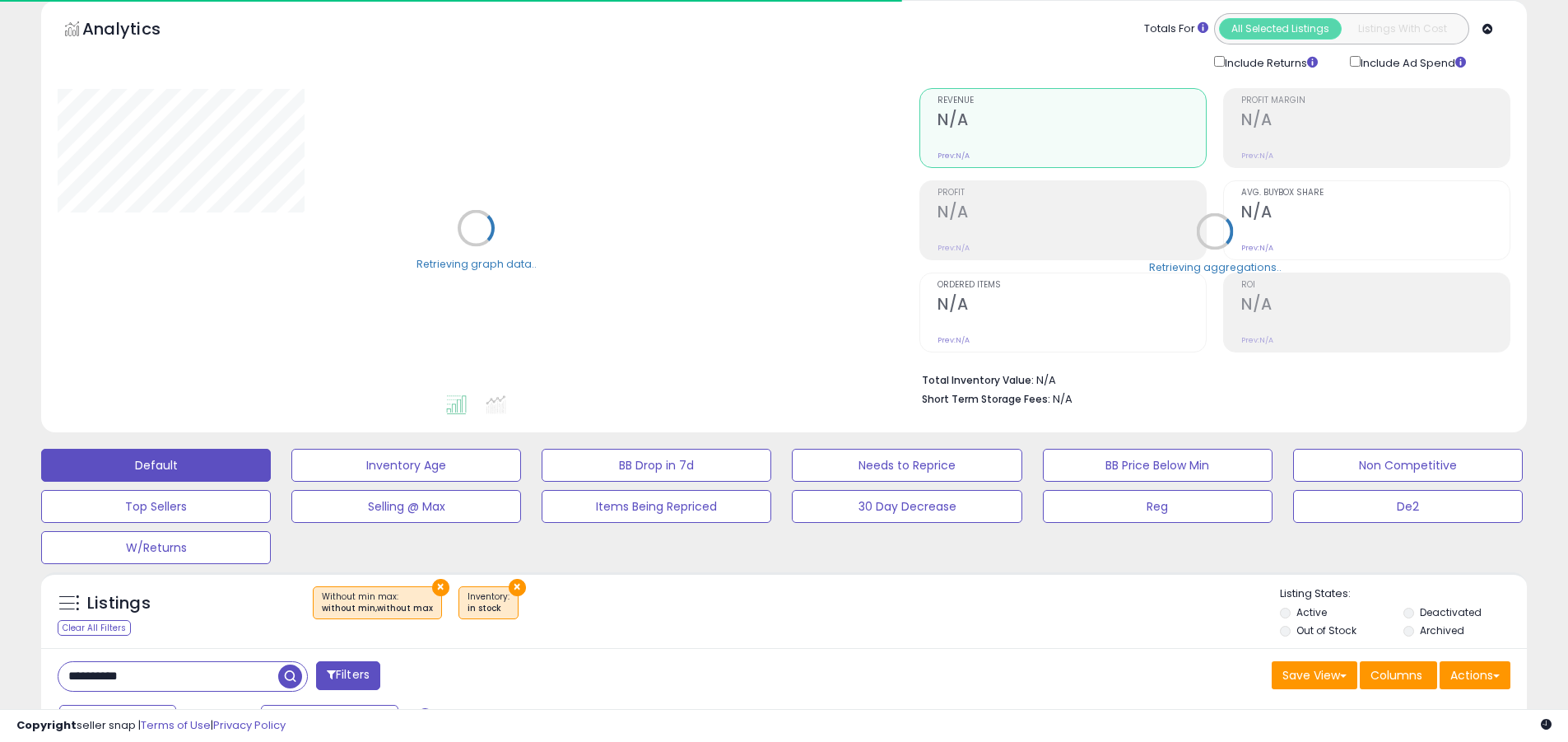 click on "Trade Evolution US" at bounding box center (1359, -45) 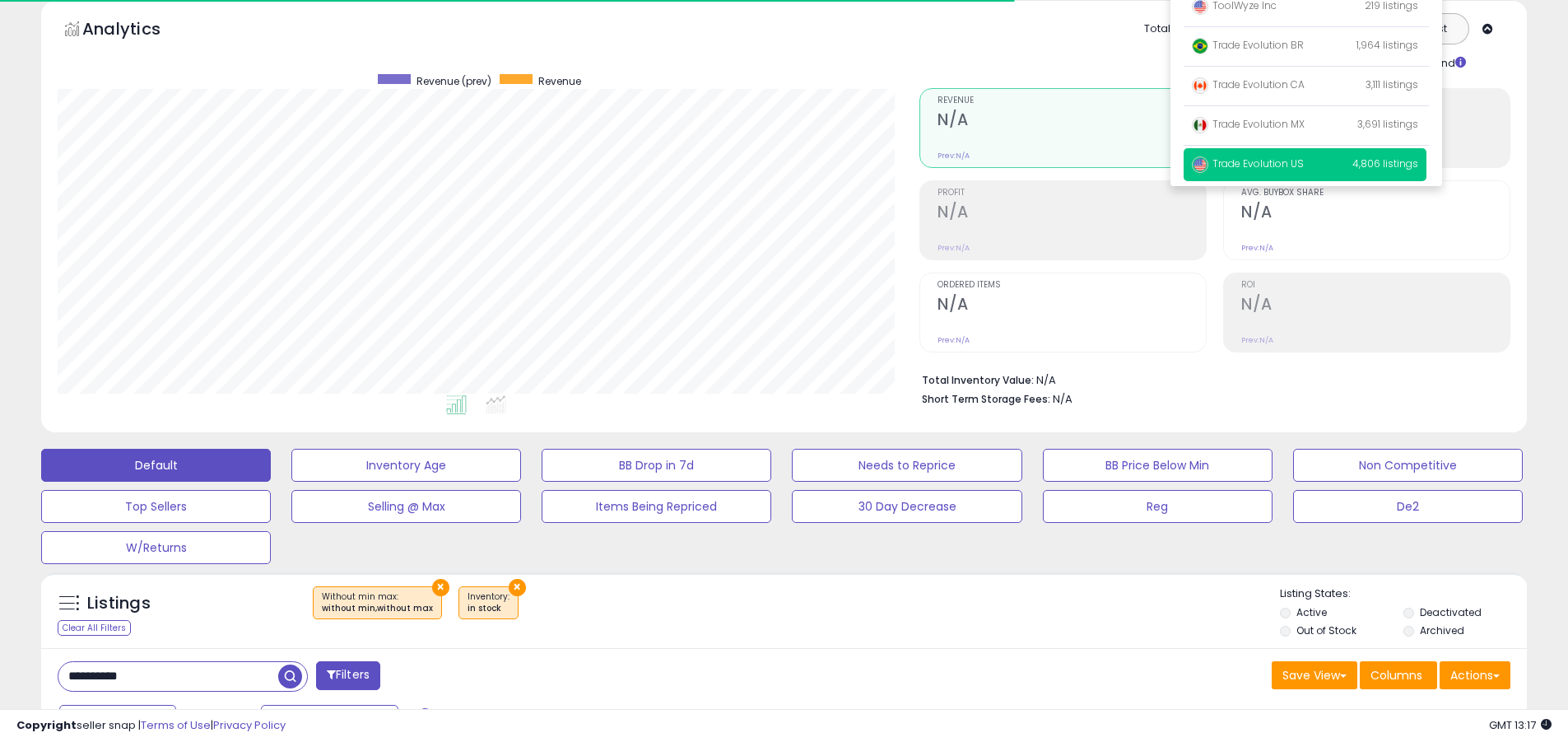 scroll, scrollTop: 16, scrollLeft: 0, axis: vertical 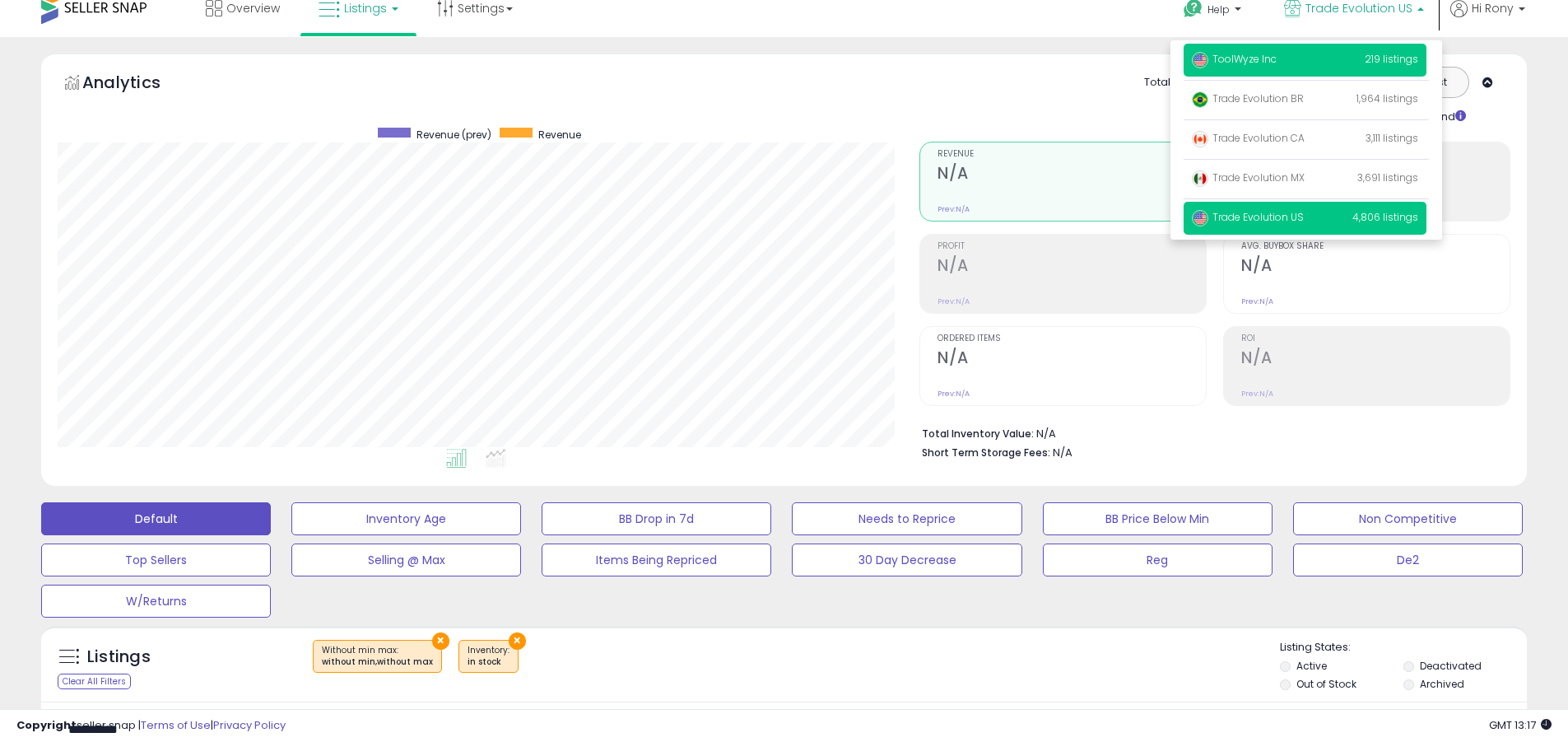 click on "ToolWyze Inc" at bounding box center [1234, 58] 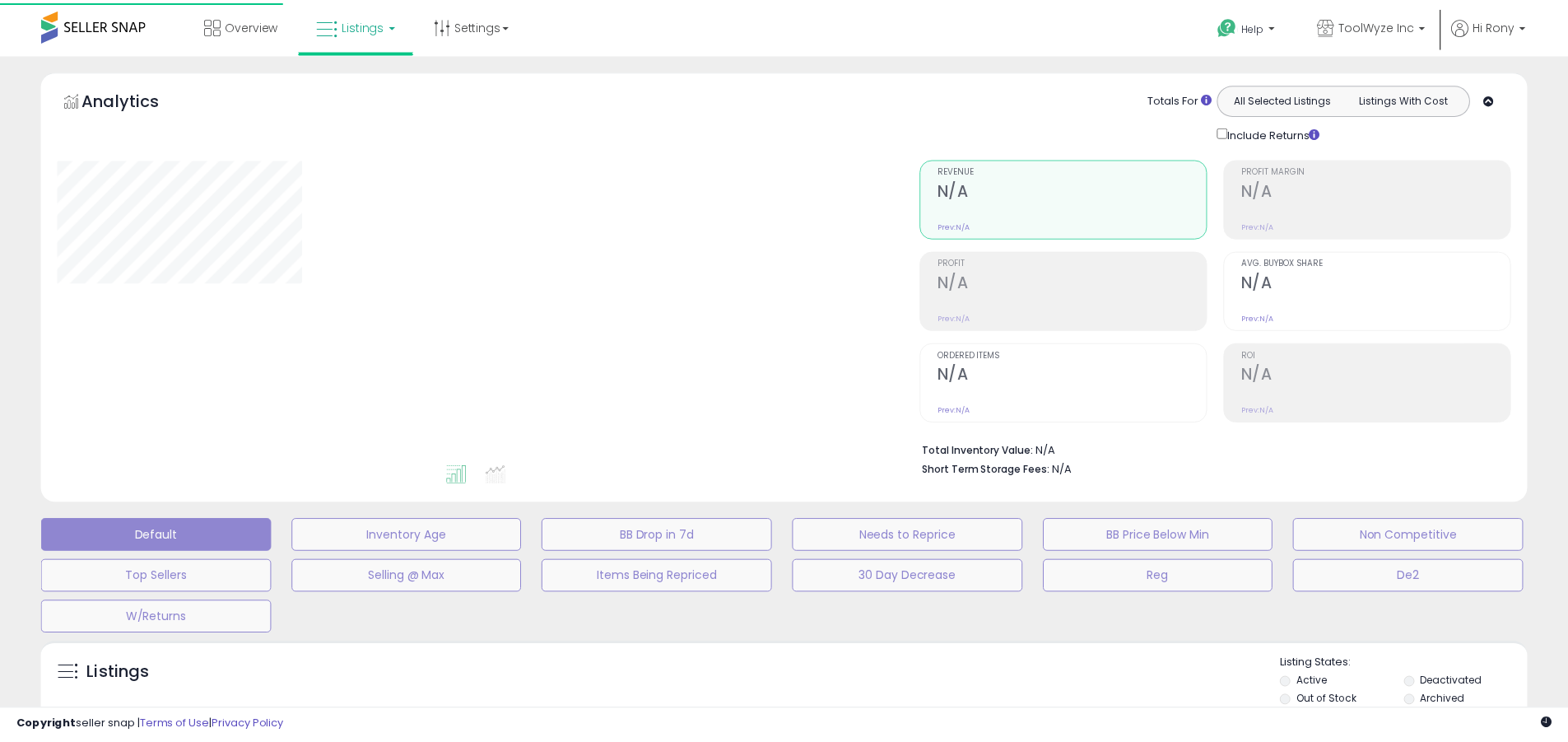 scroll, scrollTop: 0, scrollLeft: 0, axis: both 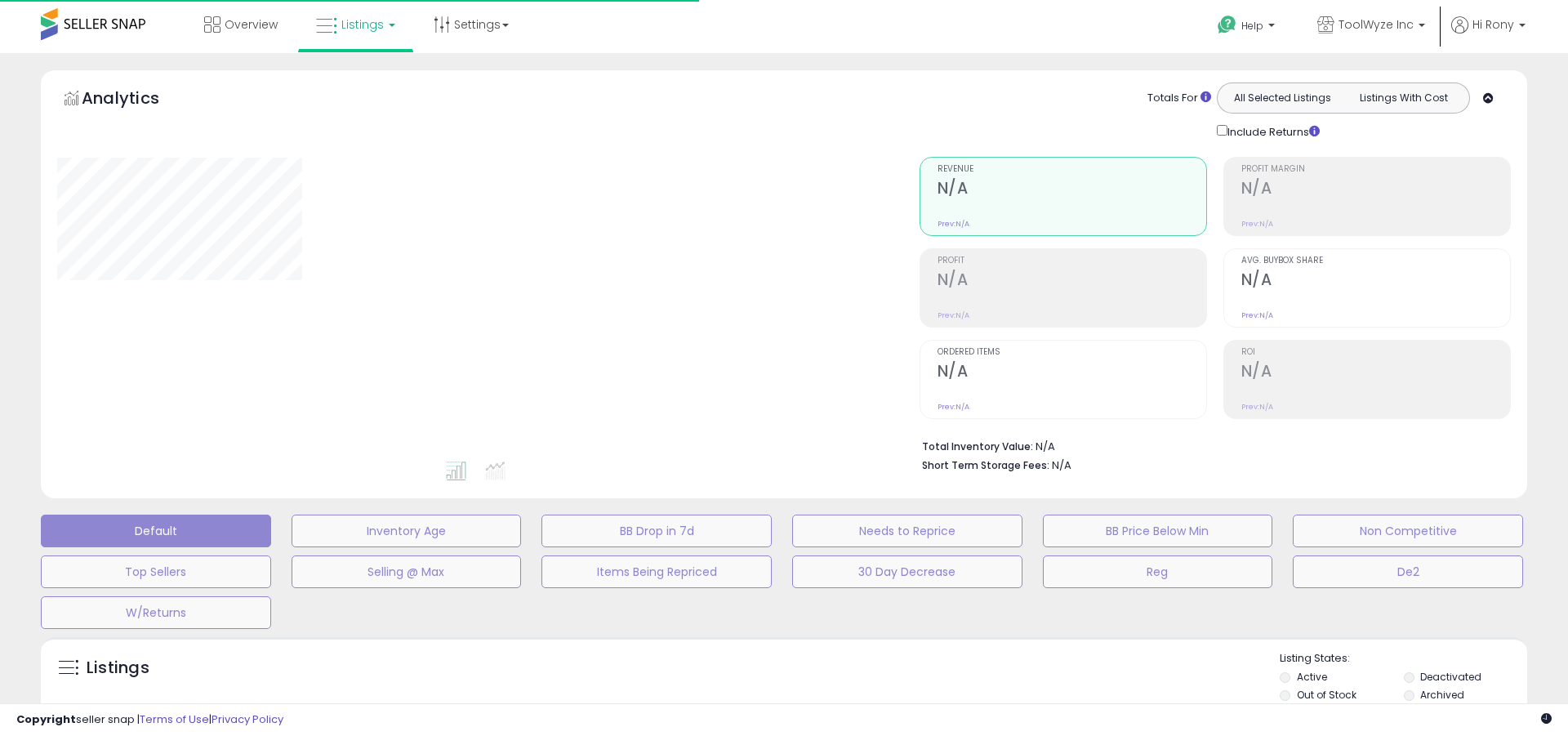 type on "**********" 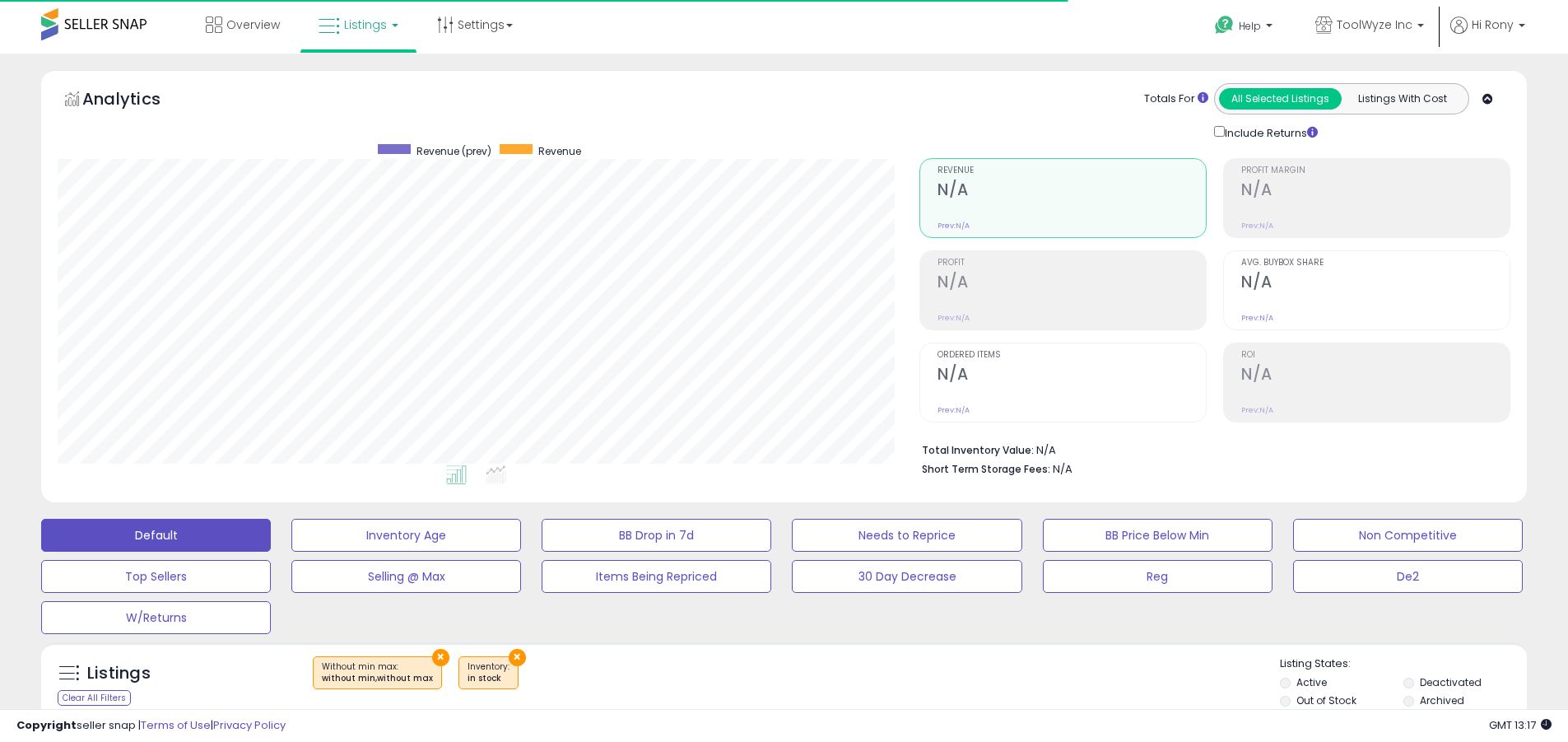 scroll, scrollTop: 823192, scrollLeft: 822235, axis: both 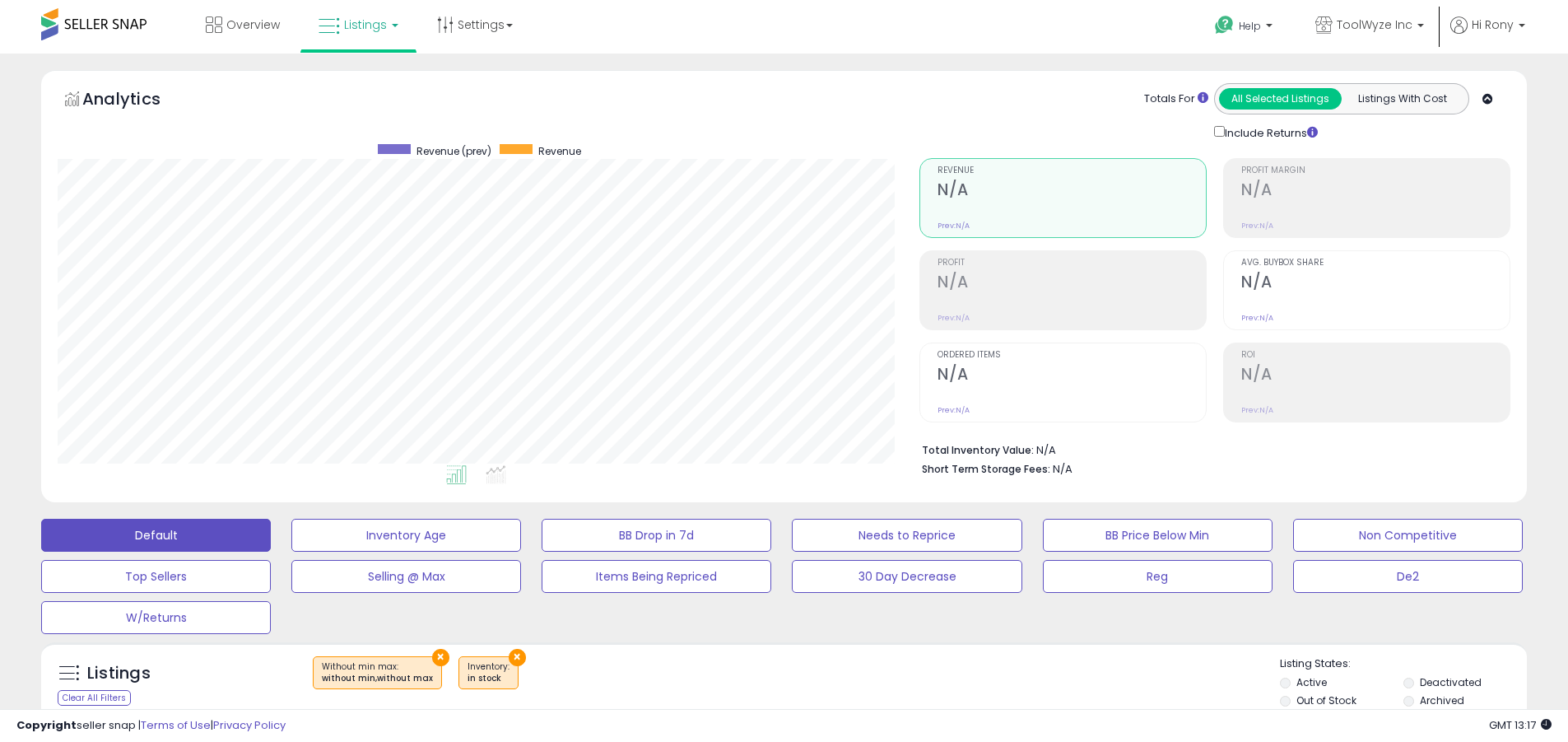 click on "Deactivated" at bounding box center [1450, 682] 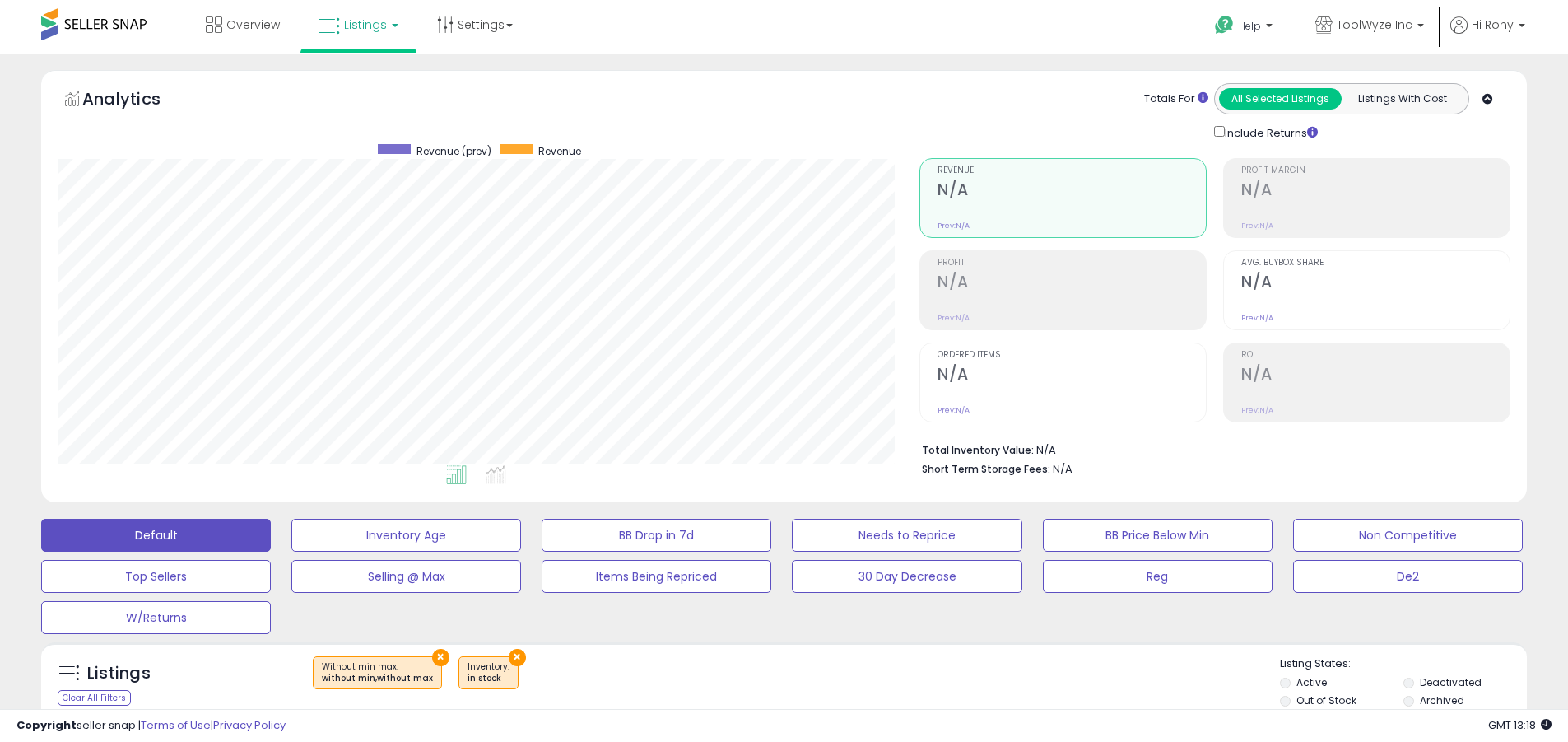 click on "Archived" at bounding box center [1442, 700] 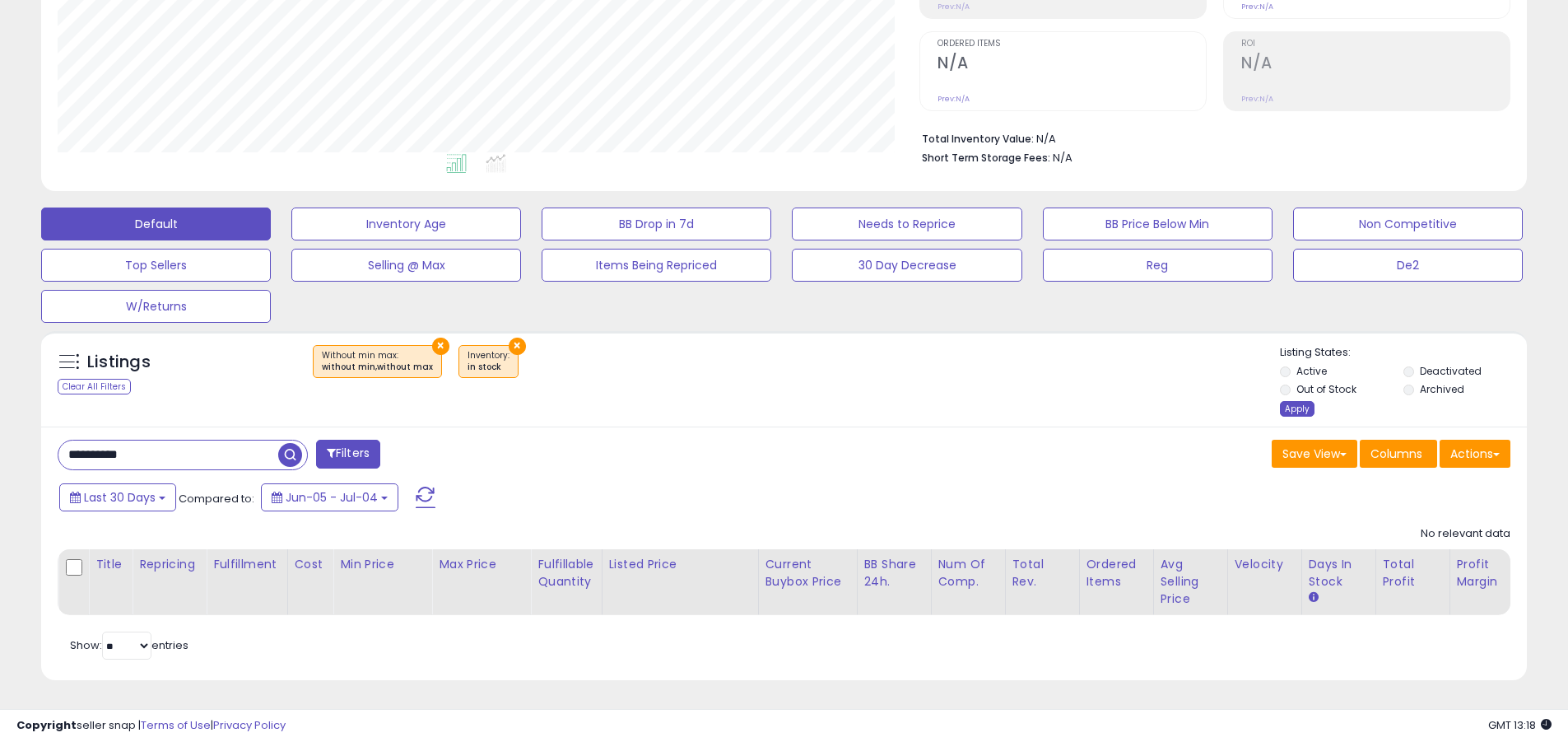 click on "Apply" at bounding box center [1297, 408] 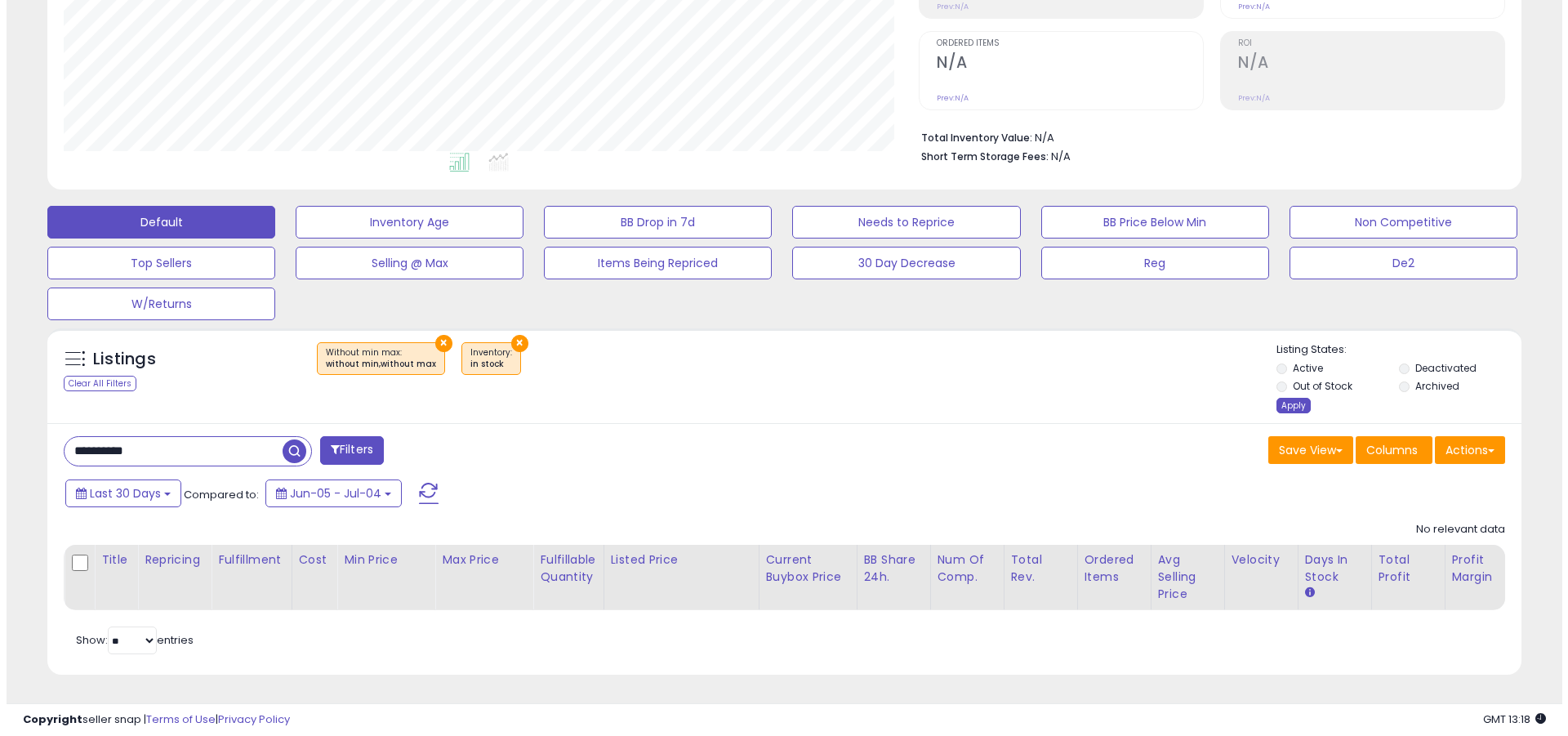 scroll, scrollTop: 301, scrollLeft: 0, axis: vertical 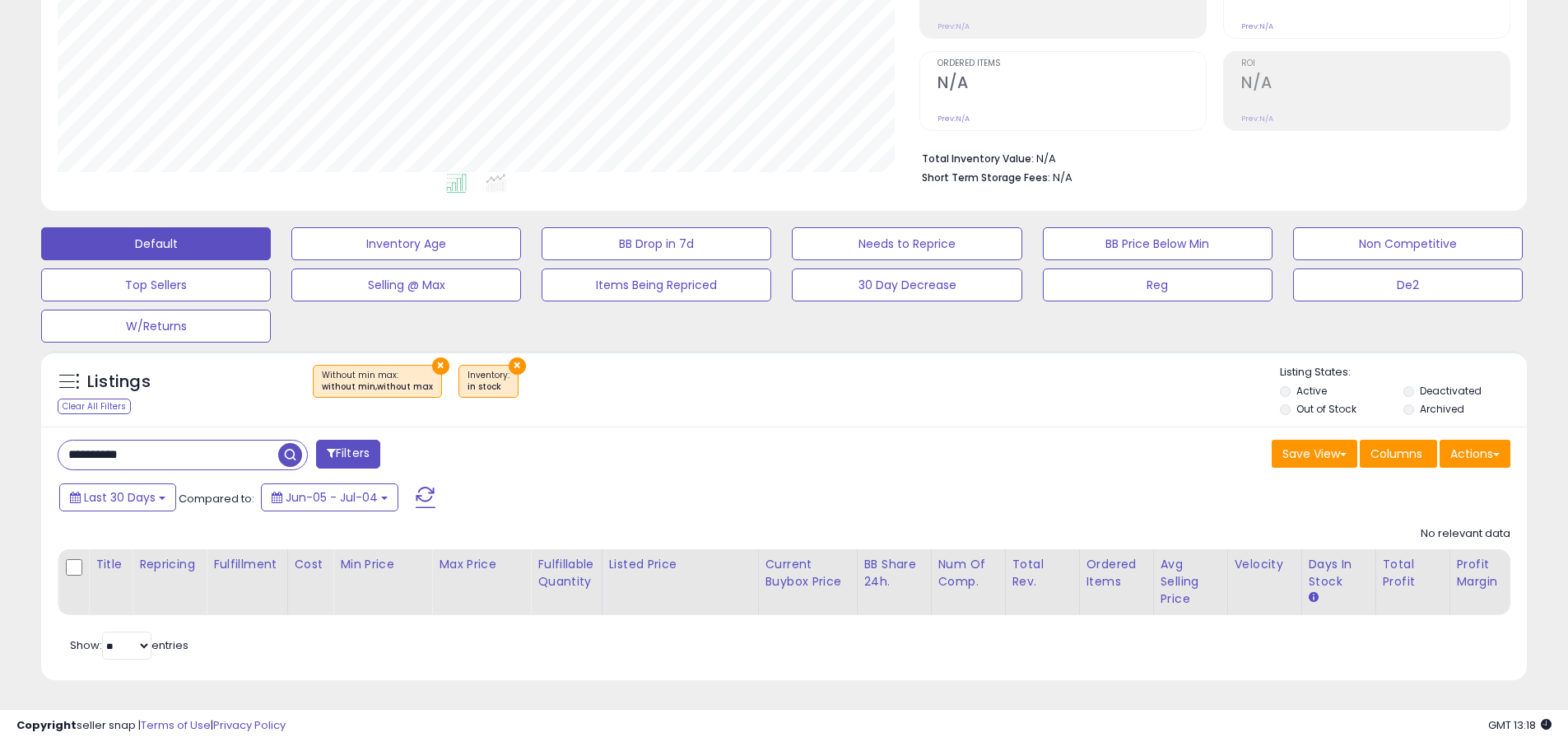 click on "Default" at bounding box center [156, 244] 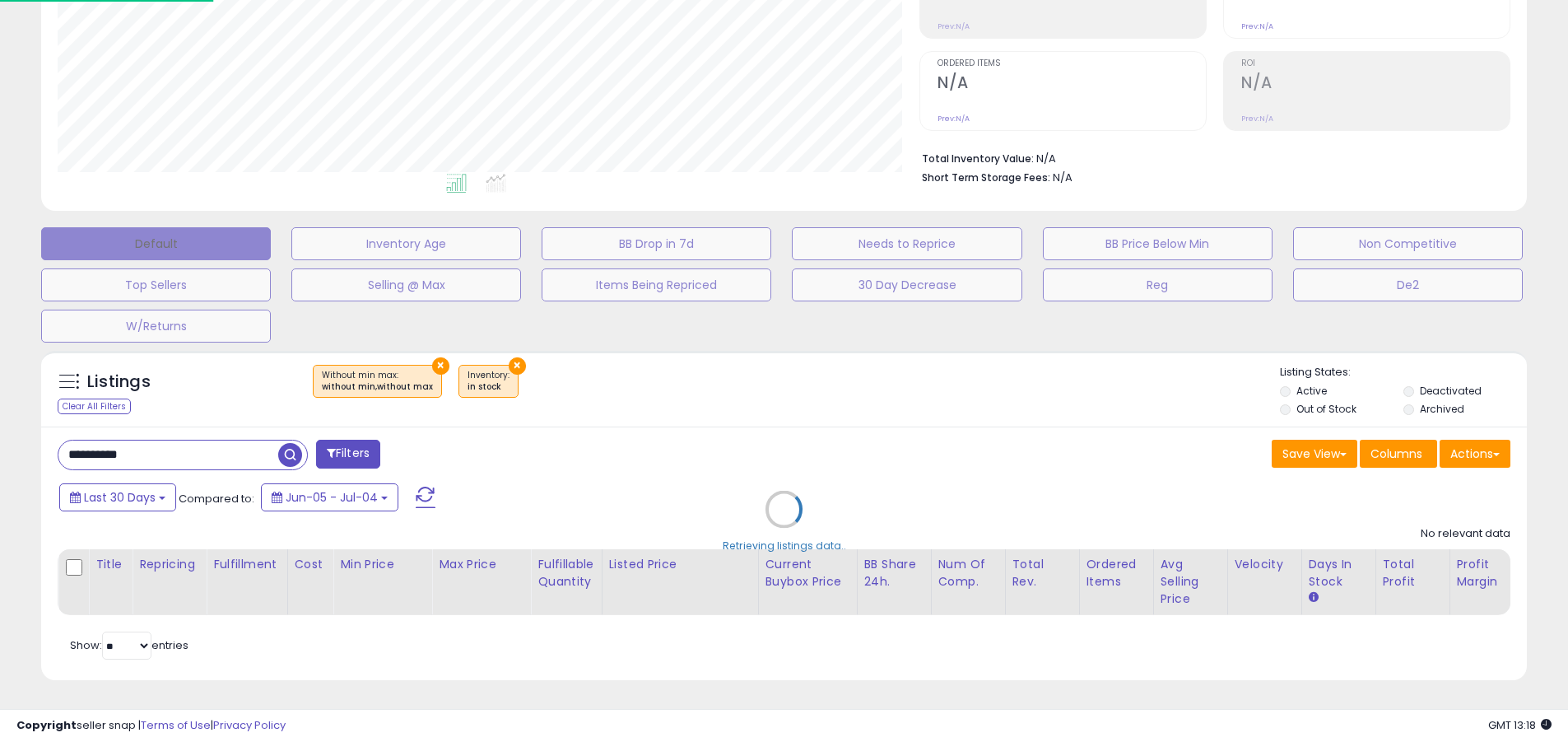 scroll, scrollTop: 823192, scrollLeft: 822228, axis: both 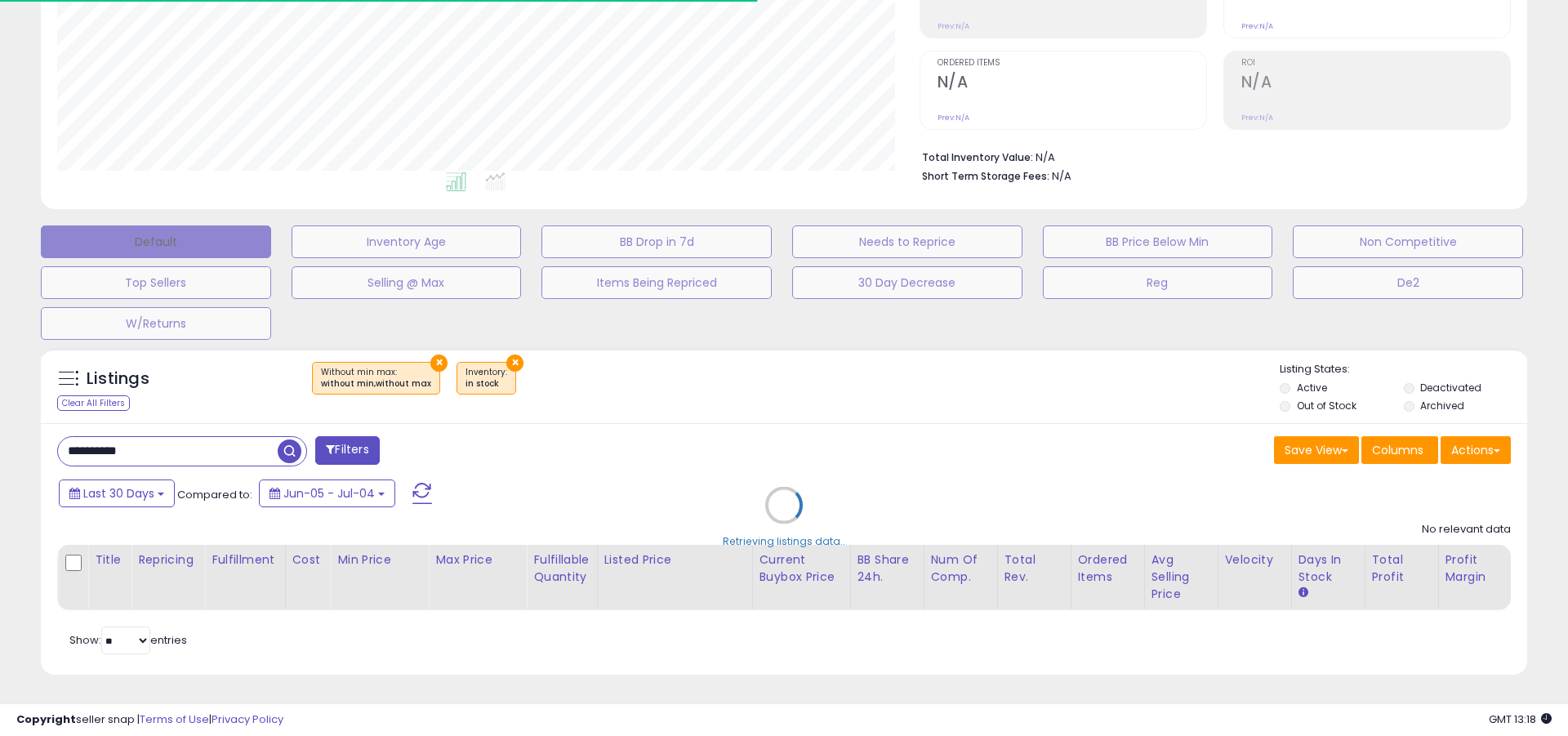 type 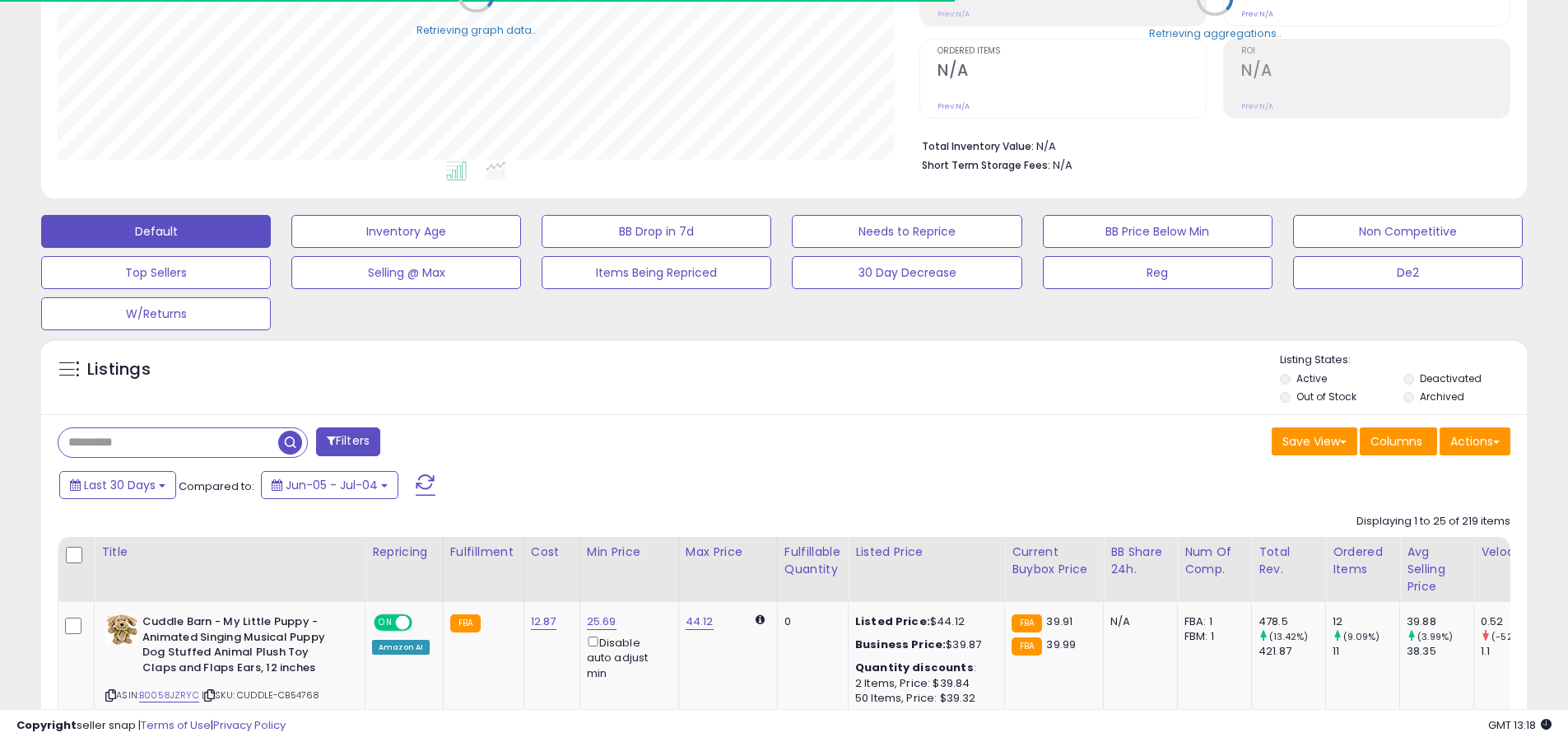 scroll, scrollTop: 338, scrollLeft: 862, axis: both 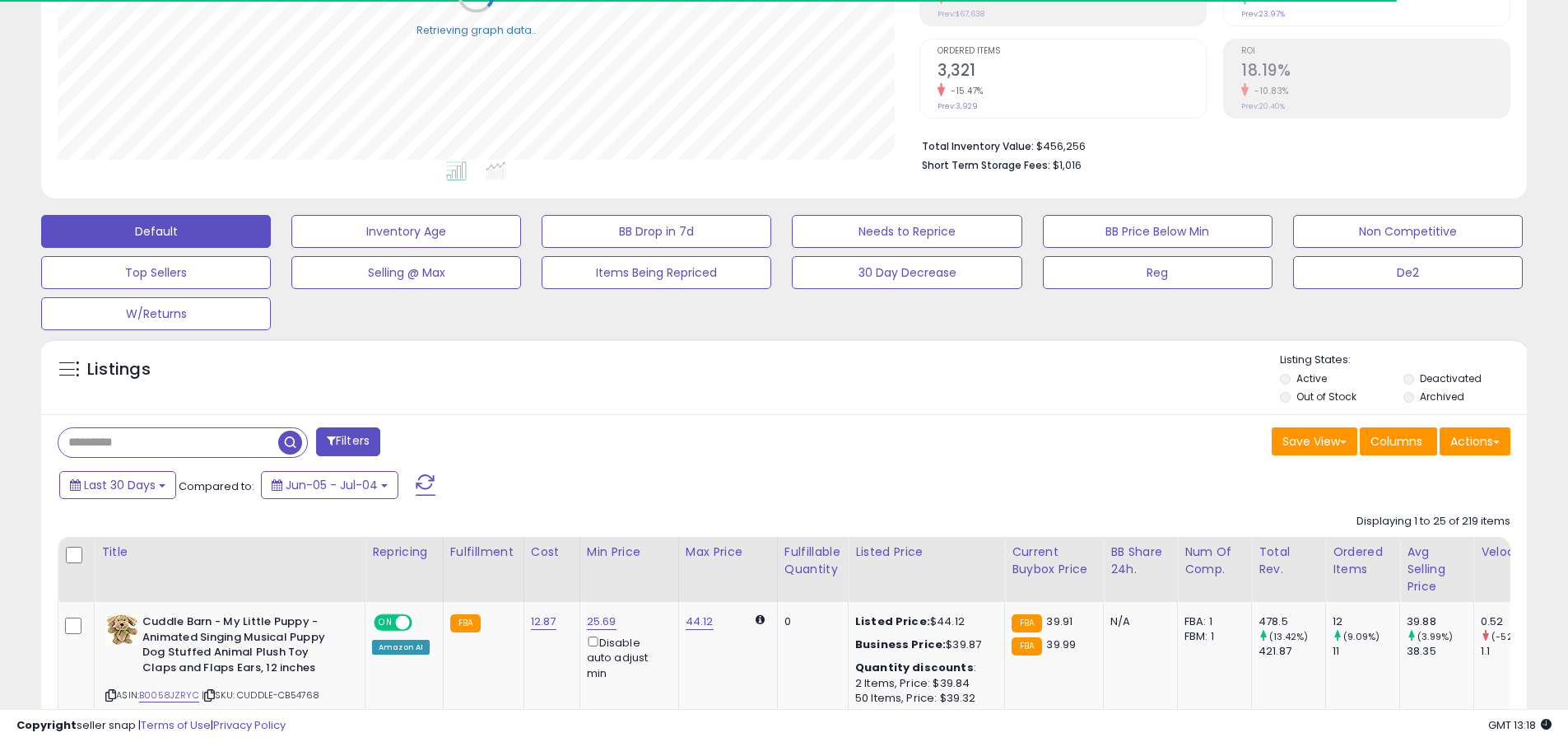 click at bounding box center [426, 485] 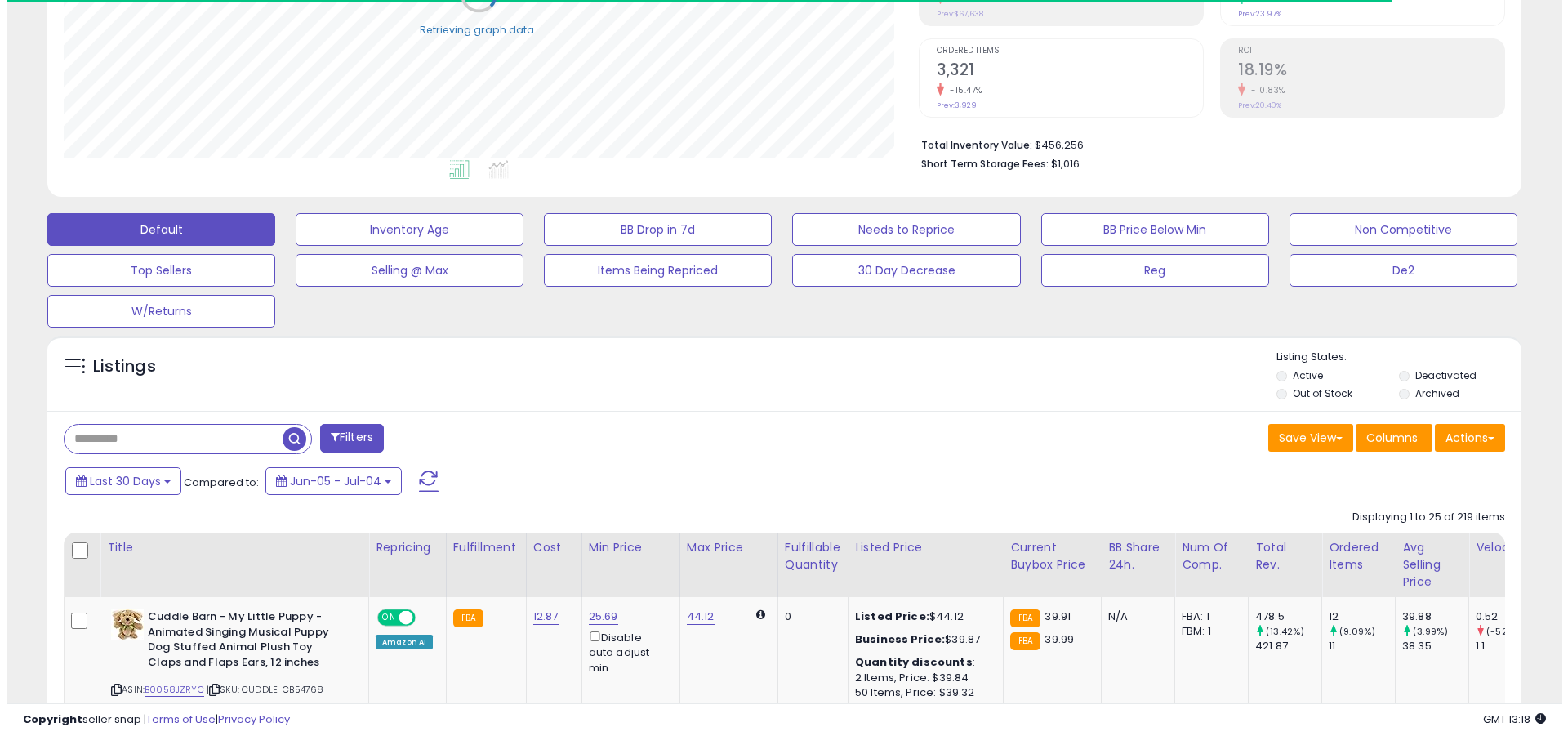 scroll, scrollTop: 318, scrollLeft: 0, axis: vertical 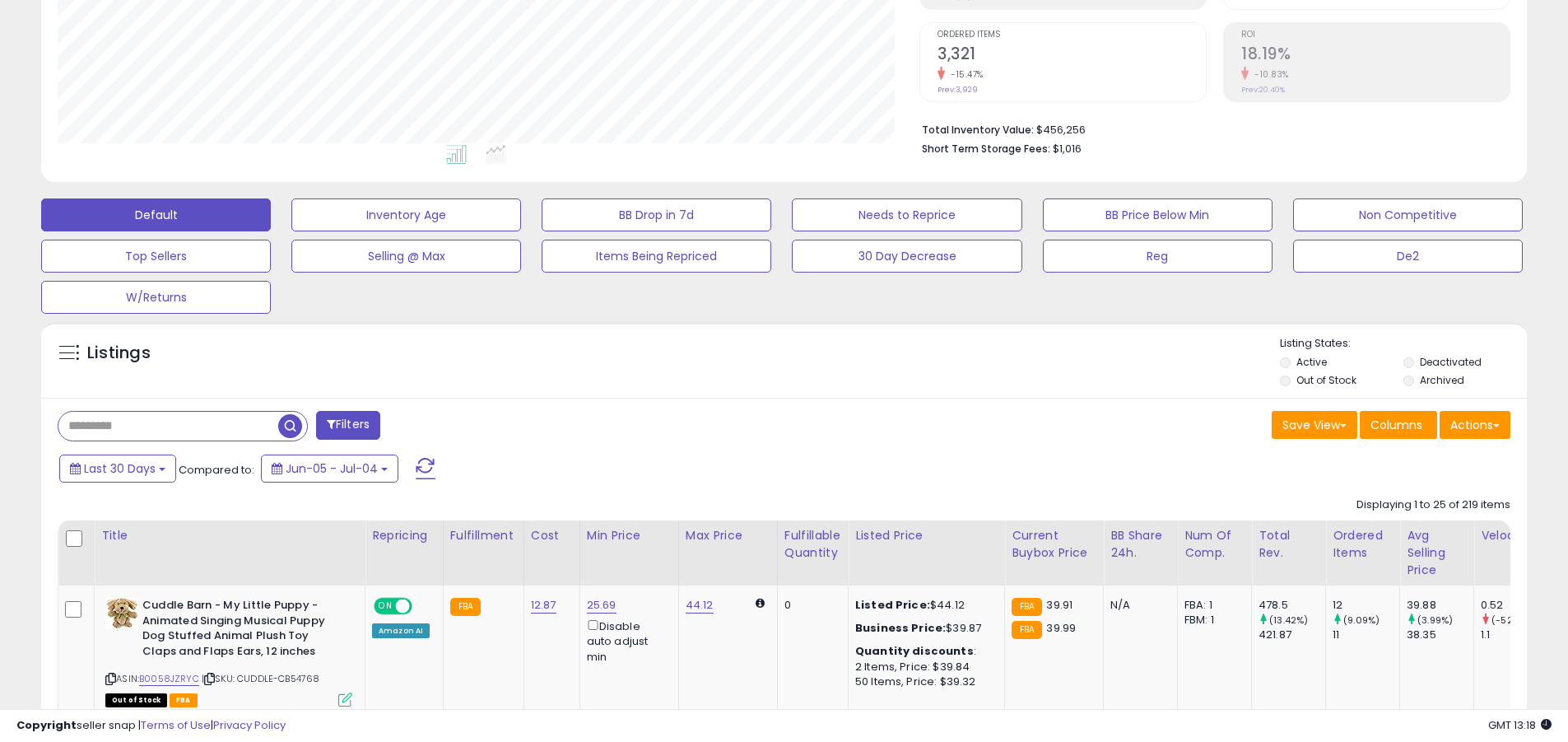 click at bounding box center (168, 426) 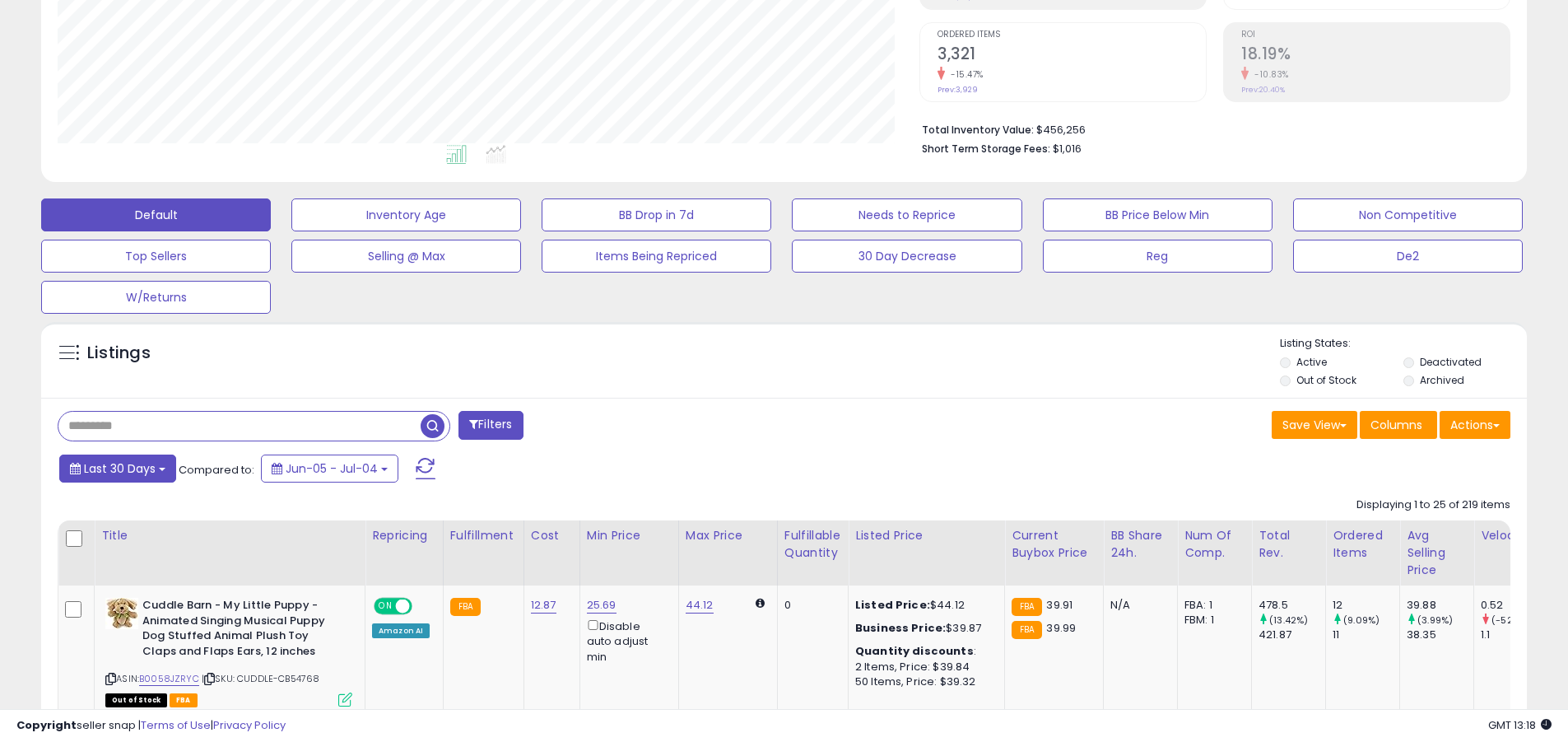 click on "Last 30 Days" at bounding box center (119, 469) 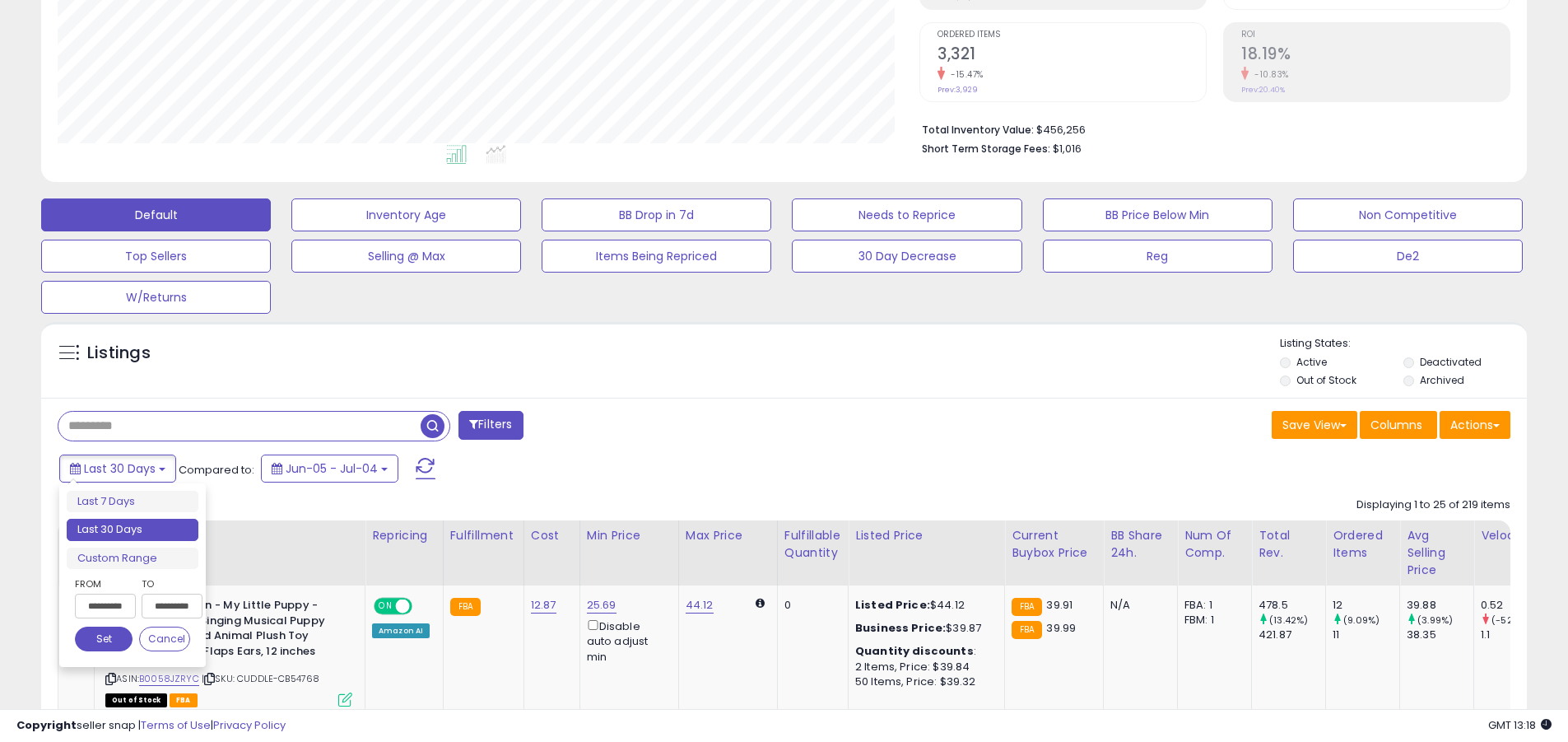 click on "Last 30 Days" at bounding box center (133, 530) 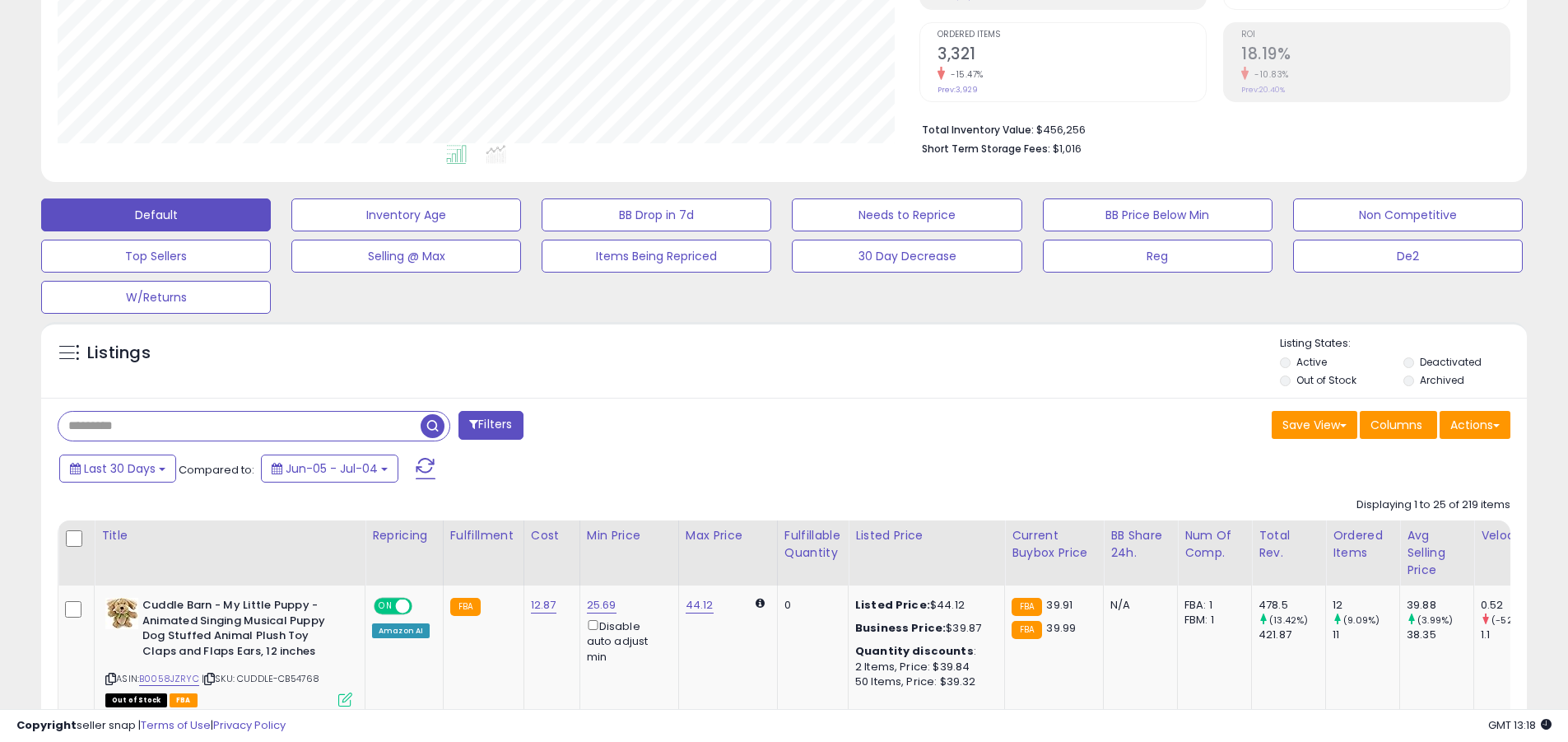 click at bounding box center [240, 426] 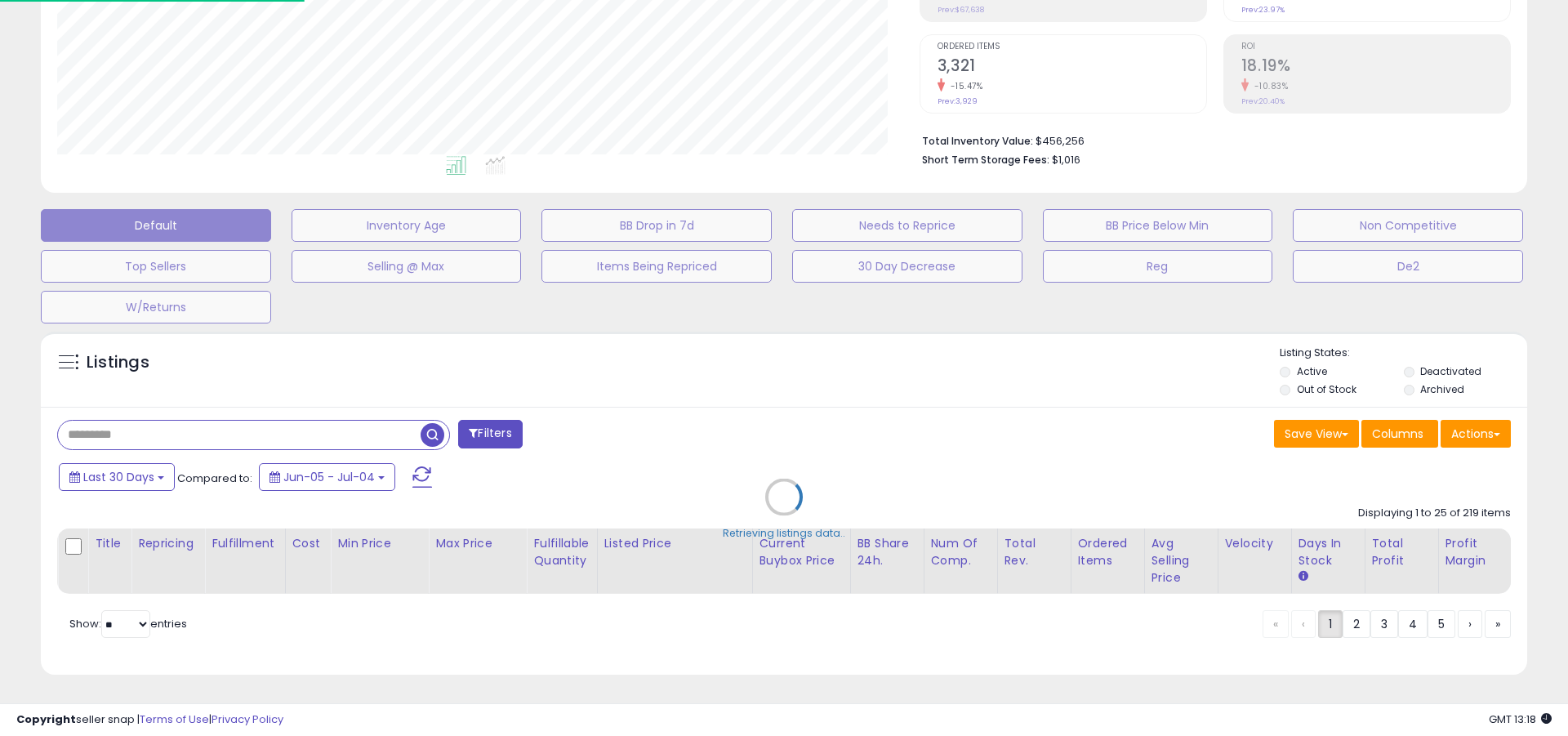 scroll, scrollTop: 816535, scrollLeft: 815804, axis: both 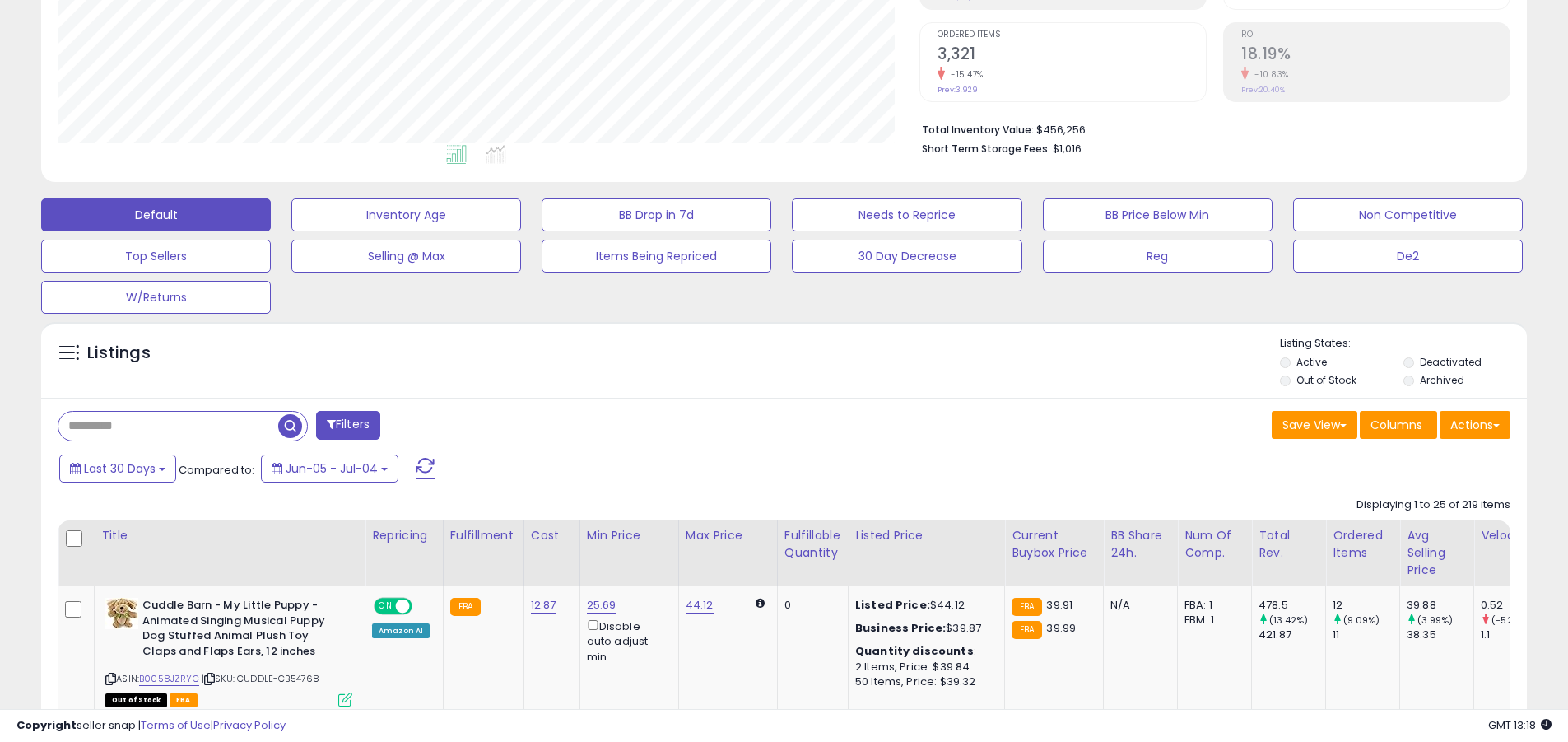 click on "Actions" at bounding box center [1475, 425] 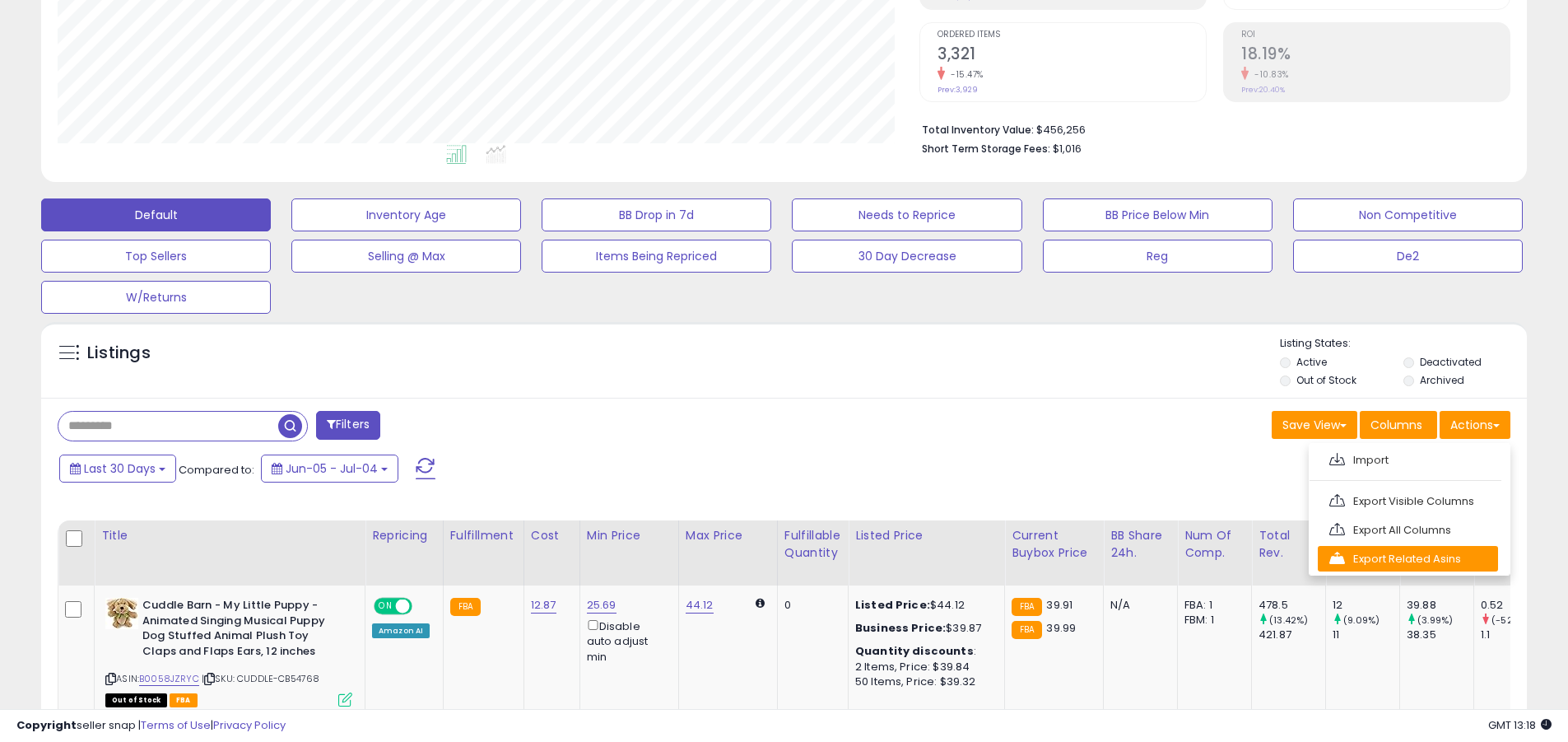 click on "Export Related Asins" at bounding box center [1407, 558] 